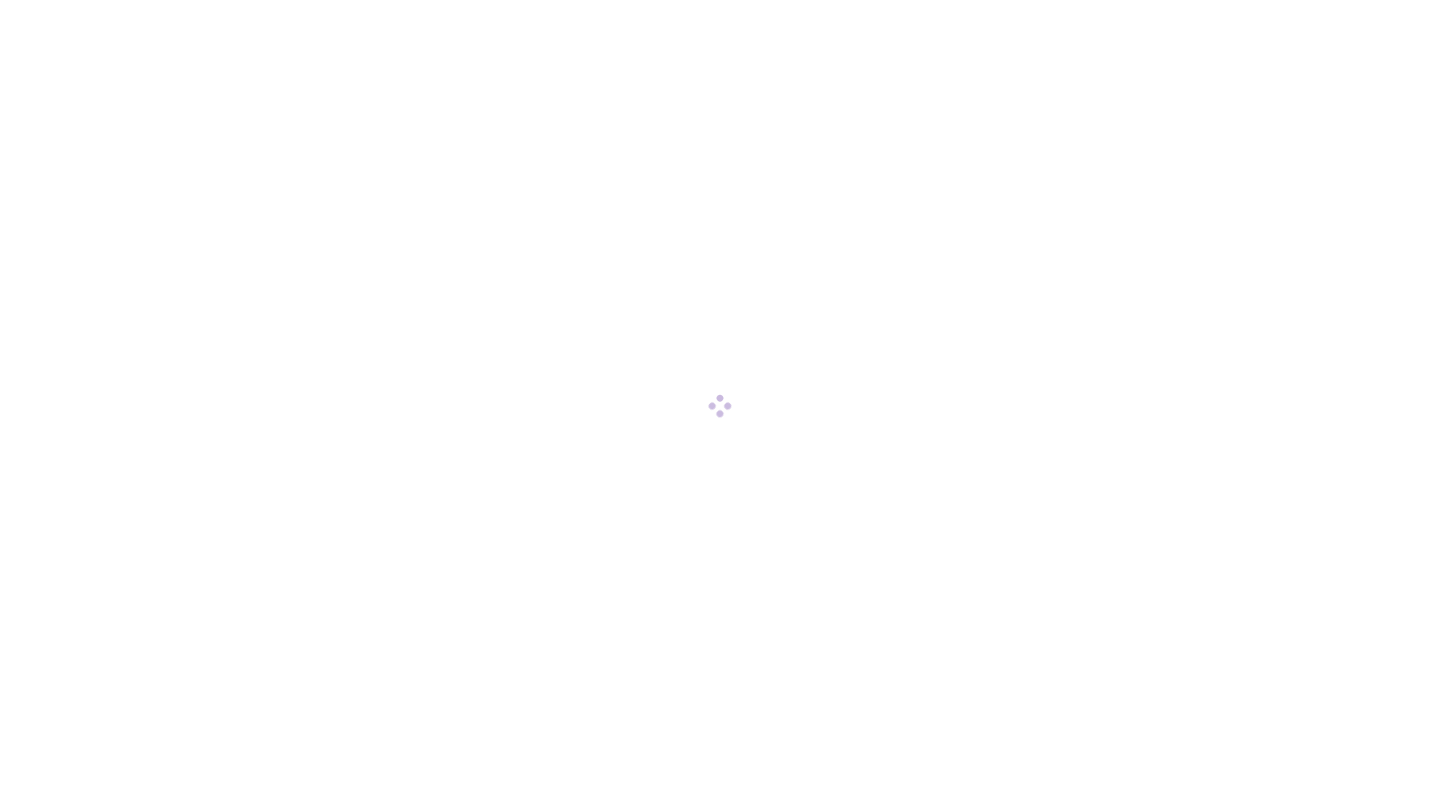scroll, scrollTop: 0, scrollLeft: 0, axis: both 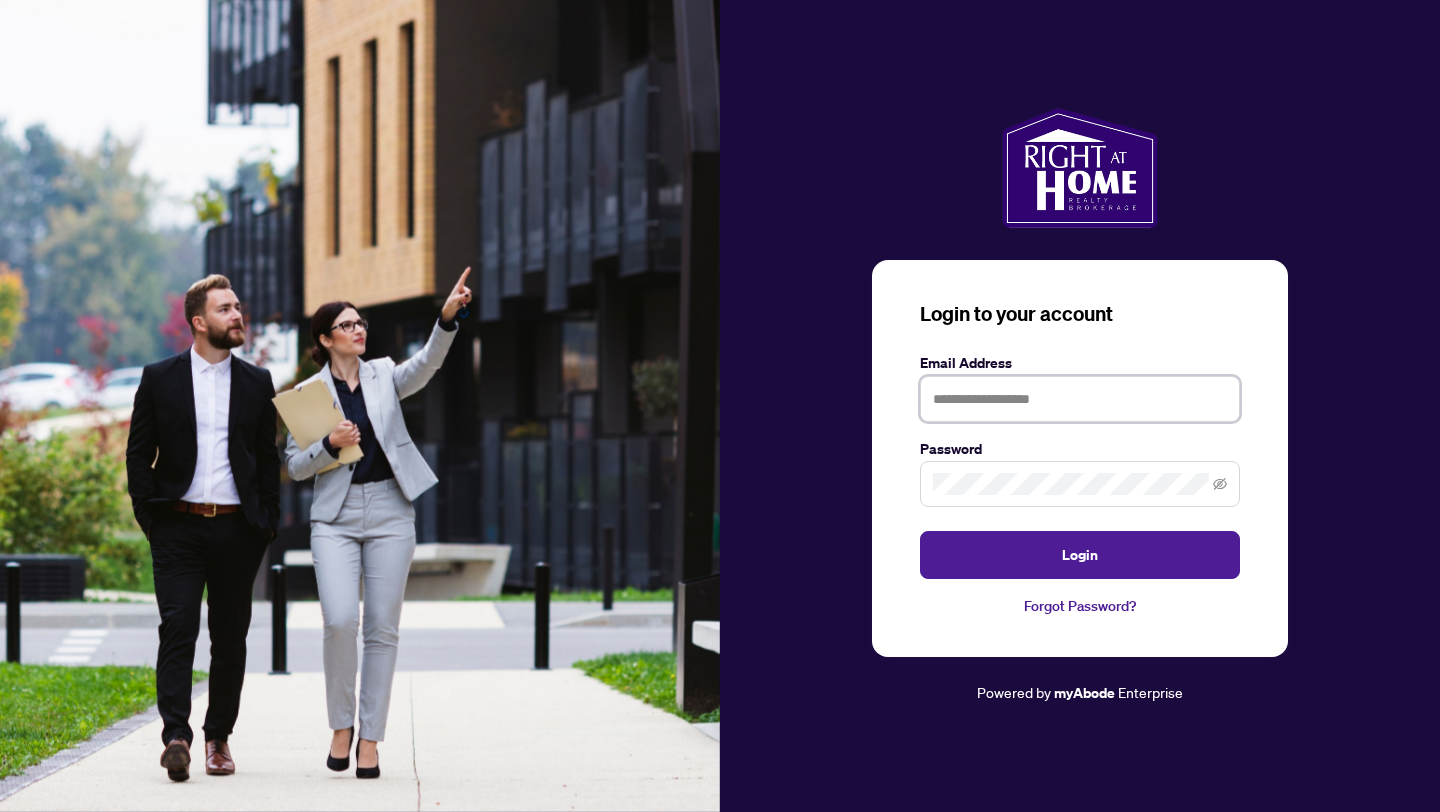 click at bounding box center [1080, 399] 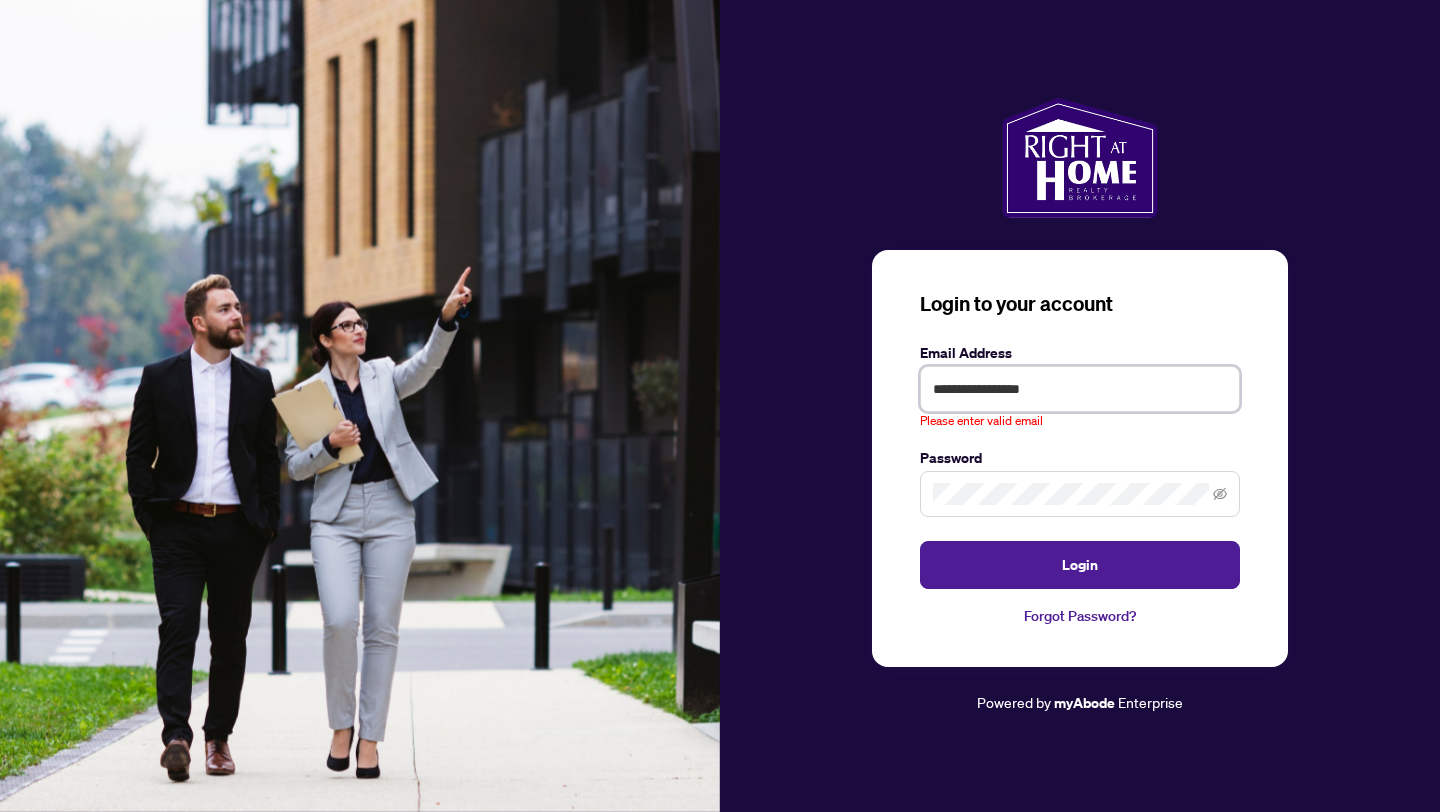 drag, startPoint x: 1085, startPoint y: 395, endPoint x: 876, endPoint y: 385, distance: 209.2391 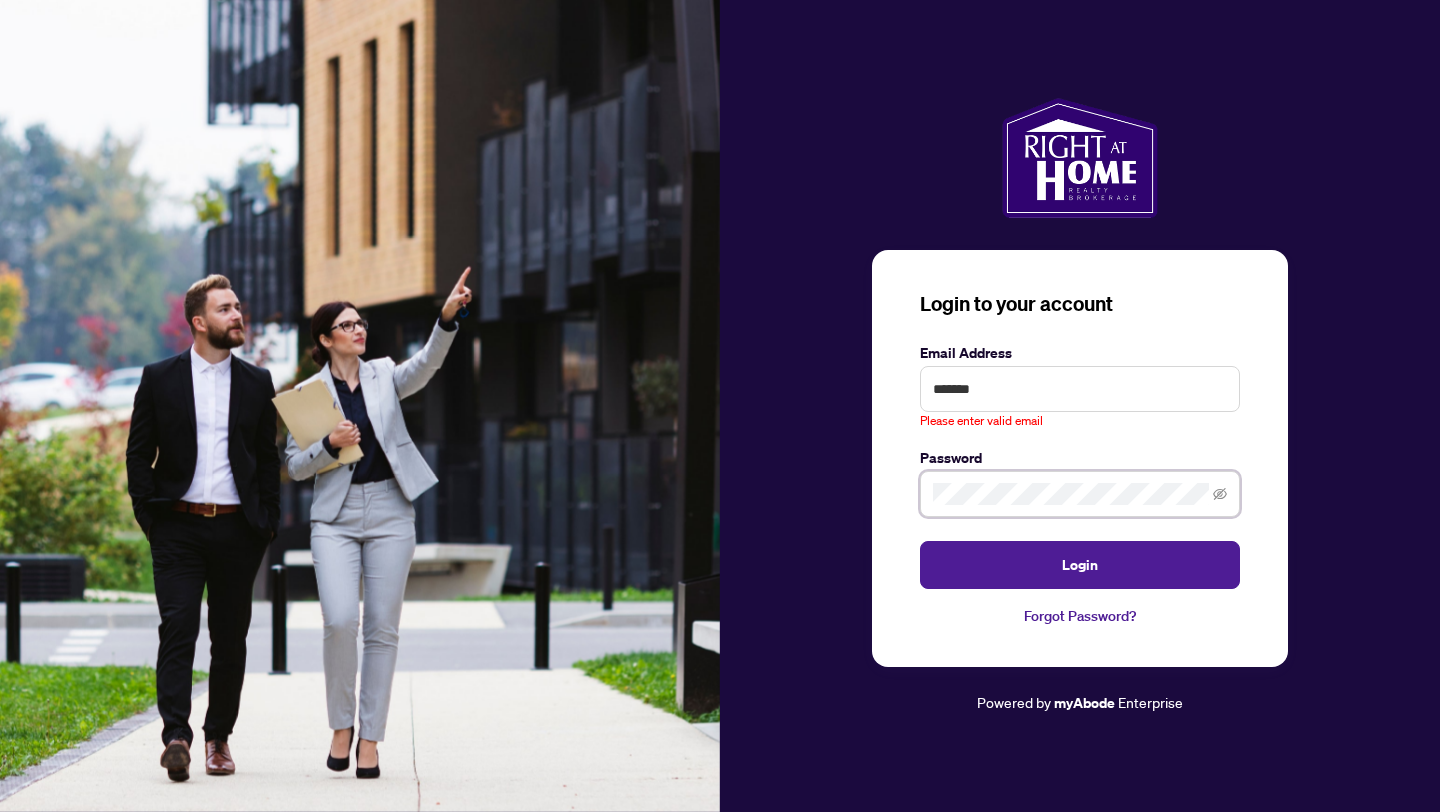click on "Login" at bounding box center (1080, 565) 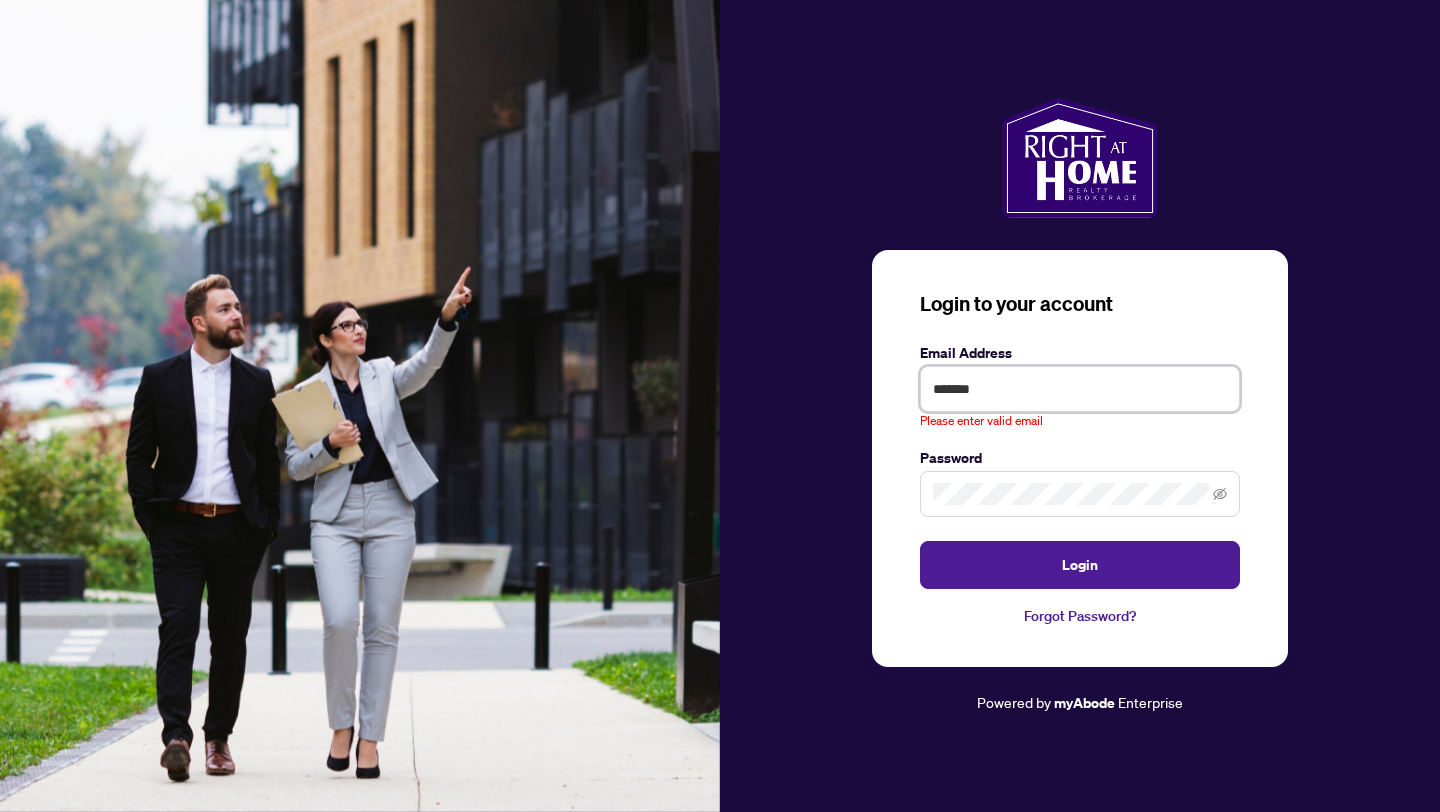 drag, startPoint x: 1013, startPoint y: 393, endPoint x: 862, endPoint y: 393, distance: 151 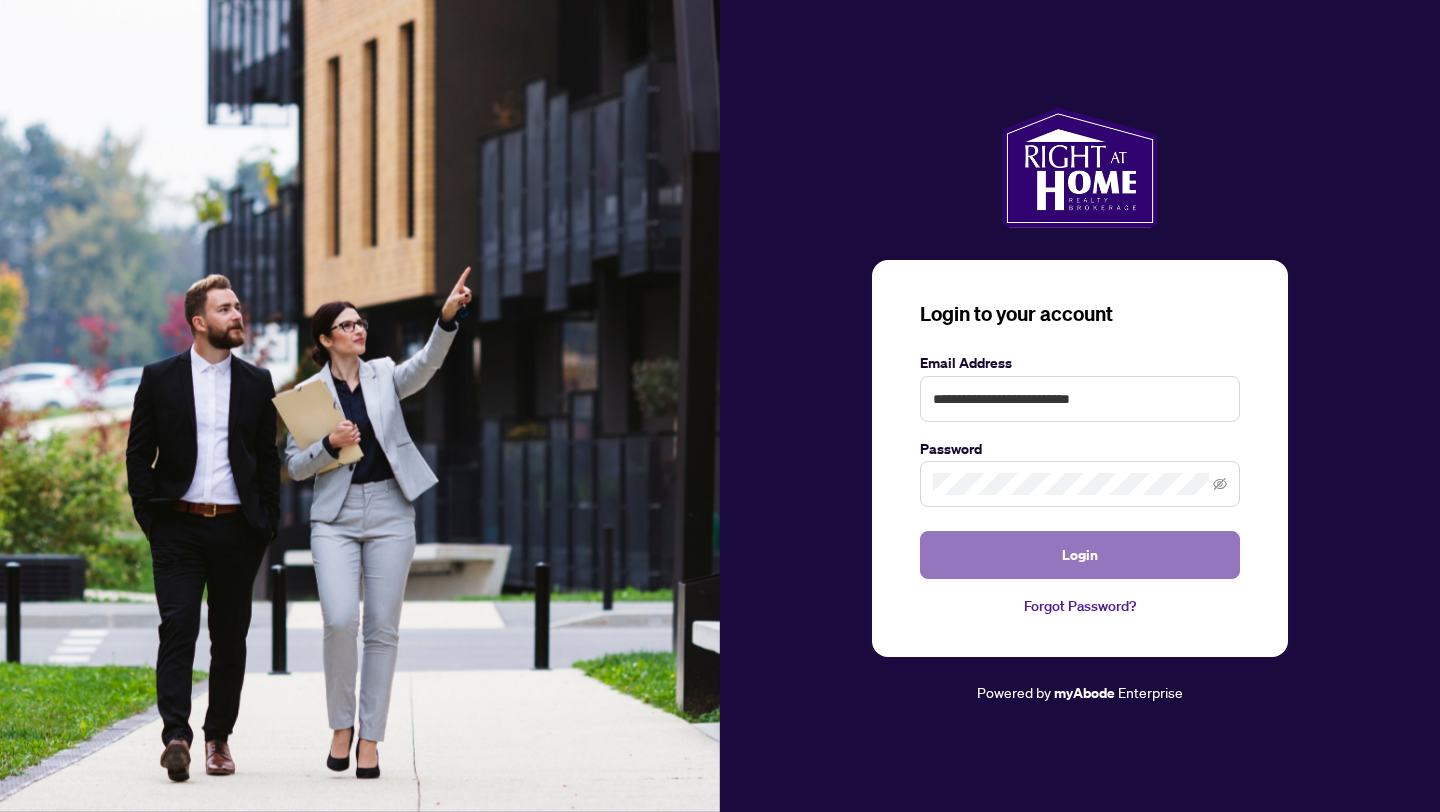 click on "Login" at bounding box center [1080, 555] 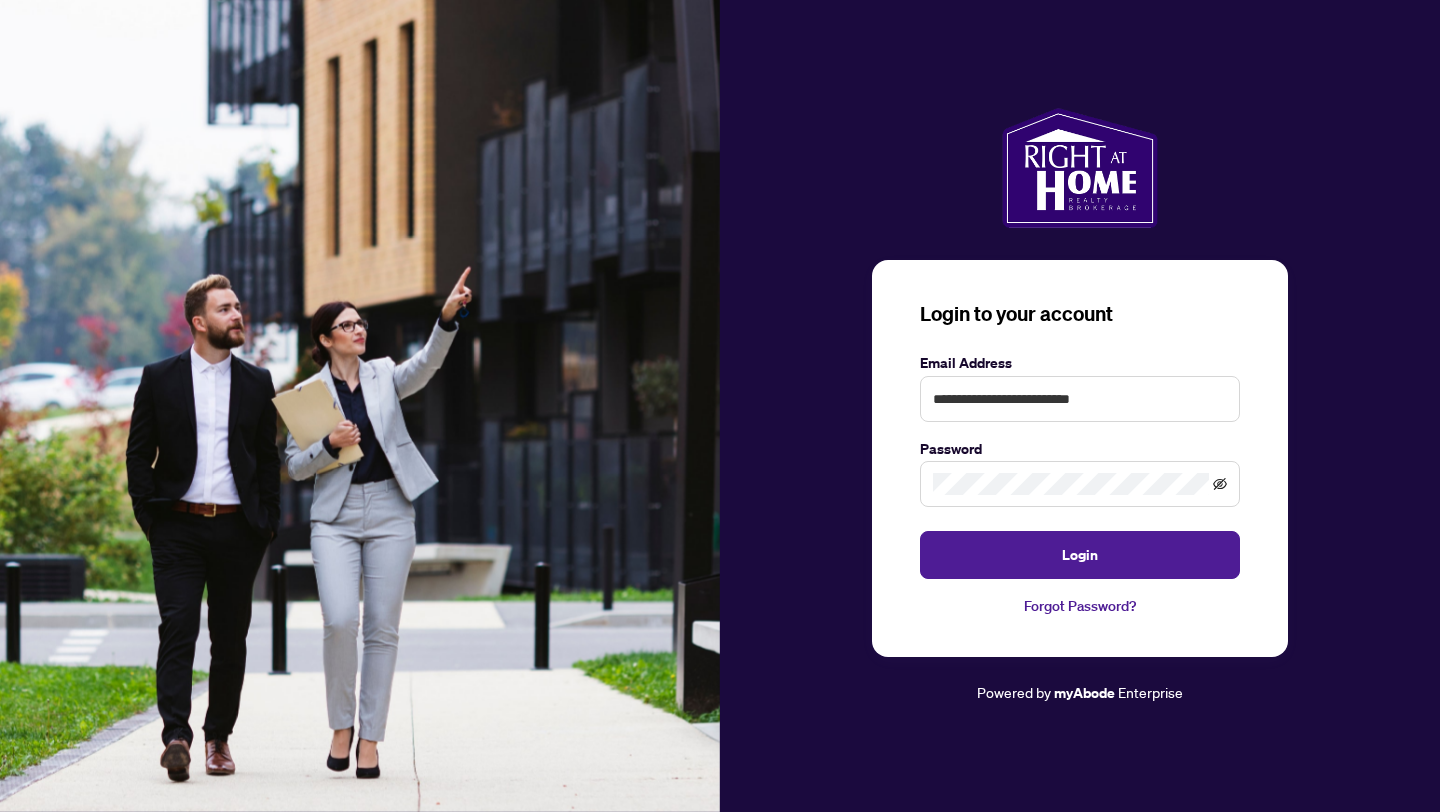 click 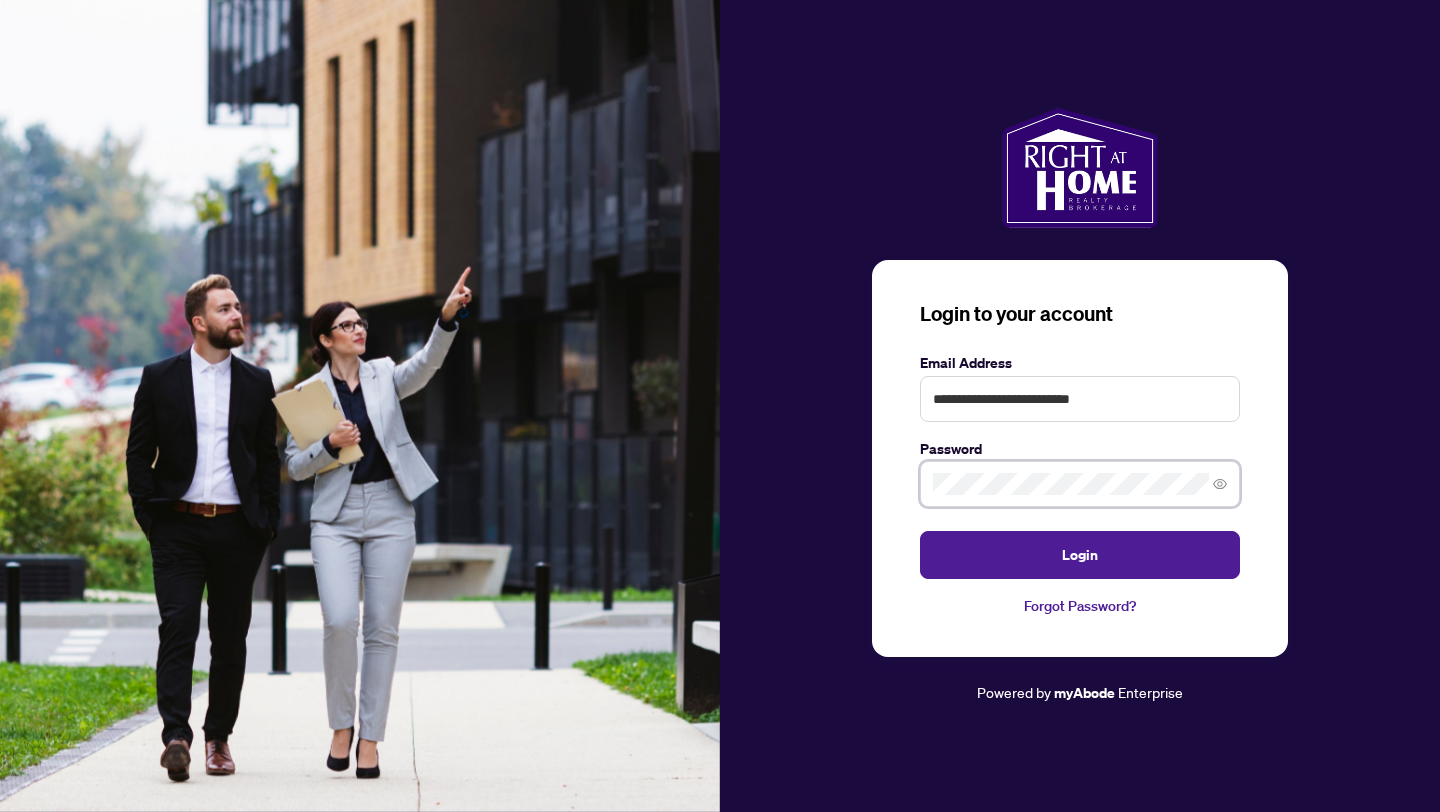 click on "Login" at bounding box center [1080, 555] 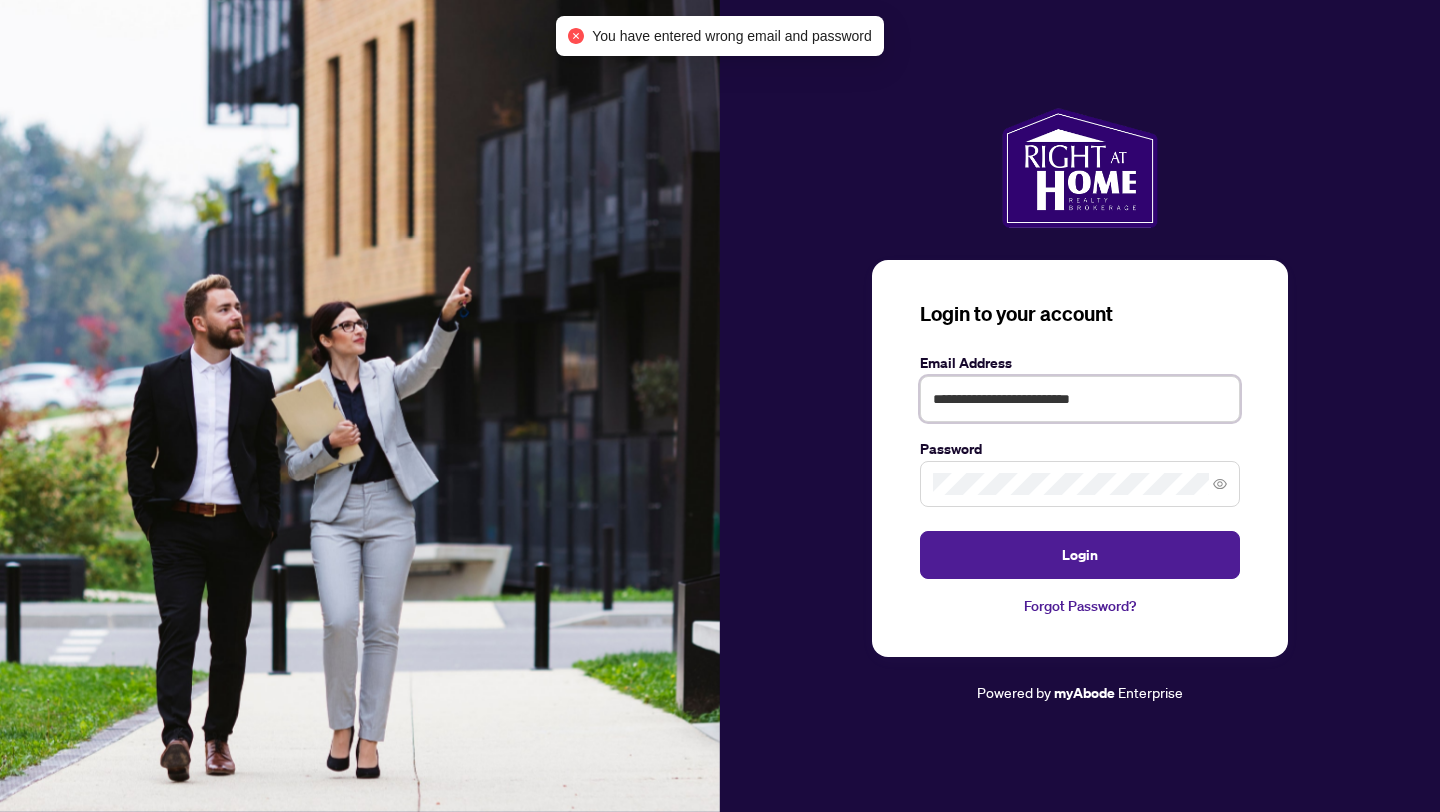 drag, startPoint x: 1146, startPoint y: 401, endPoint x: 825, endPoint y: 403, distance: 321.00623 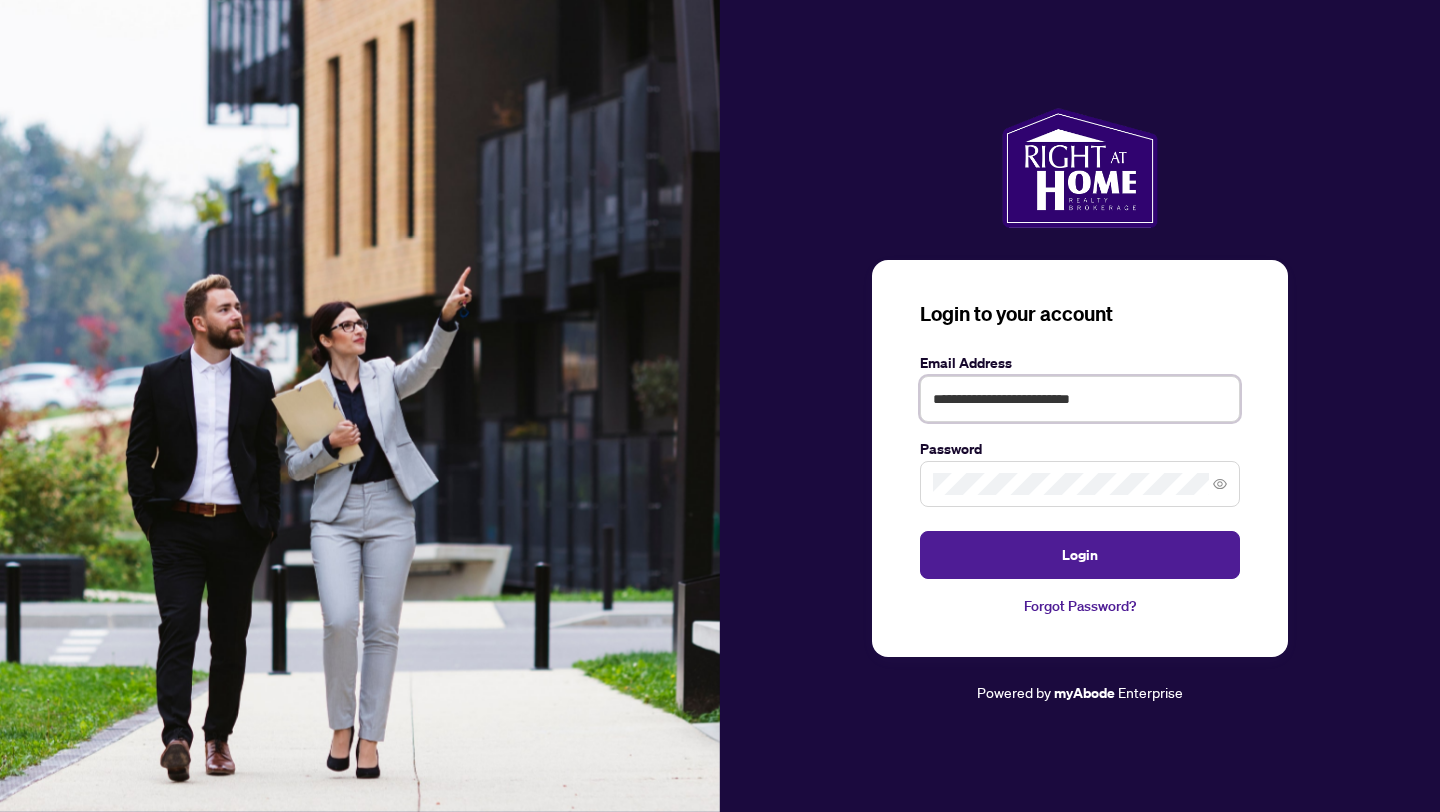 paste 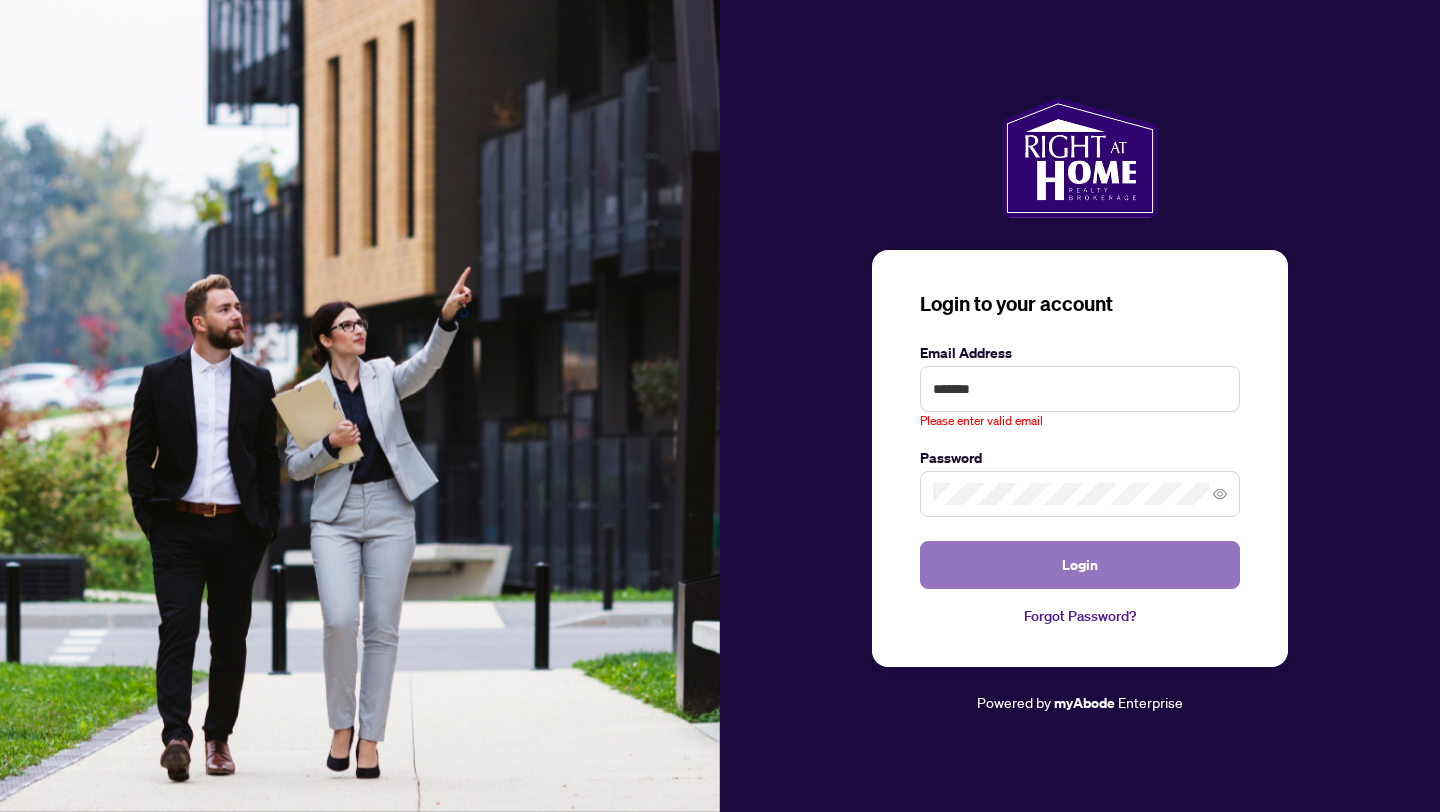 click on "Login" at bounding box center [1080, 565] 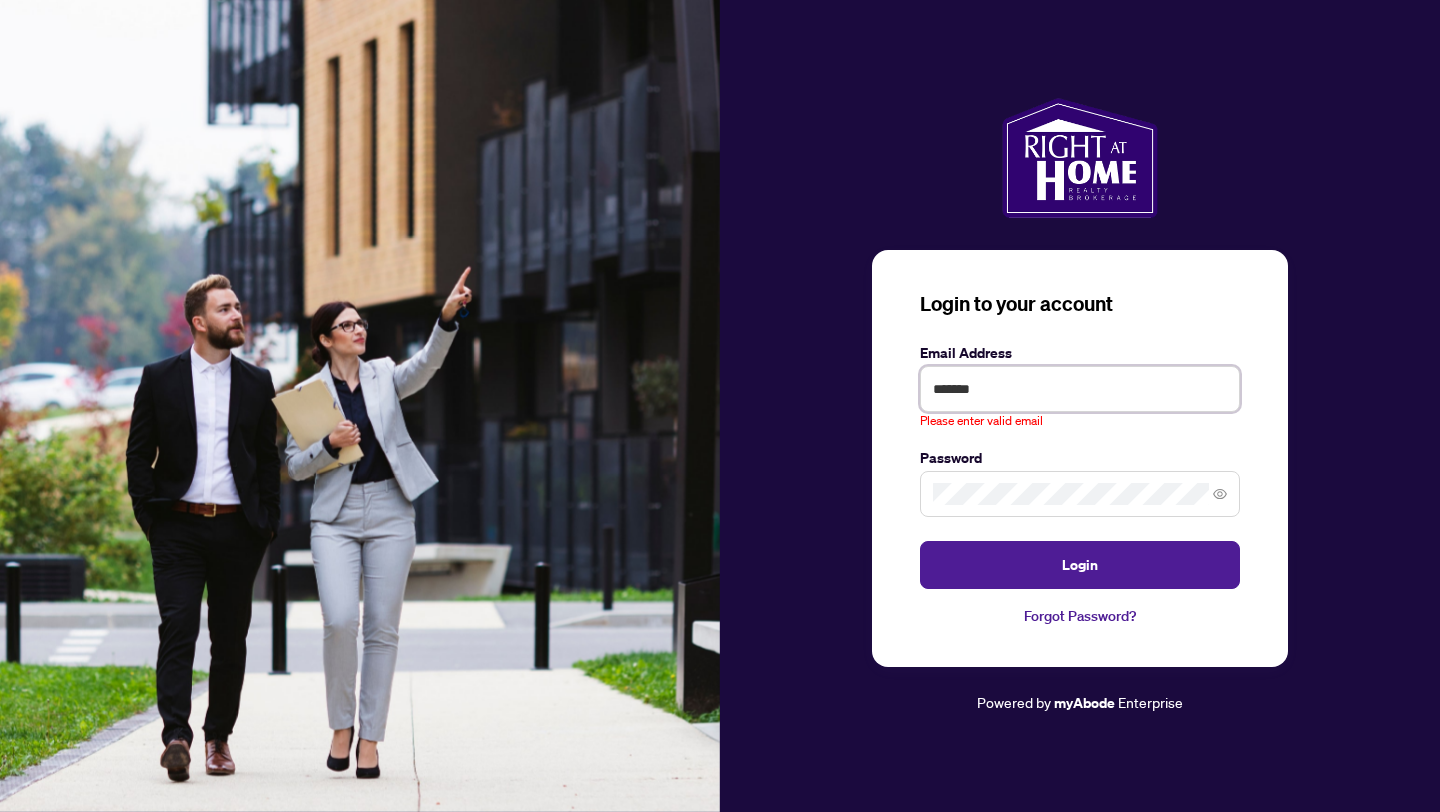 click on "*******" at bounding box center (1080, 389) 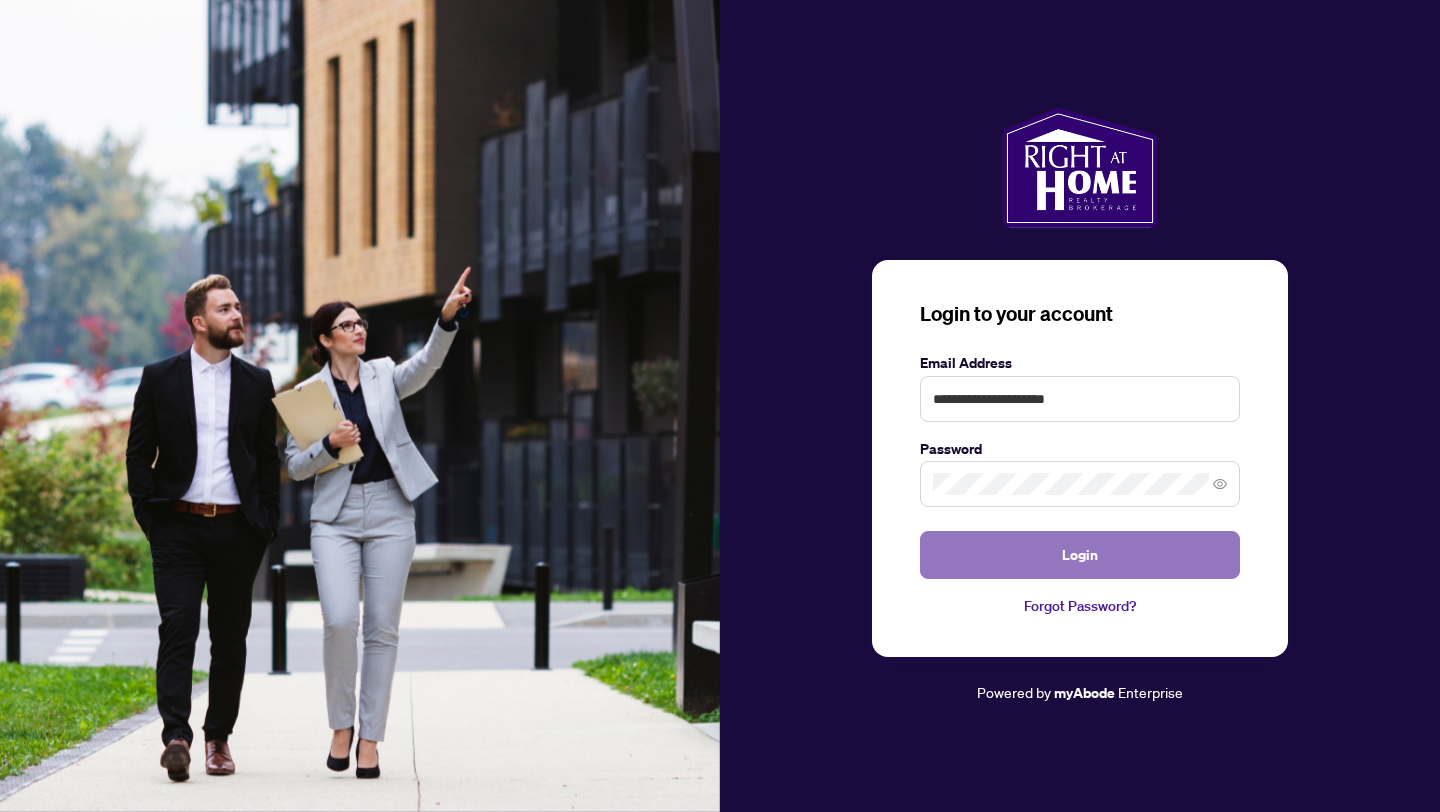 click on "Login" at bounding box center [1080, 555] 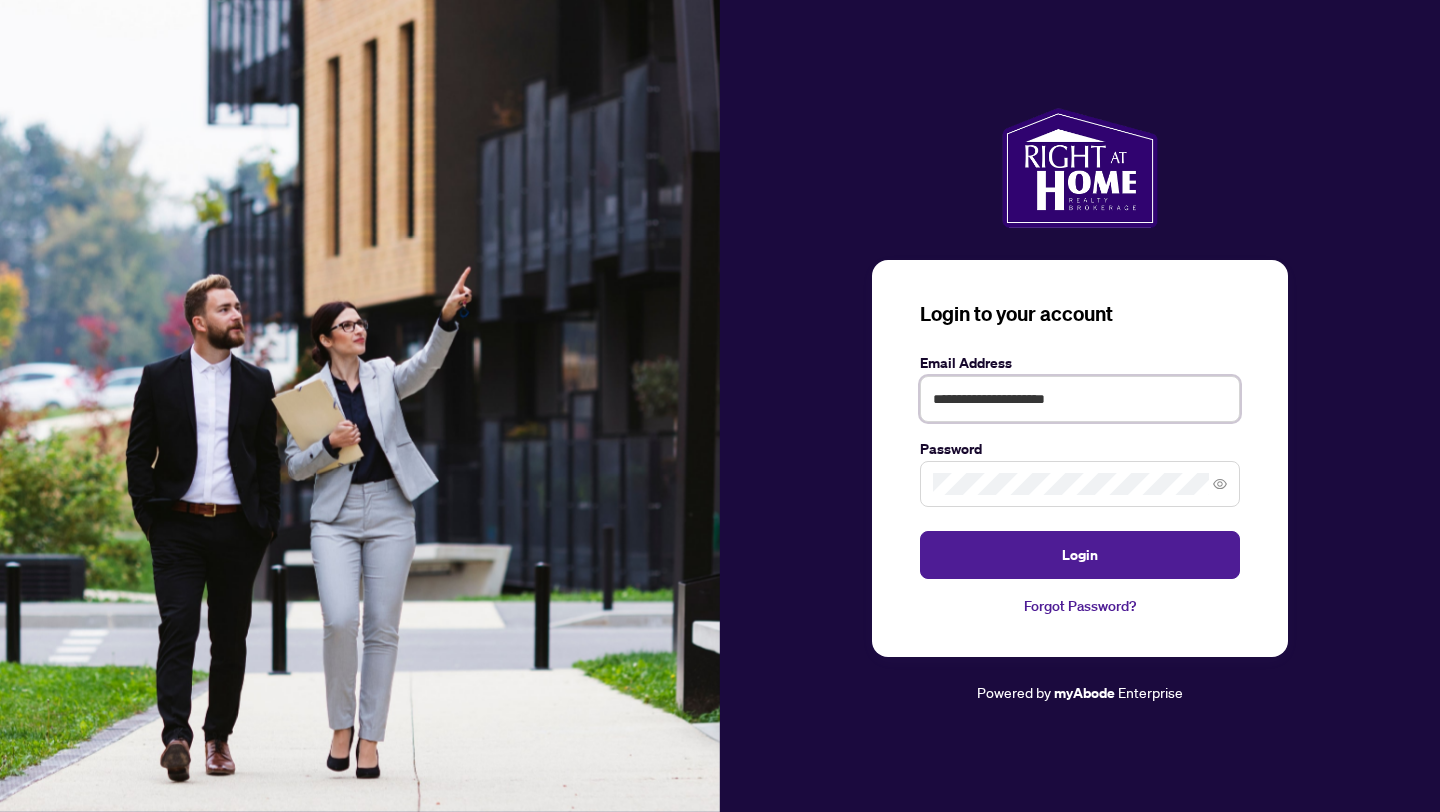 drag, startPoint x: 1016, startPoint y: 403, endPoint x: 976, endPoint y: 404, distance: 40.012497 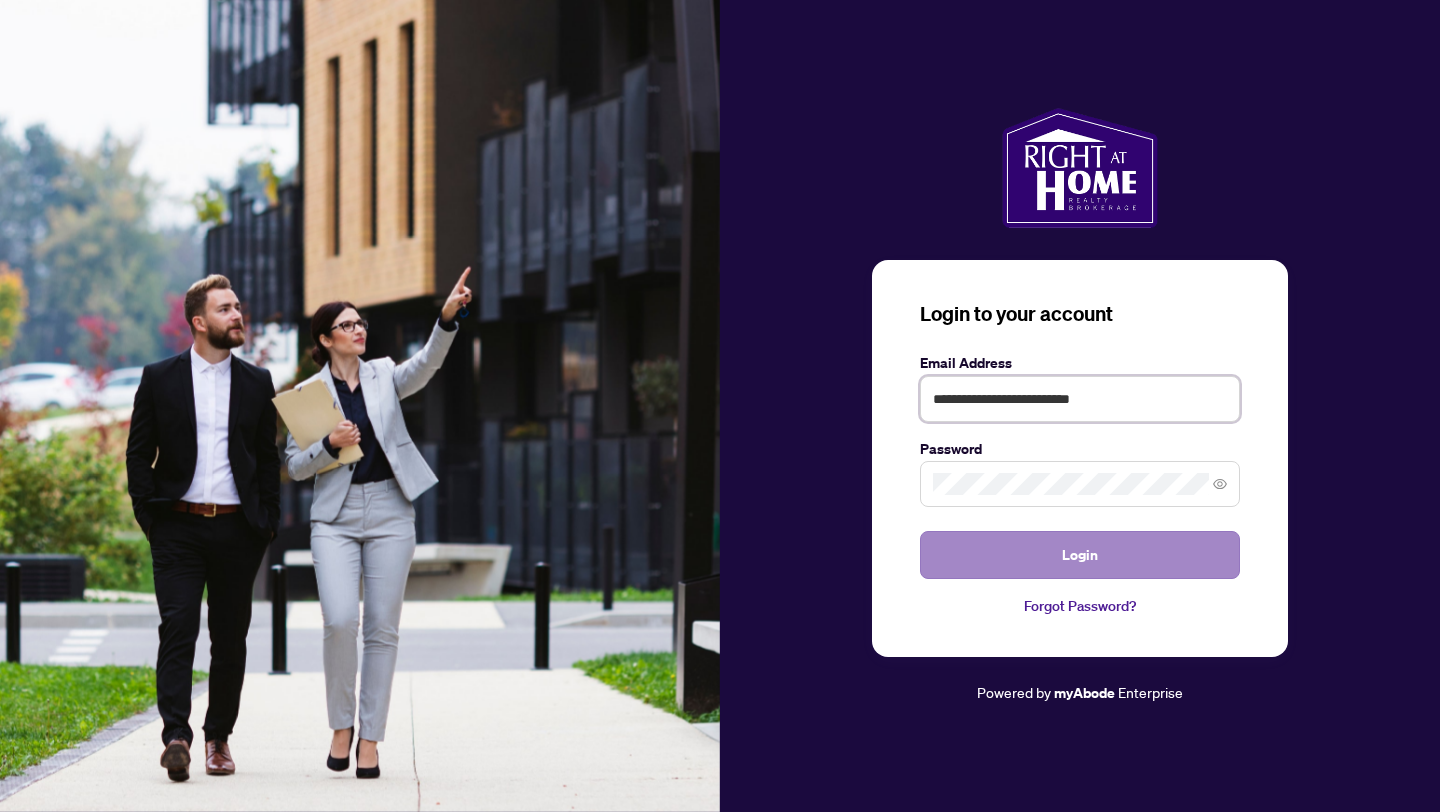 type on "**********" 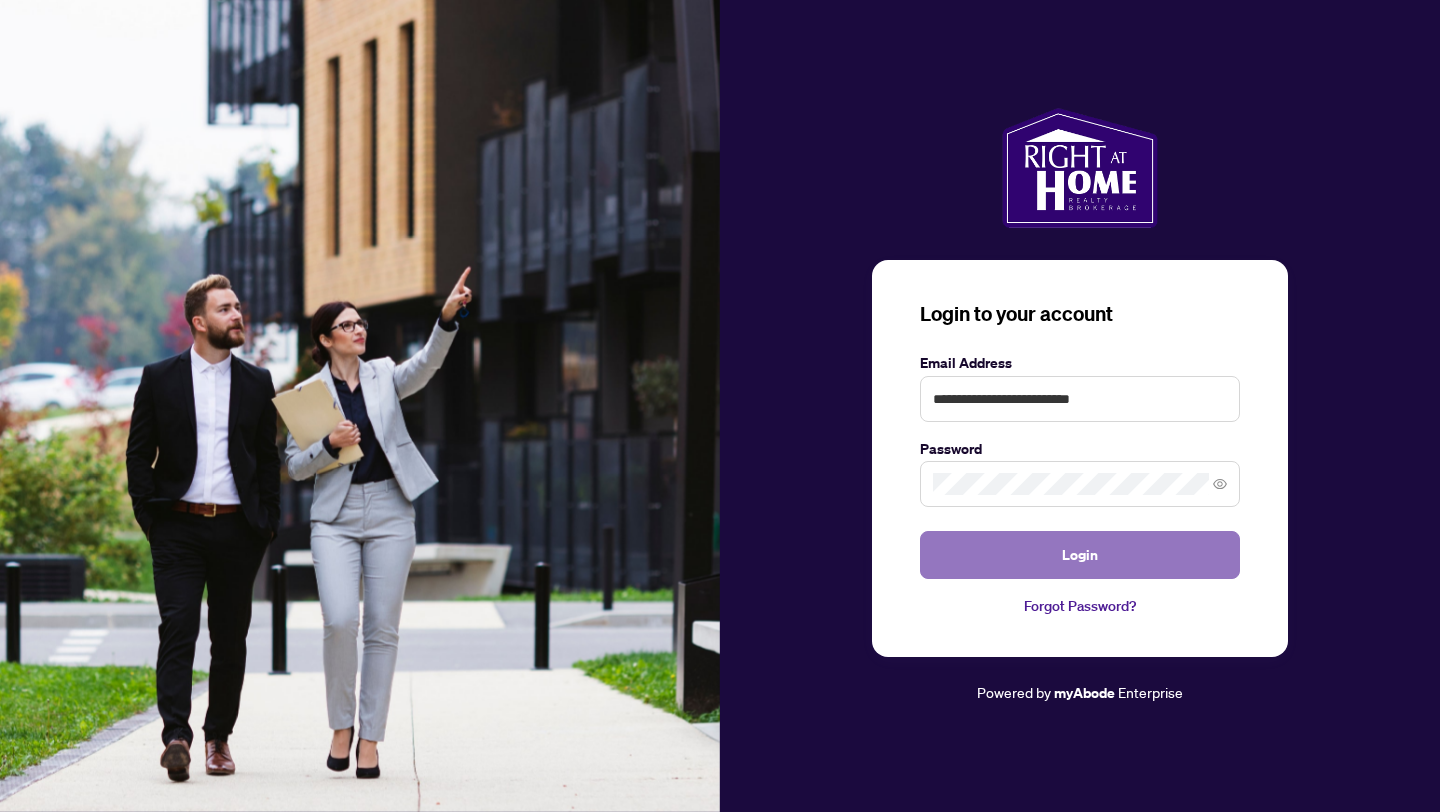 click on "Login" at bounding box center [1080, 555] 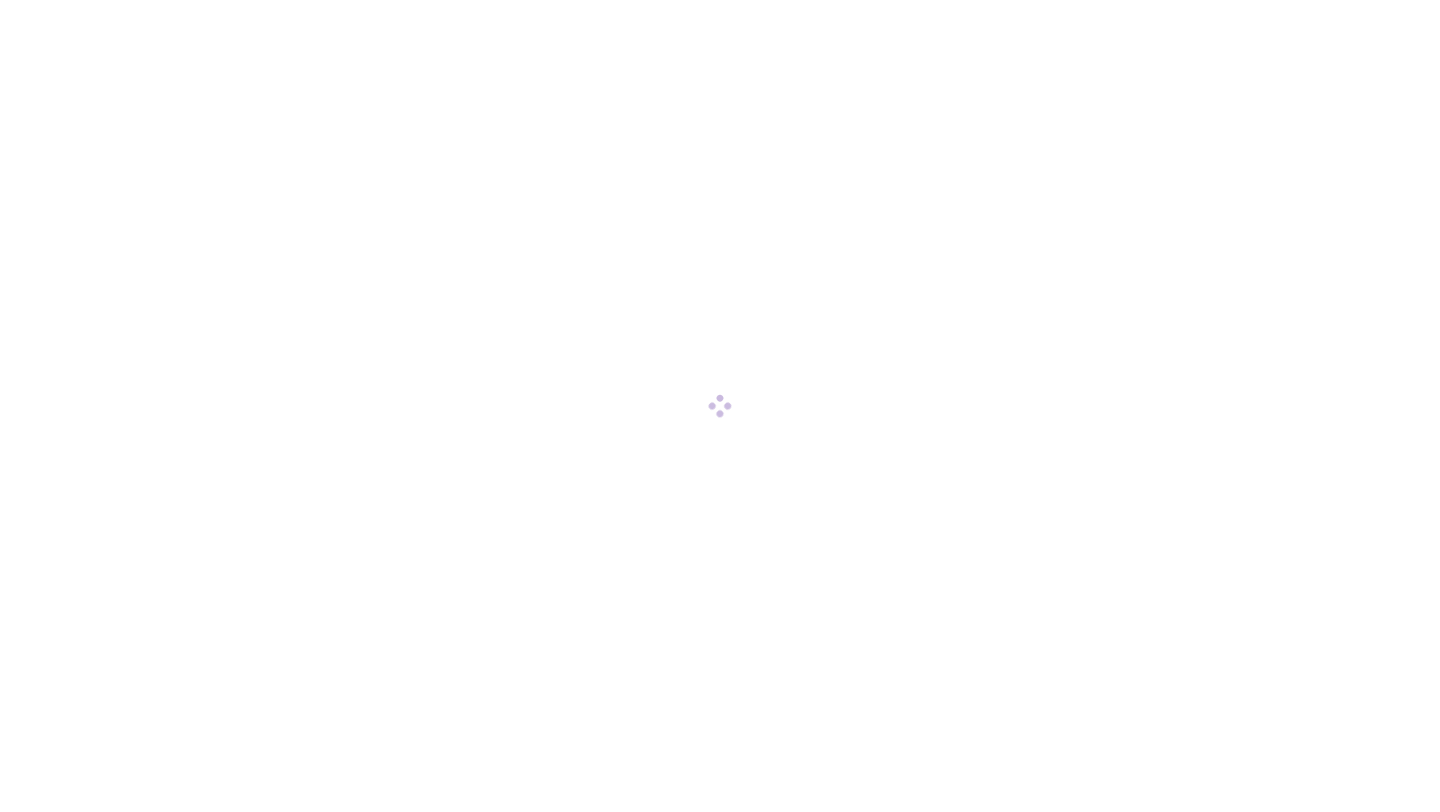scroll, scrollTop: 0, scrollLeft: 0, axis: both 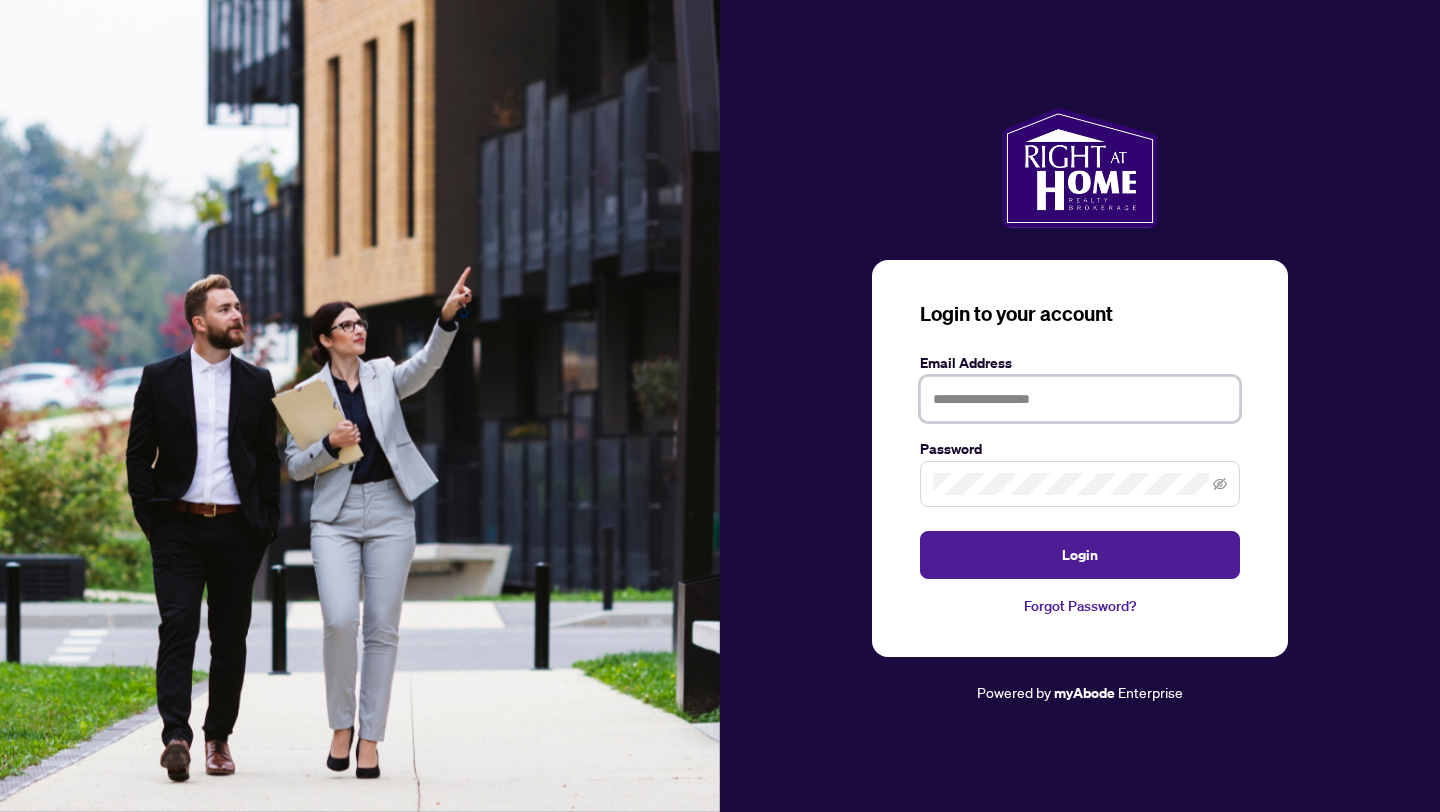 click at bounding box center (1080, 399) 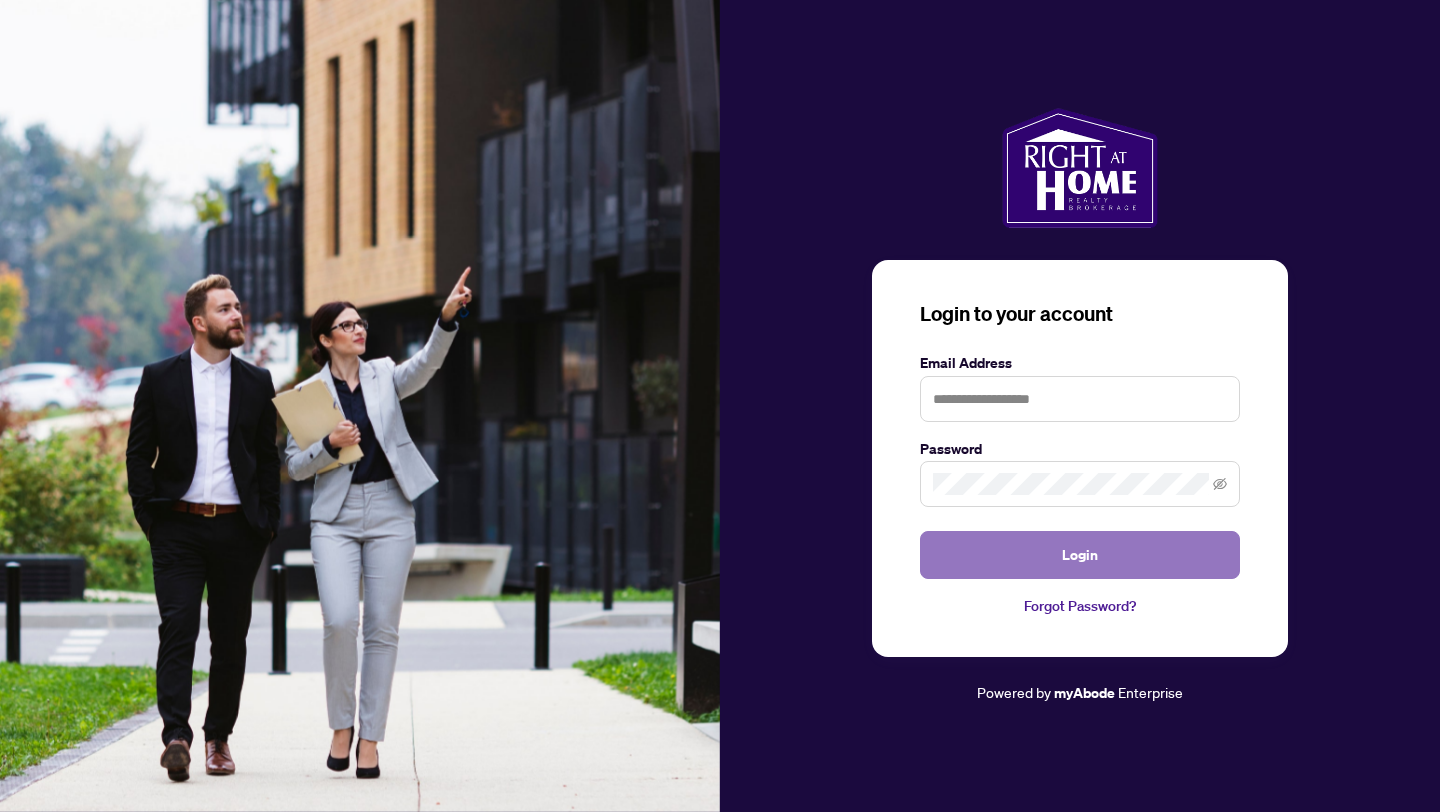 click on "Login" at bounding box center [1080, 555] 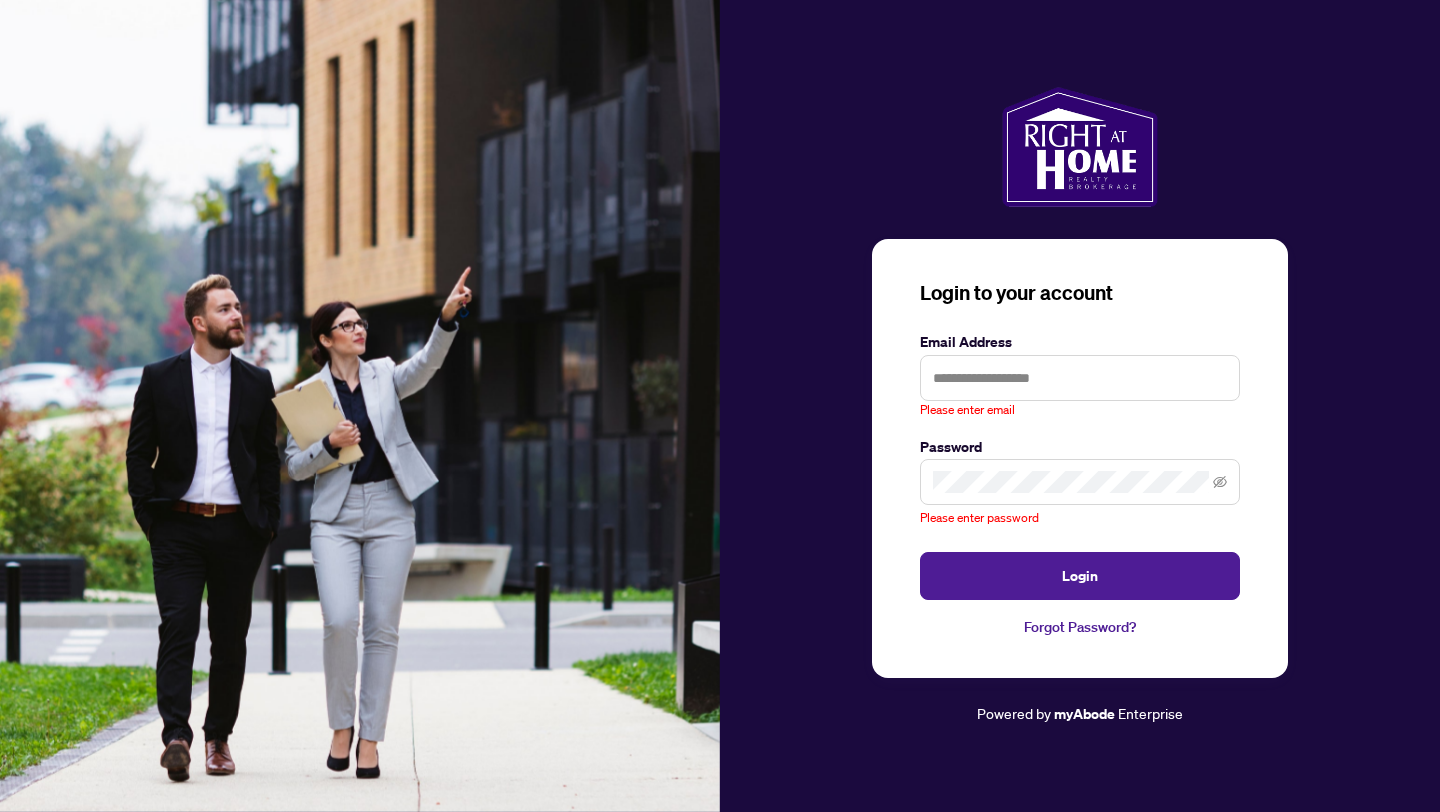click on "Forgot Password?" at bounding box center [1080, 627] 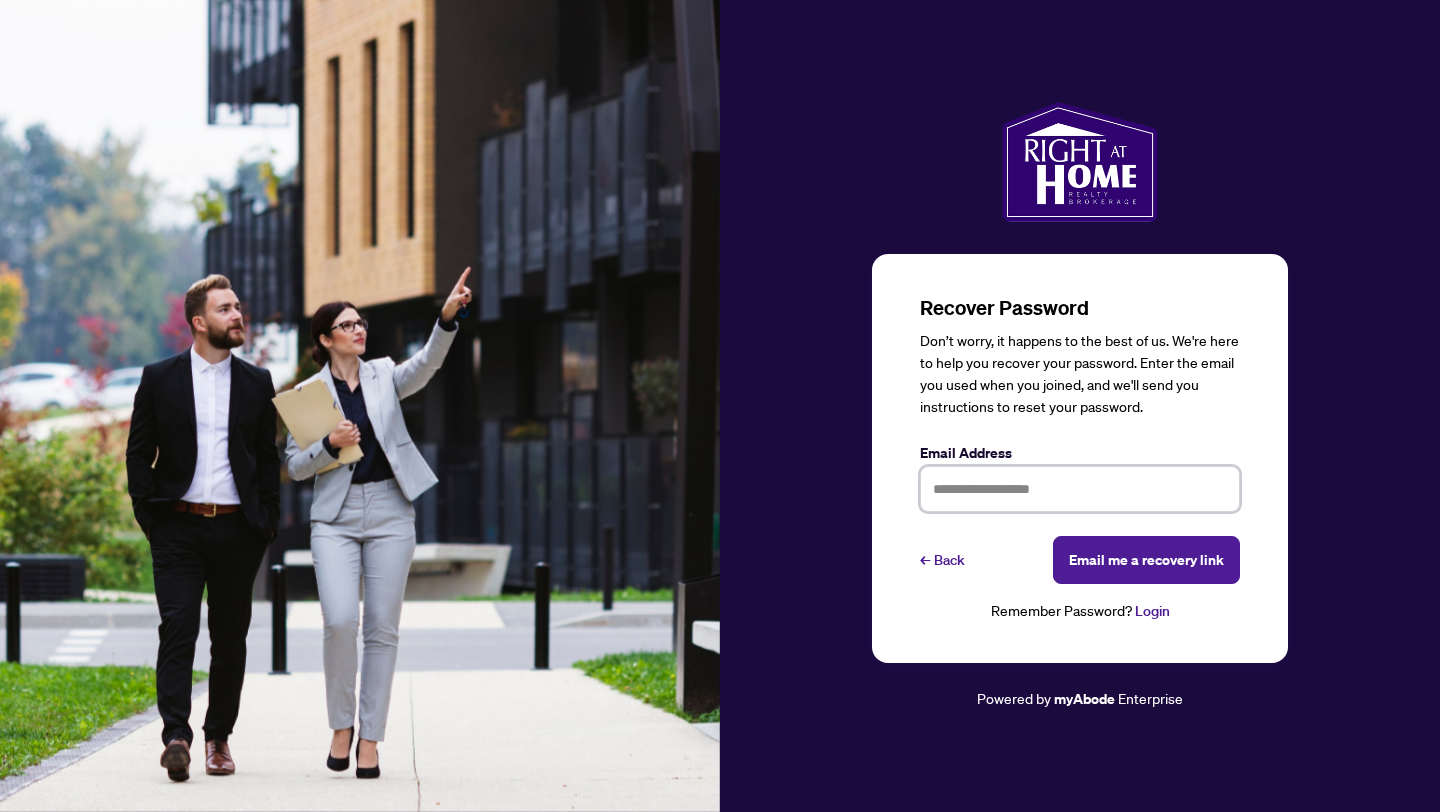 click at bounding box center [1080, 489] 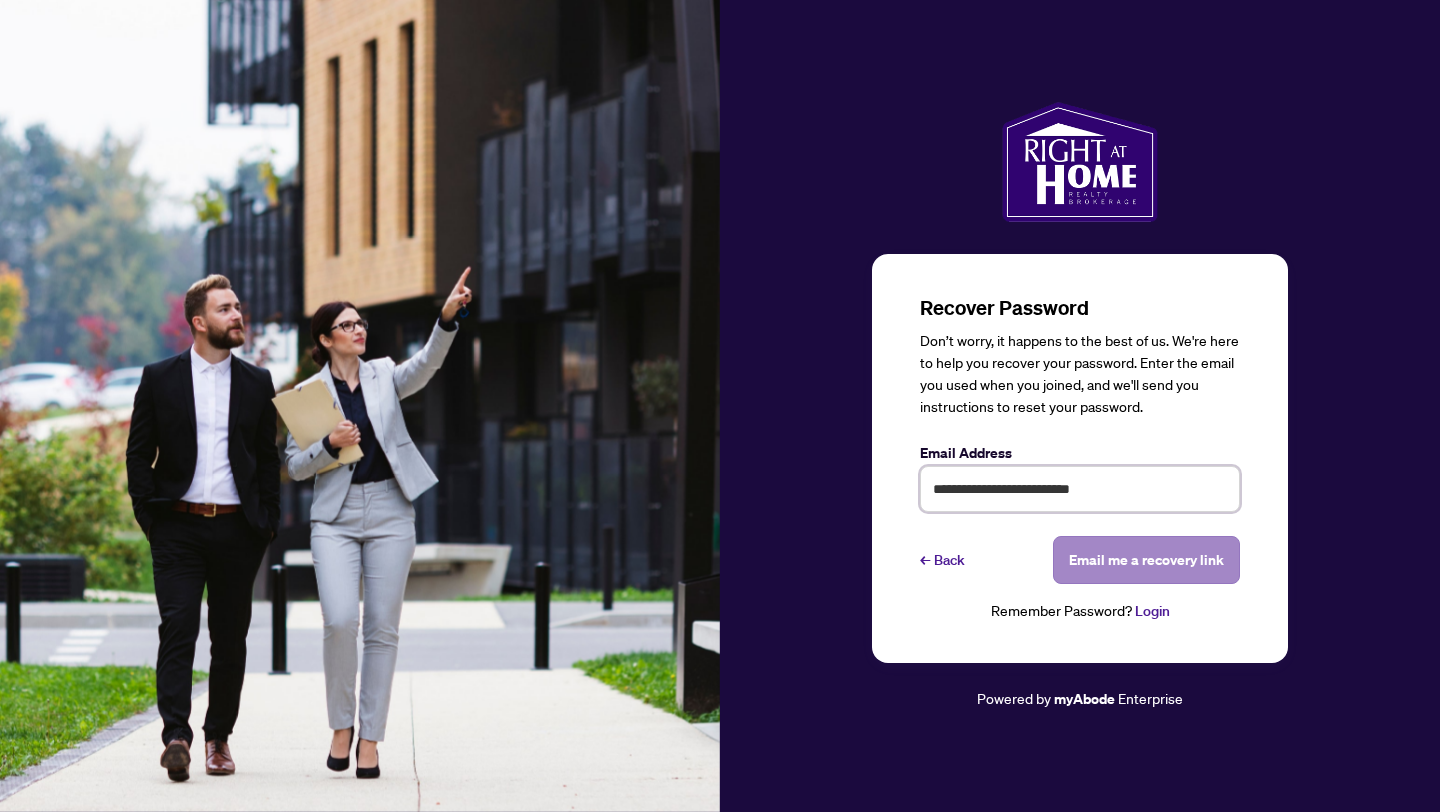 type on "**********" 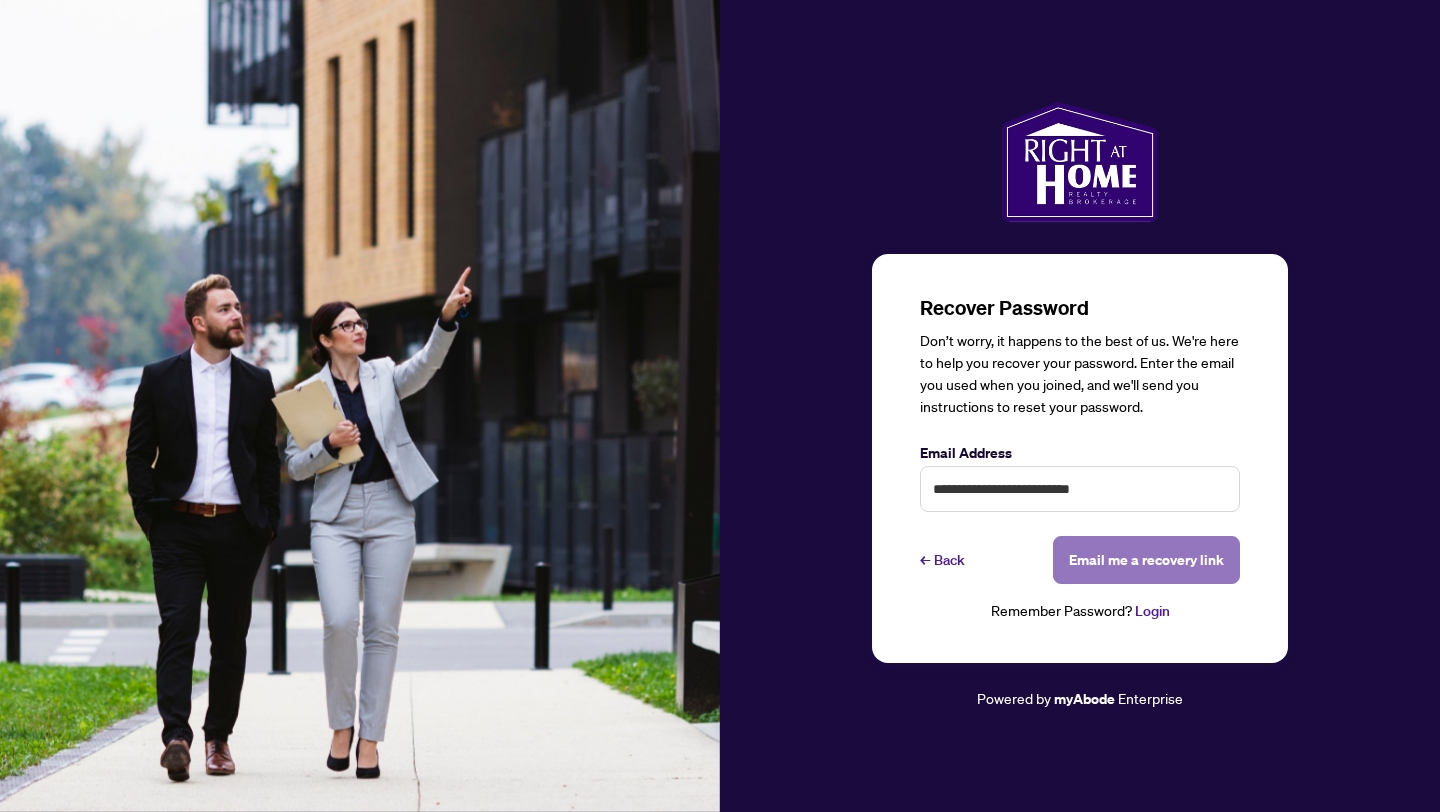 click on "Email me a recovery link" at bounding box center (1146, 560) 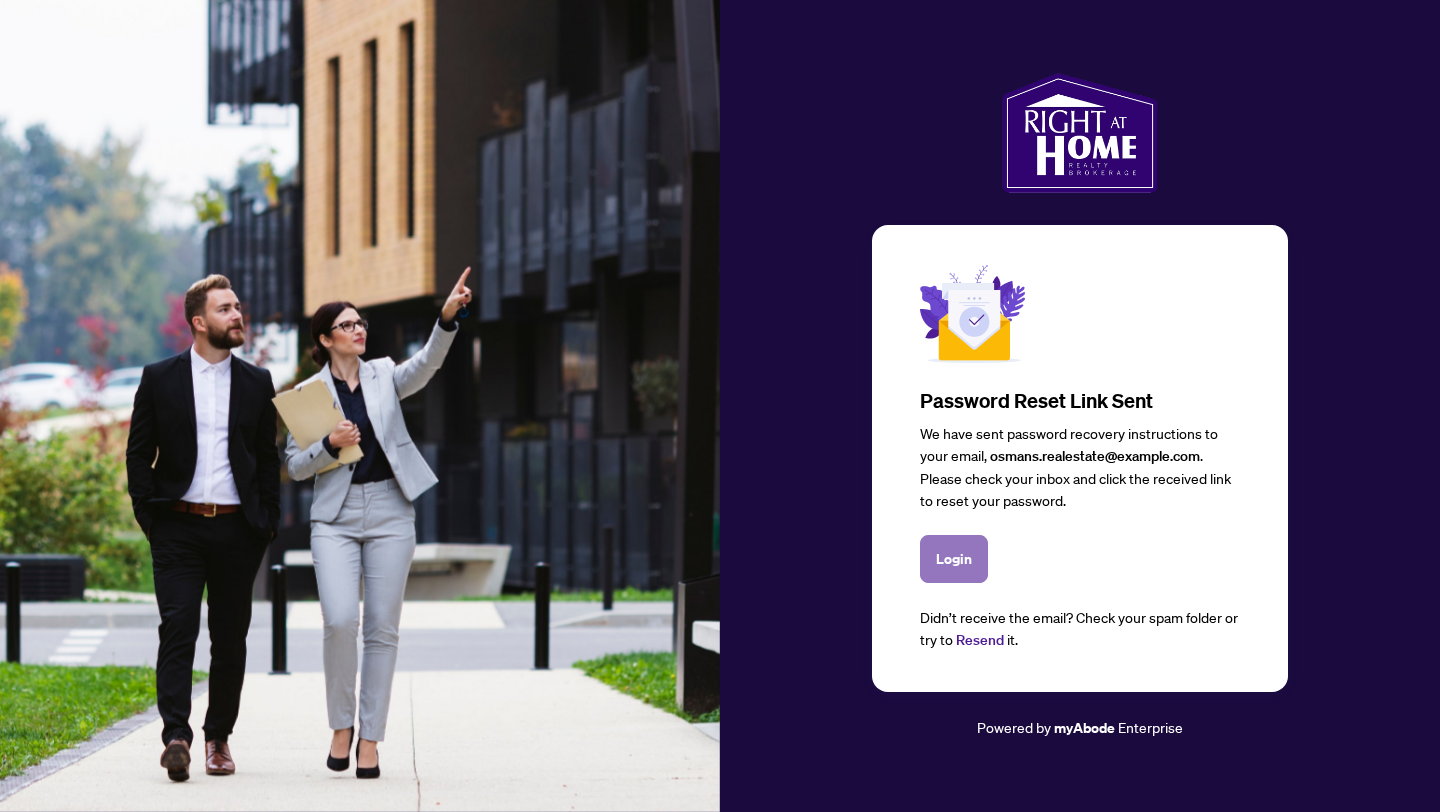 click on "Login" at bounding box center [954, 559] 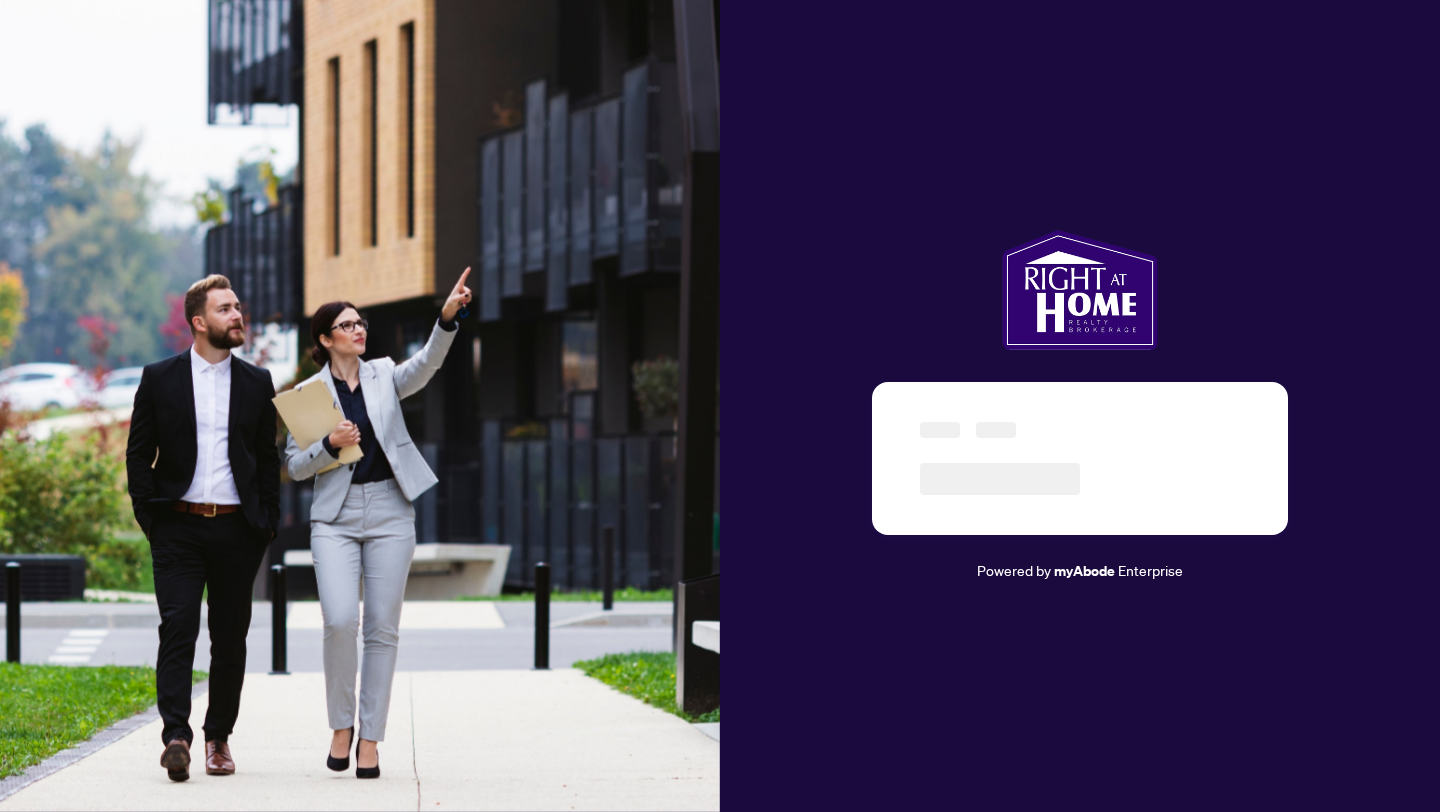 scroll, scrollTop: 0, scrollLeft: 0, axis: both 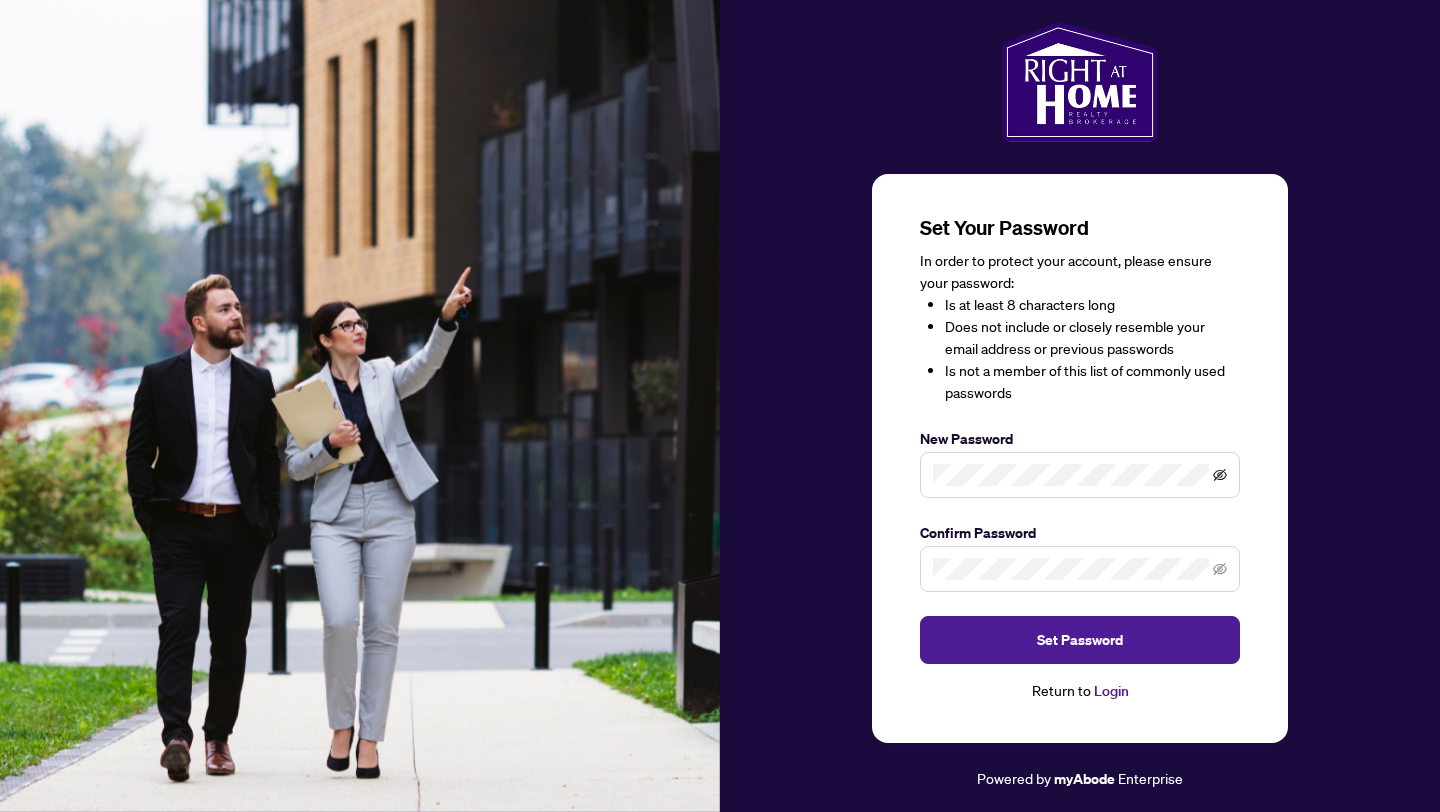 click 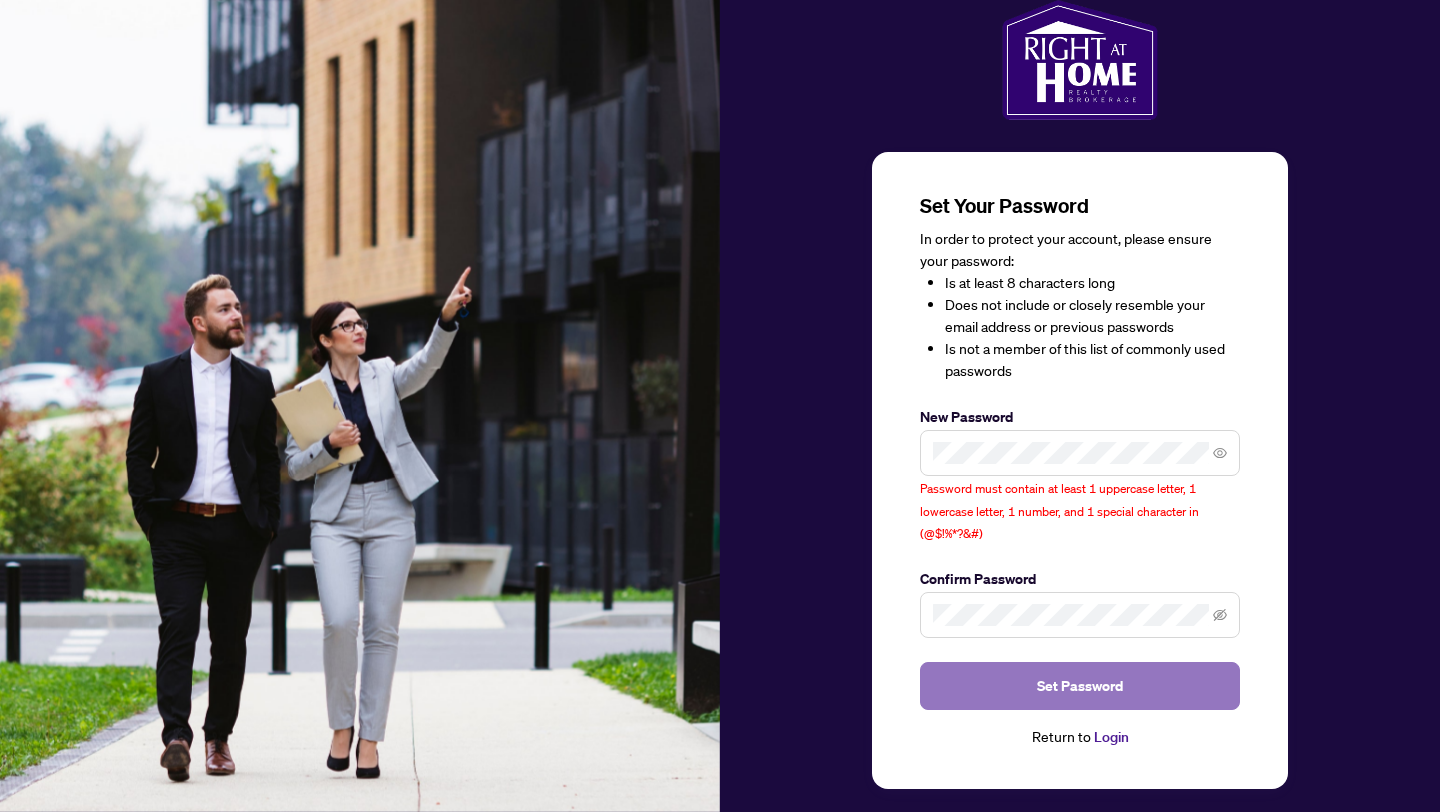 click on "Set Password" at bounding box center [1080, 686] 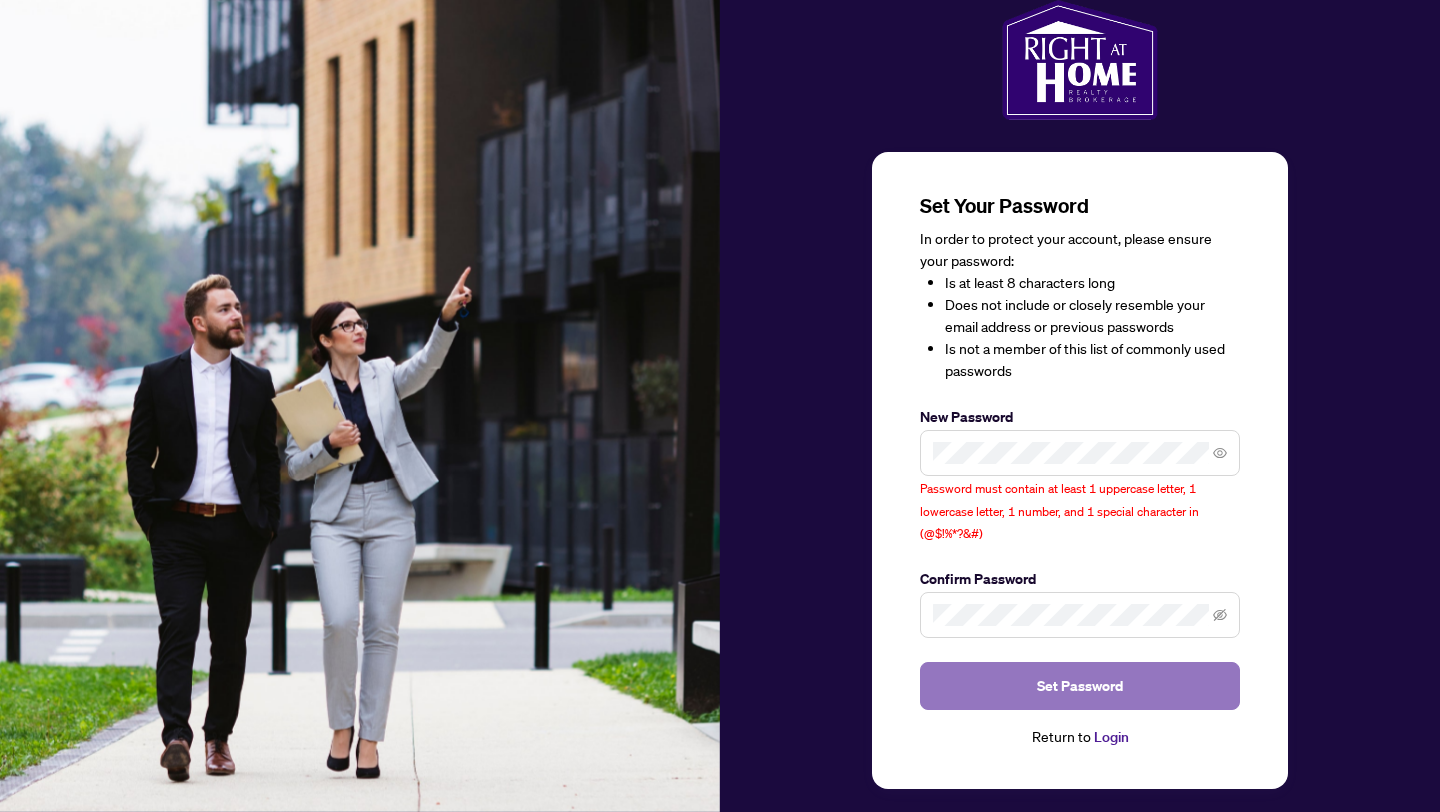 click on "Set Password" at bounding box center [1080, 686] 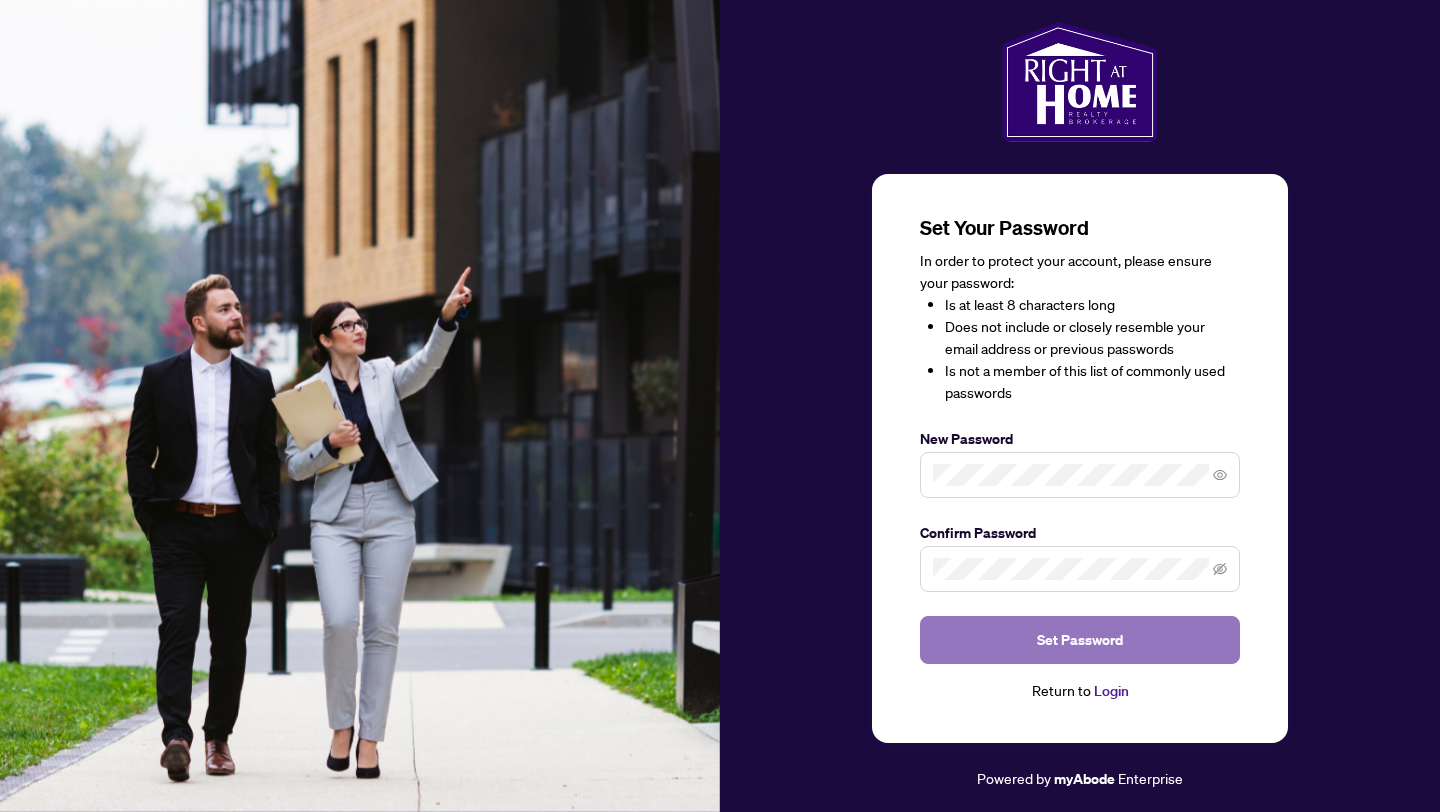 click on "Set Password" at bounding box center [1080, 640] 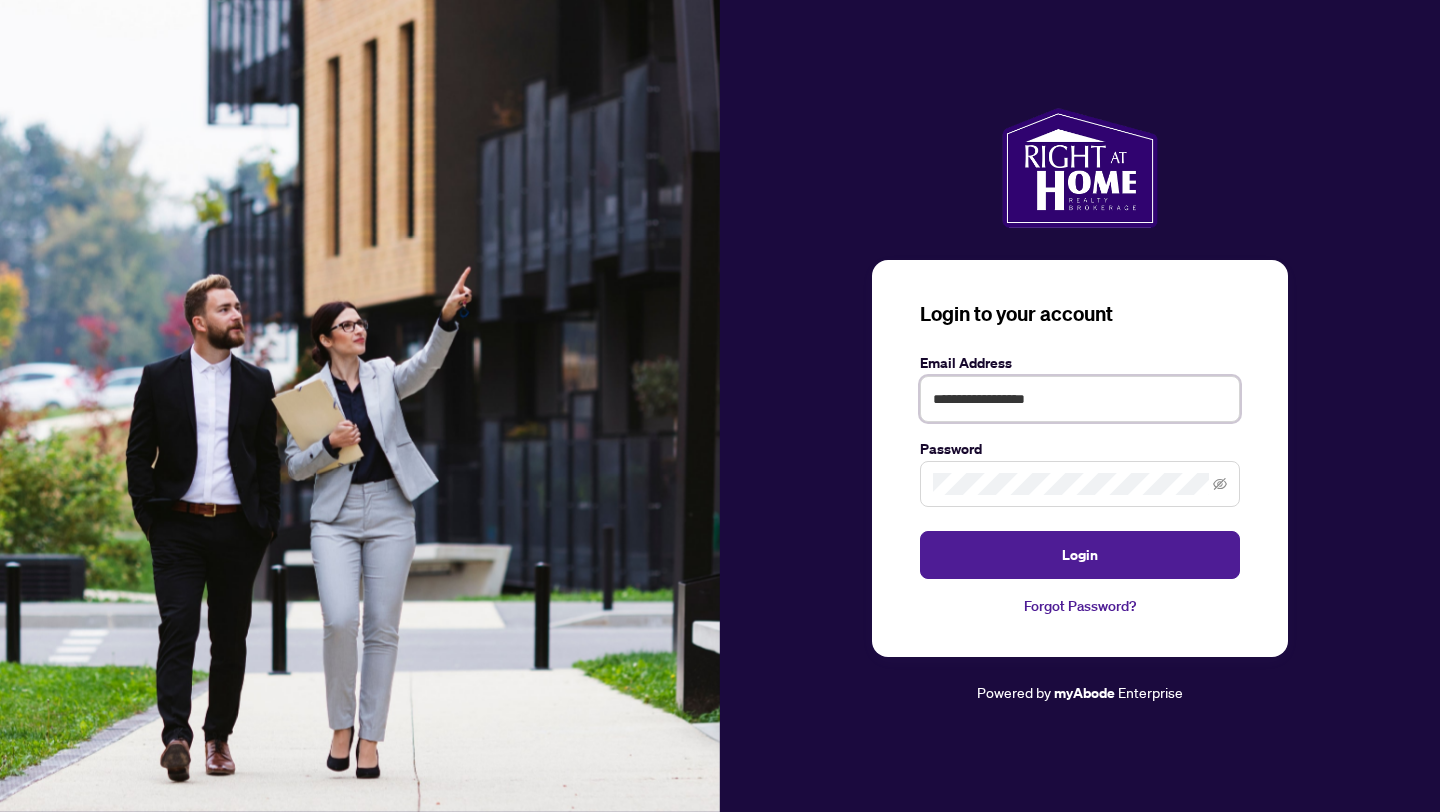 type on "**********" 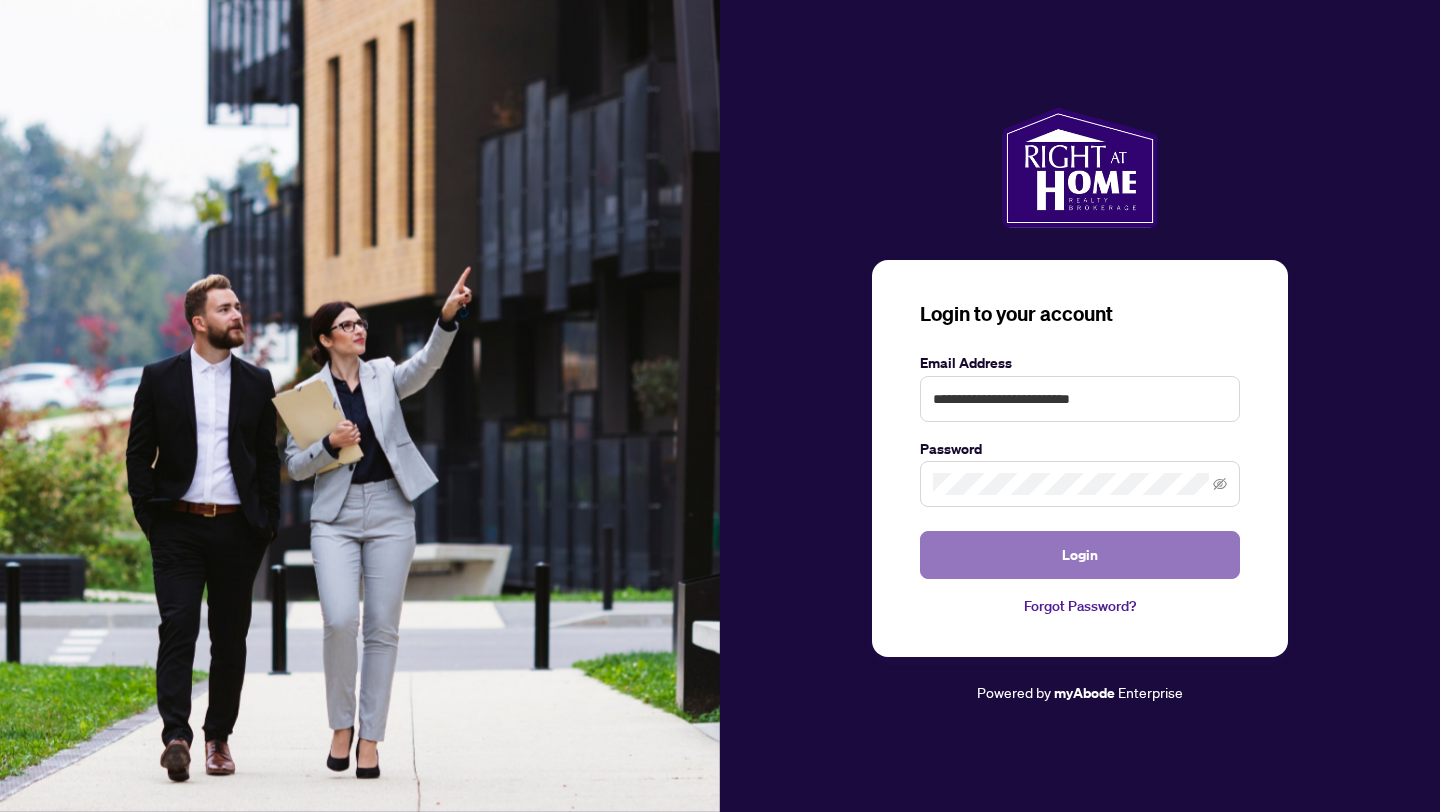 click on "Login" at bounding box center [1080, 555] 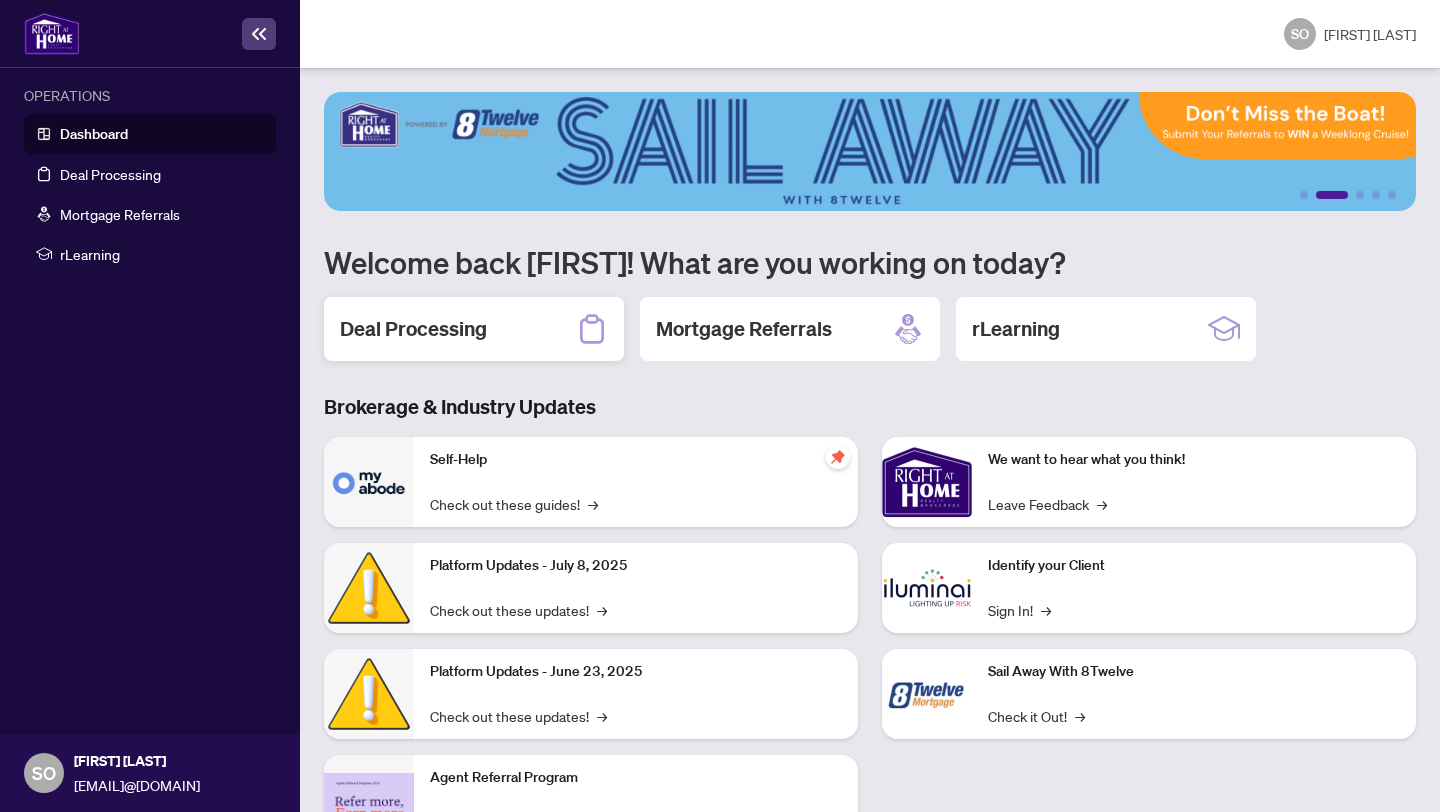 click on "Deal Processing" at bounding box center (413, 329) 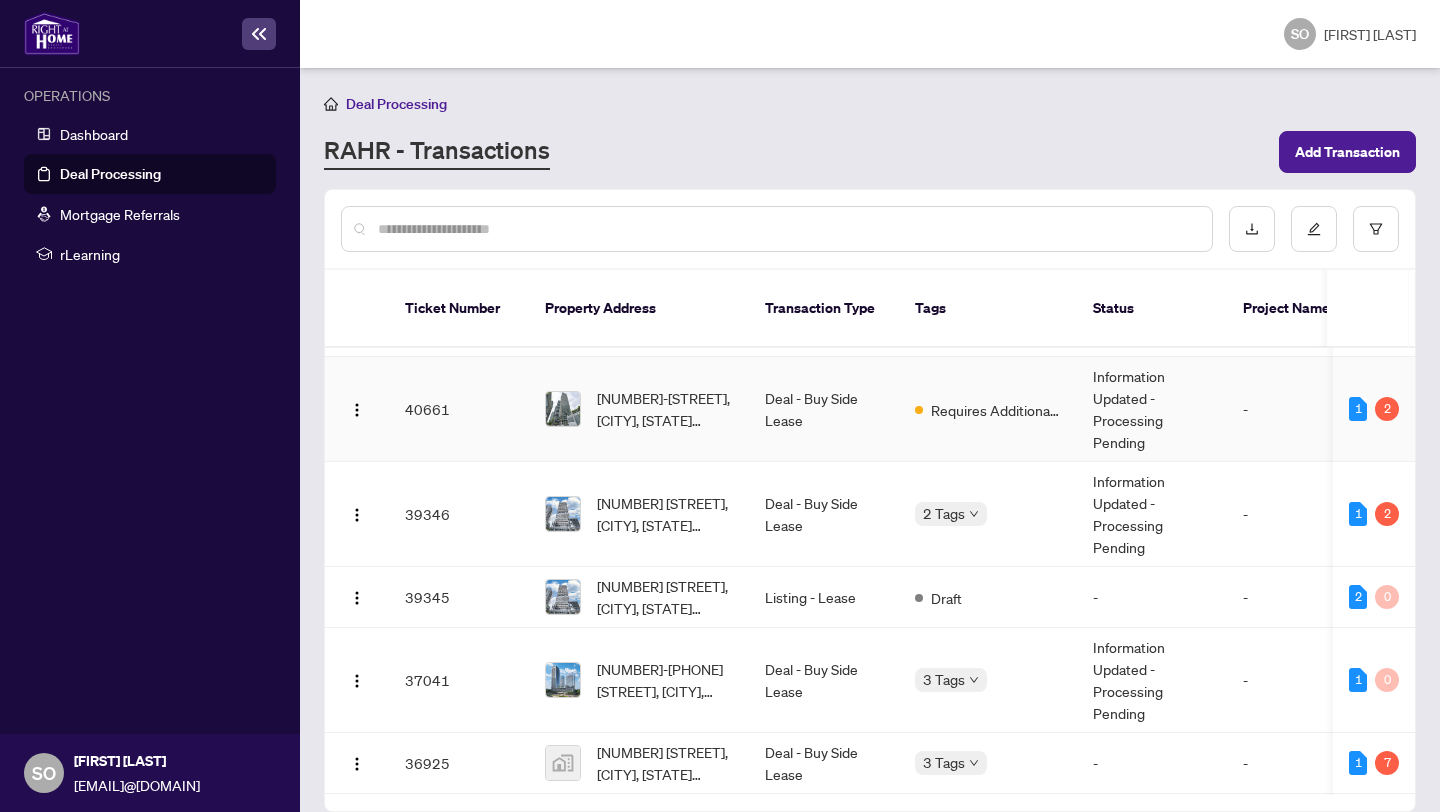 scroll, scrollTop: 514, scrollLeft: 0, axis: vertical 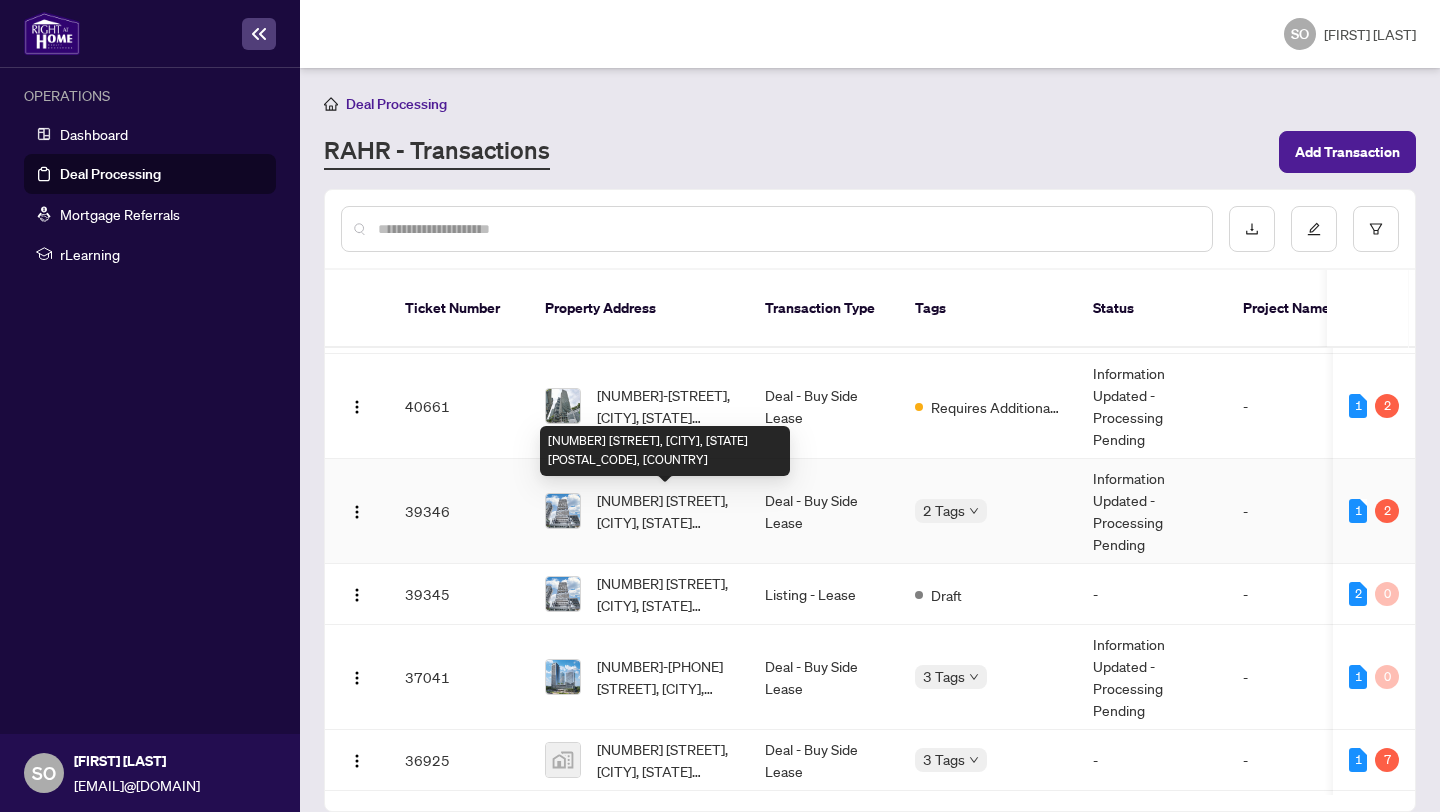 click on "[NUMBER] [STREET], [CITY], [STATE] [POSTAL_CODE], [COUNTRY]" at bounding box center [665, 511] 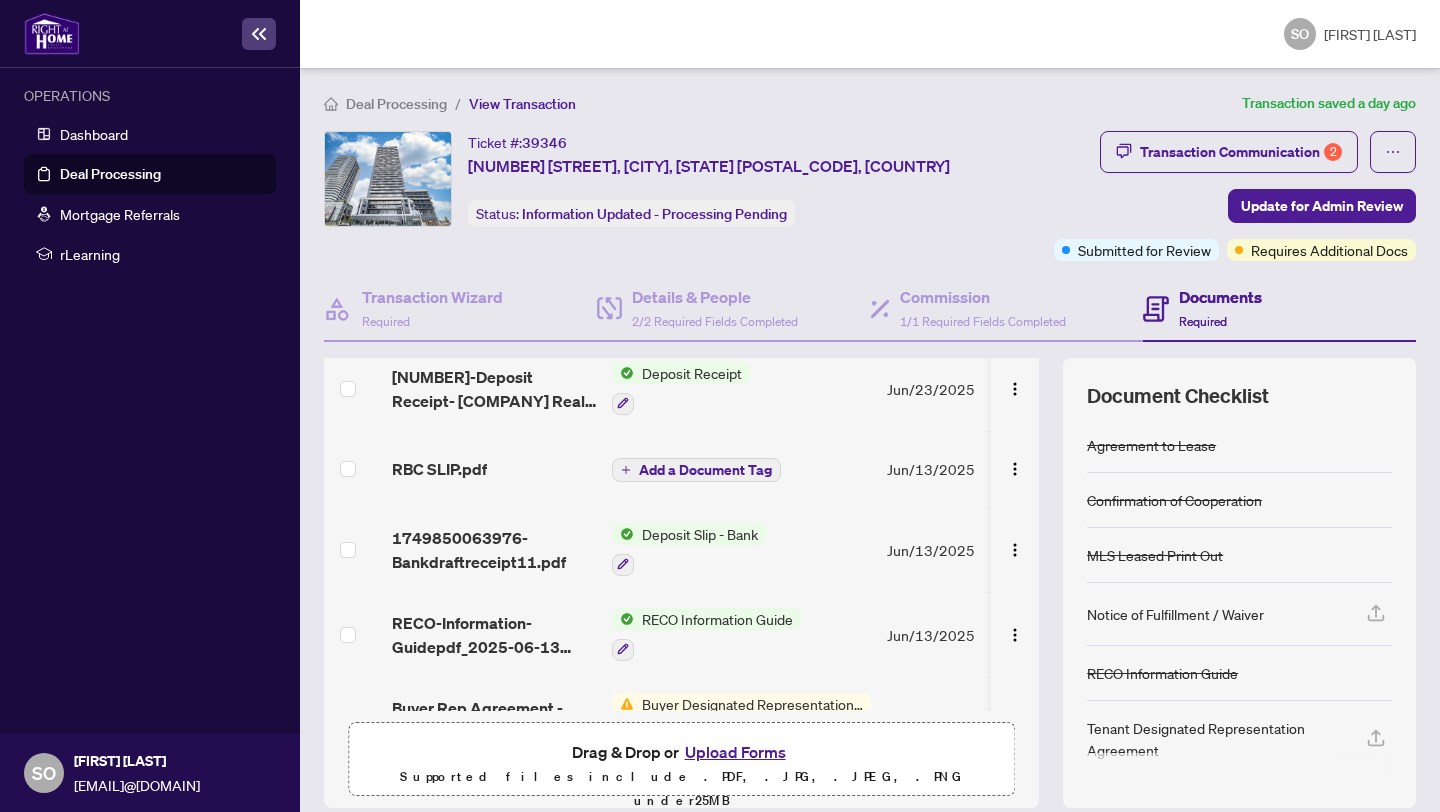 scroll, scrollTop: 790, scrollLeft: 0, axis: vertical 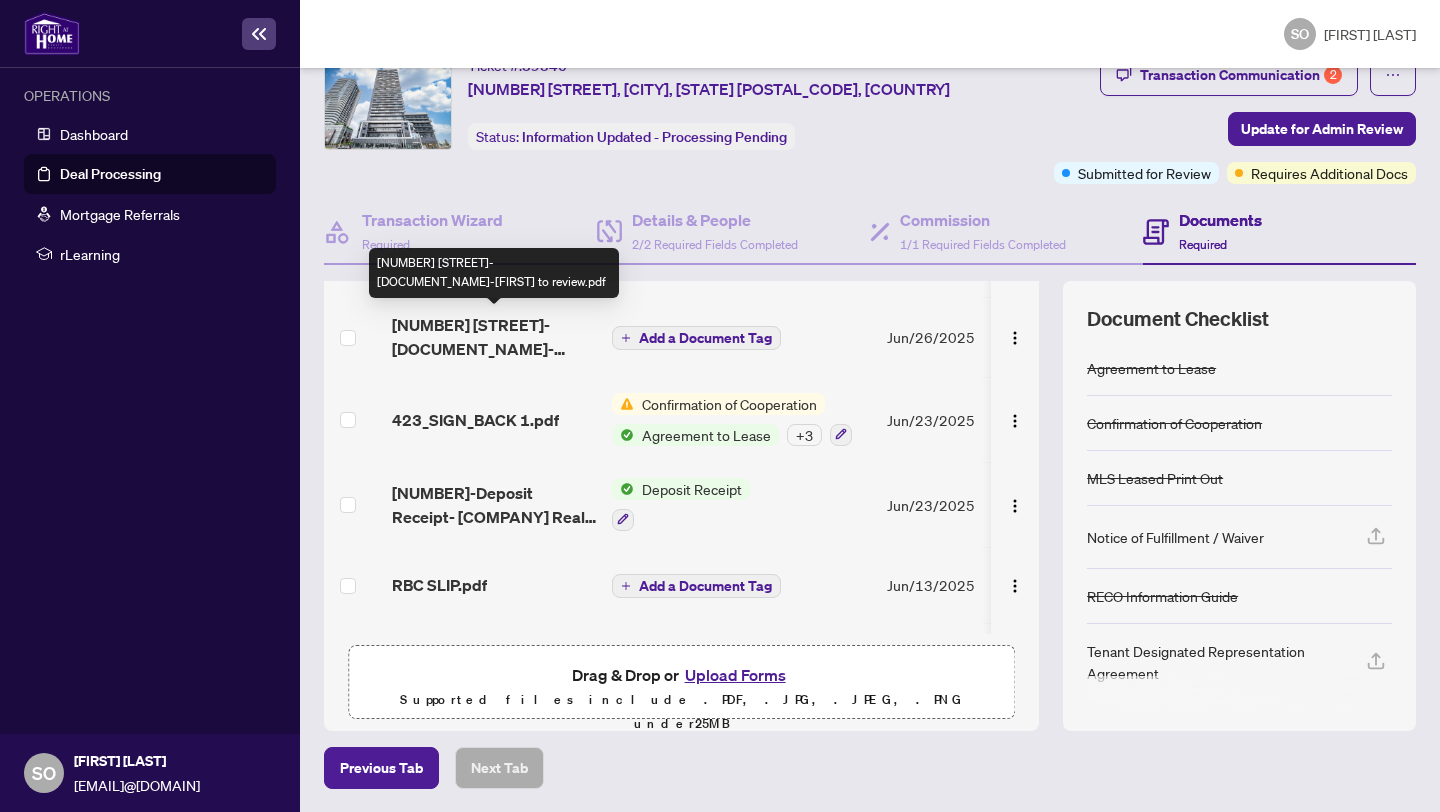 click on "[NUMBER] [STREET]-[DOCUMENT_NAME]-[FIRST] to review.pdf" at bounding box center (494, 337) 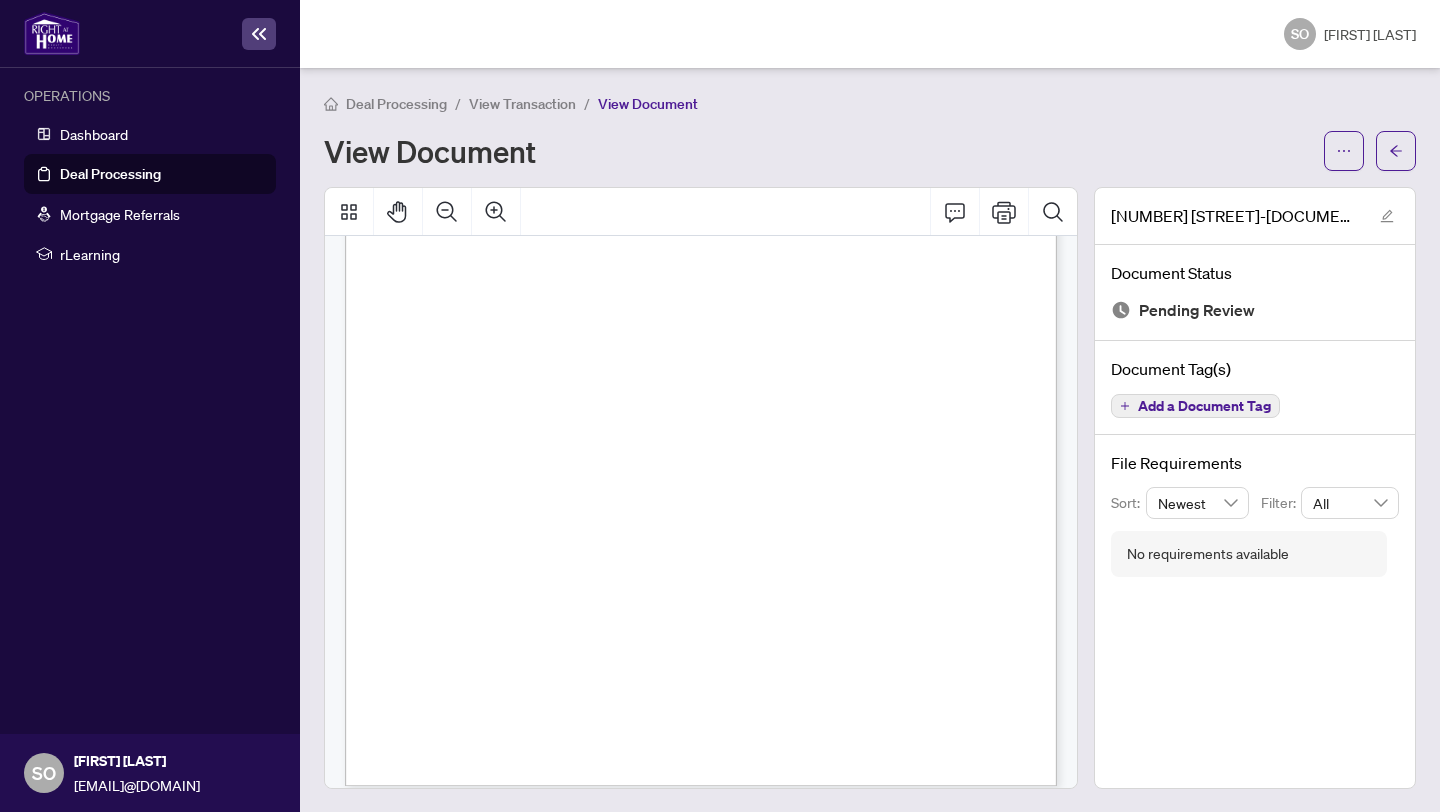 scroll, scrollTop: 409, scrollLeft: 0, axis: vertical 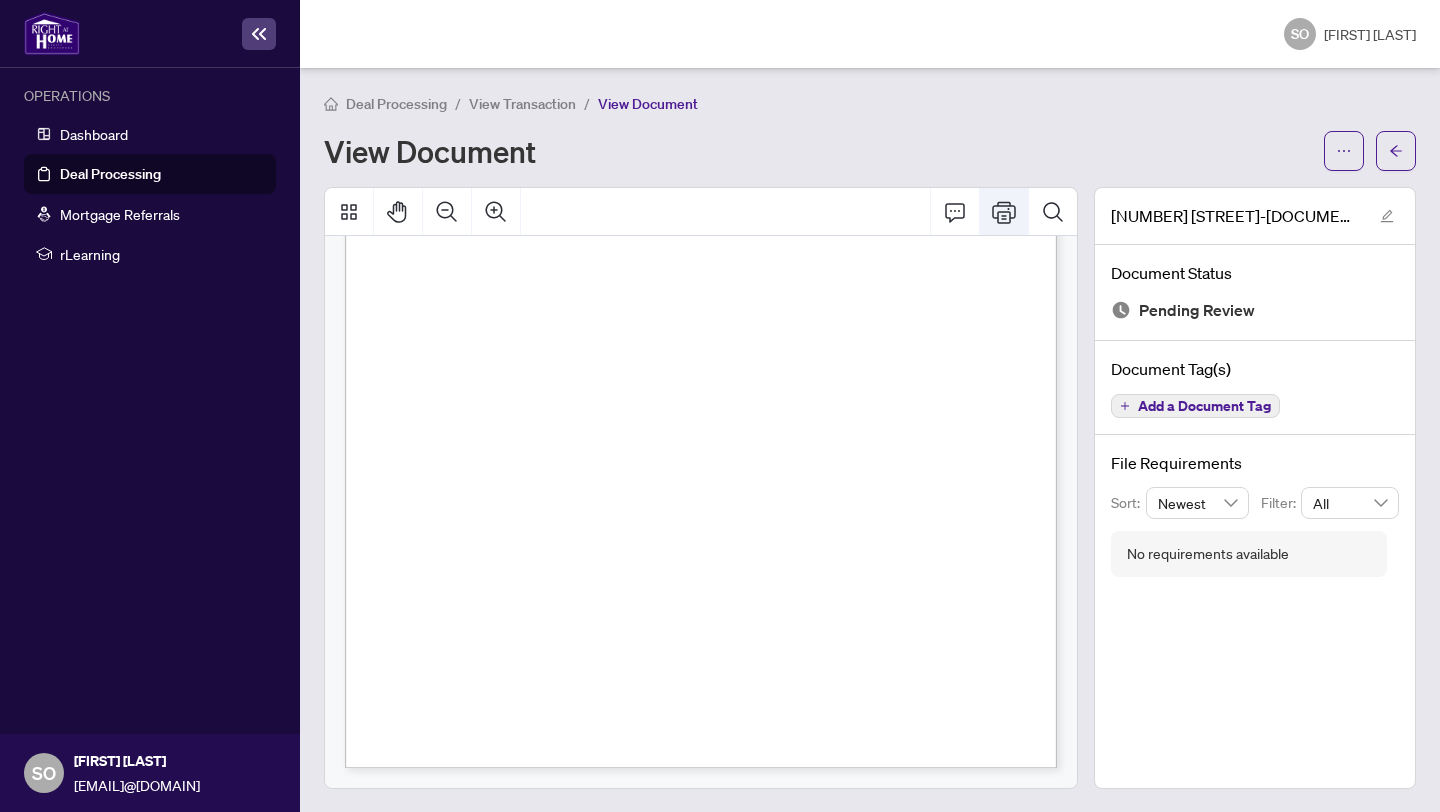click 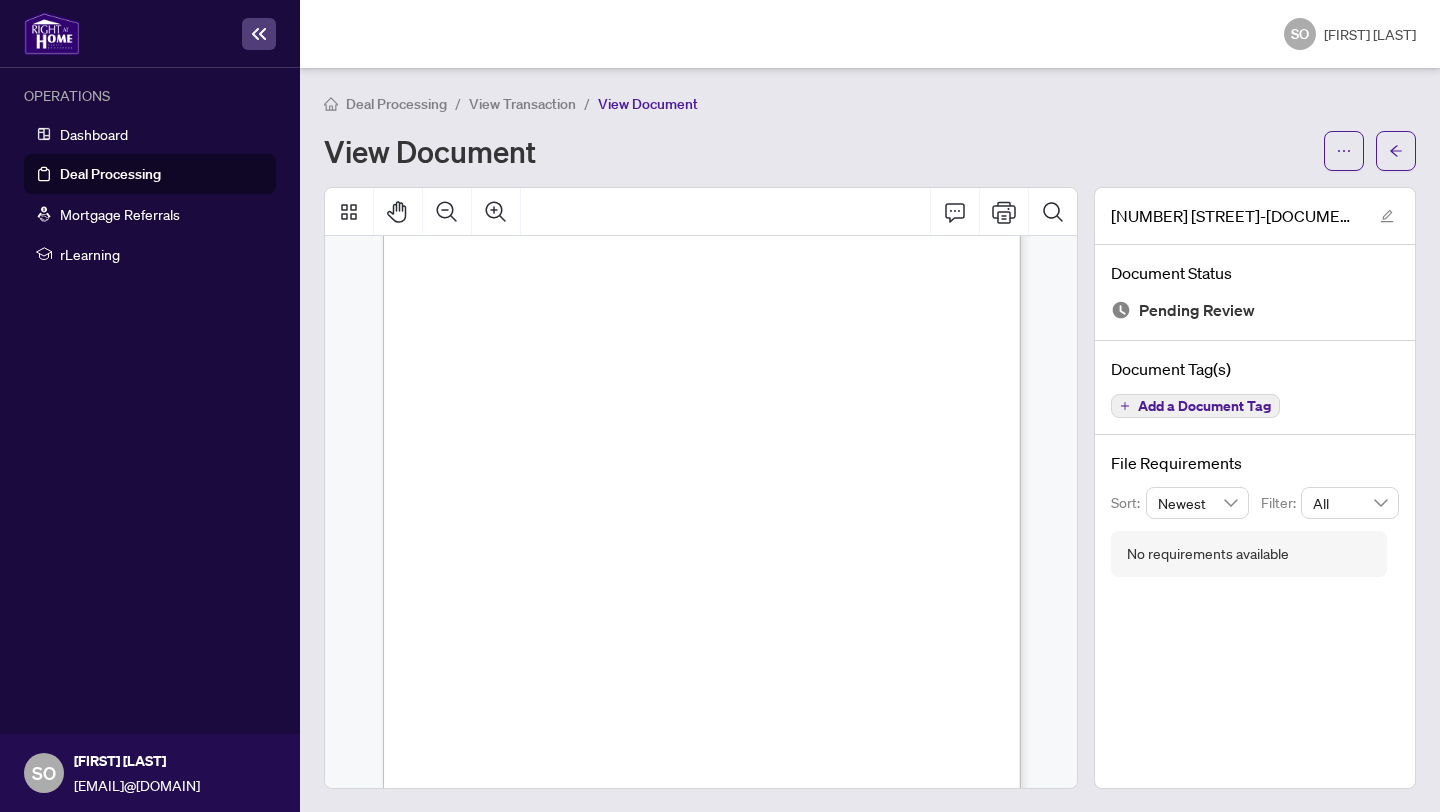 scroll, scrollTop: 169, scrollLeft: 0, axis: vertical 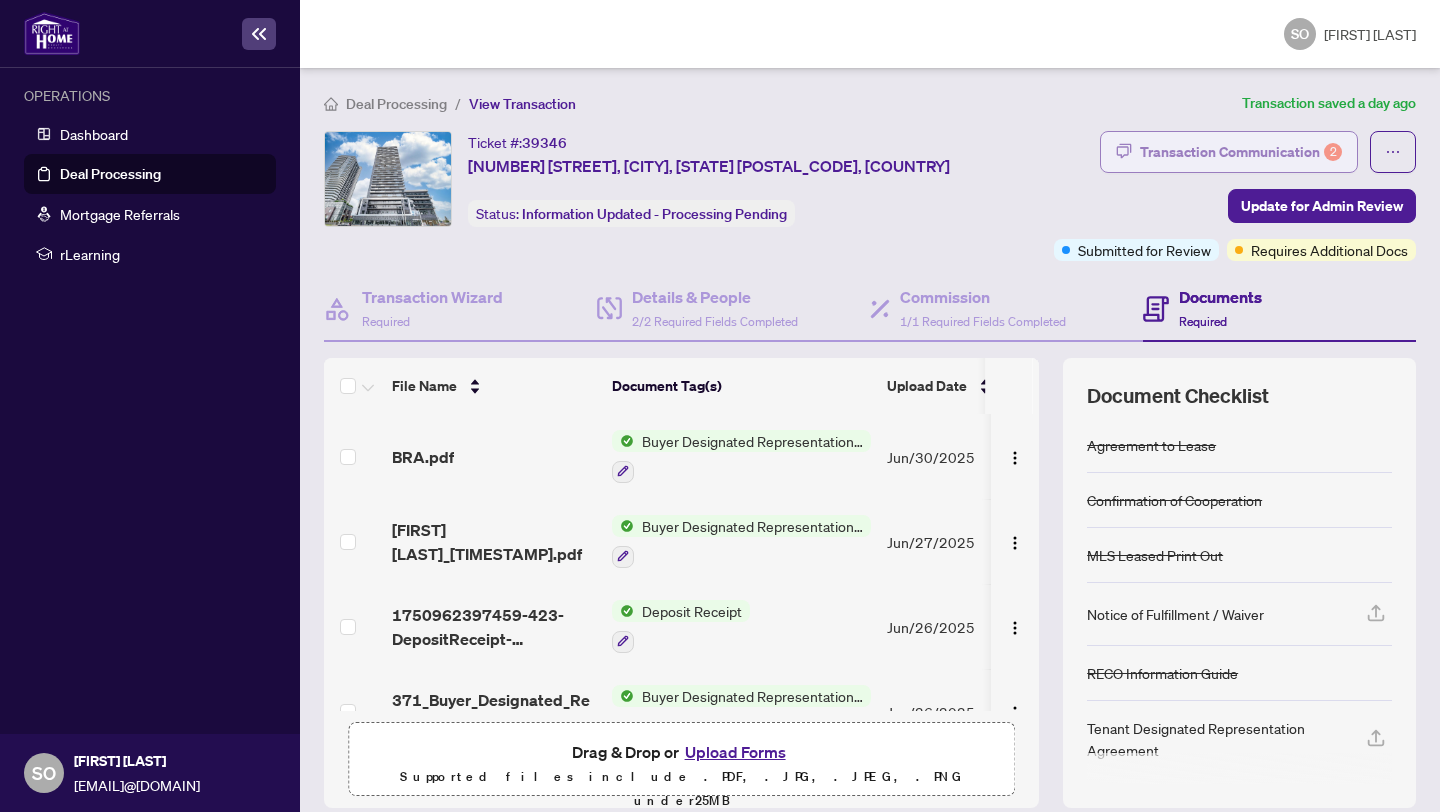 click on "Transaction Communication 2" at bounding box center (1241, 152) 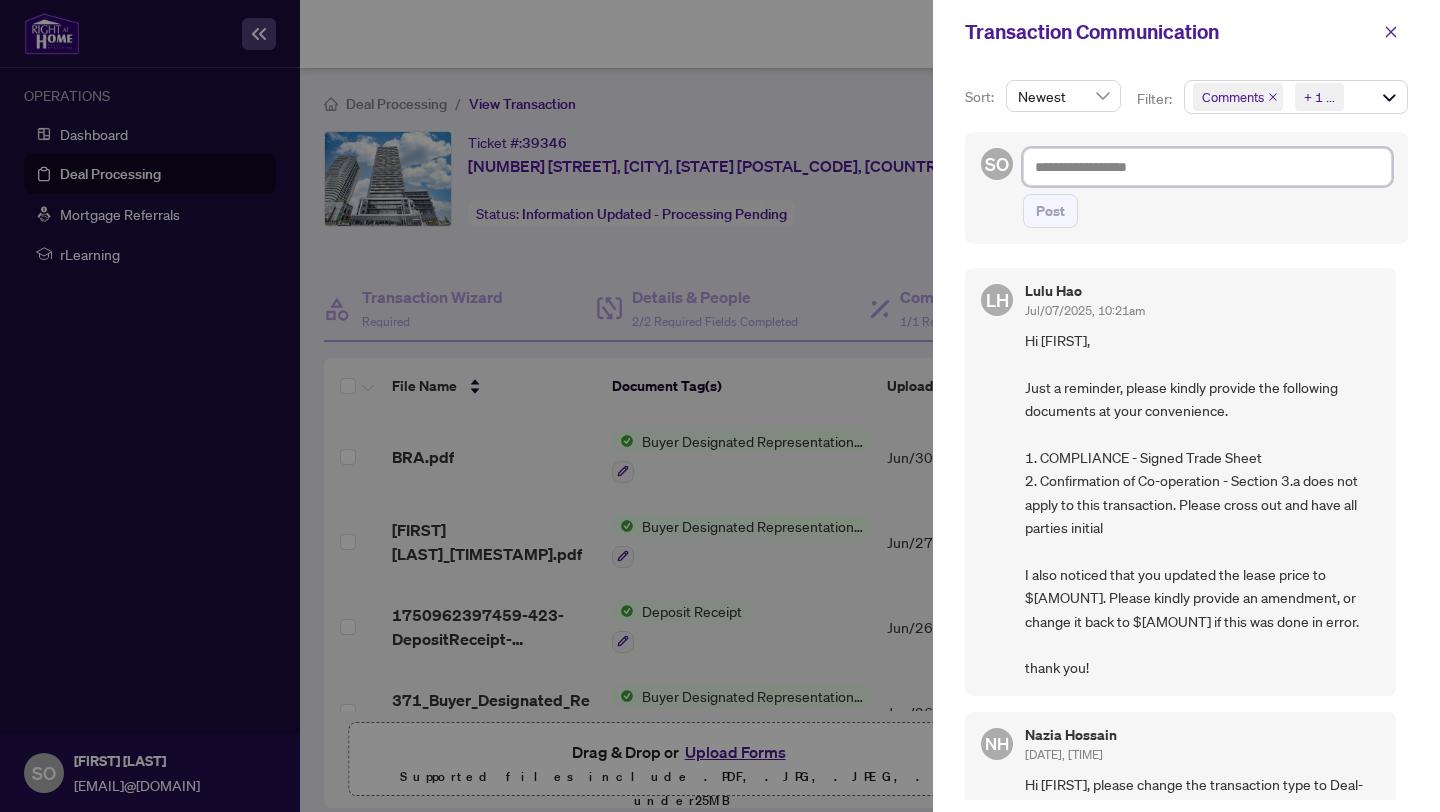 click at bounding box center (1207, 167) 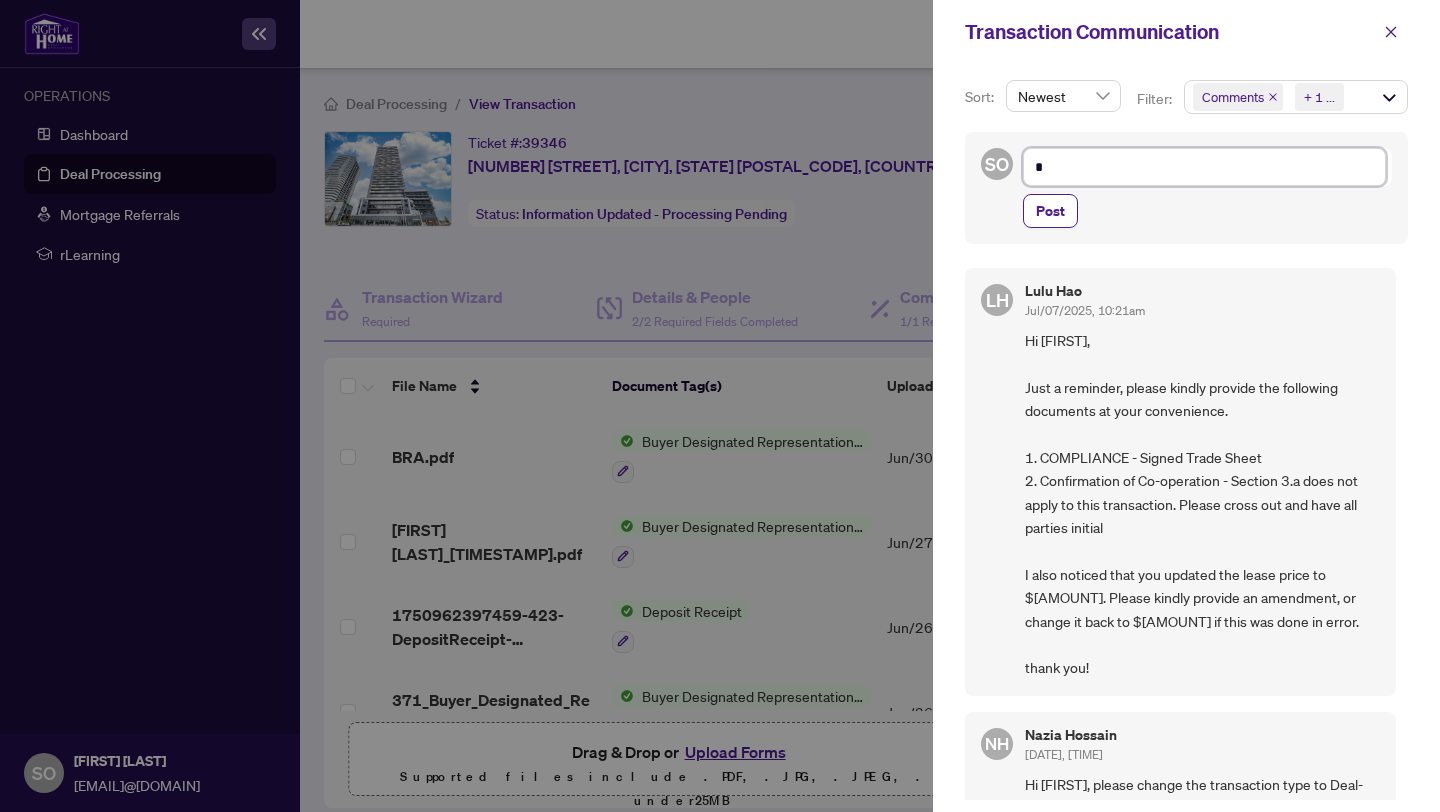 type on "**" 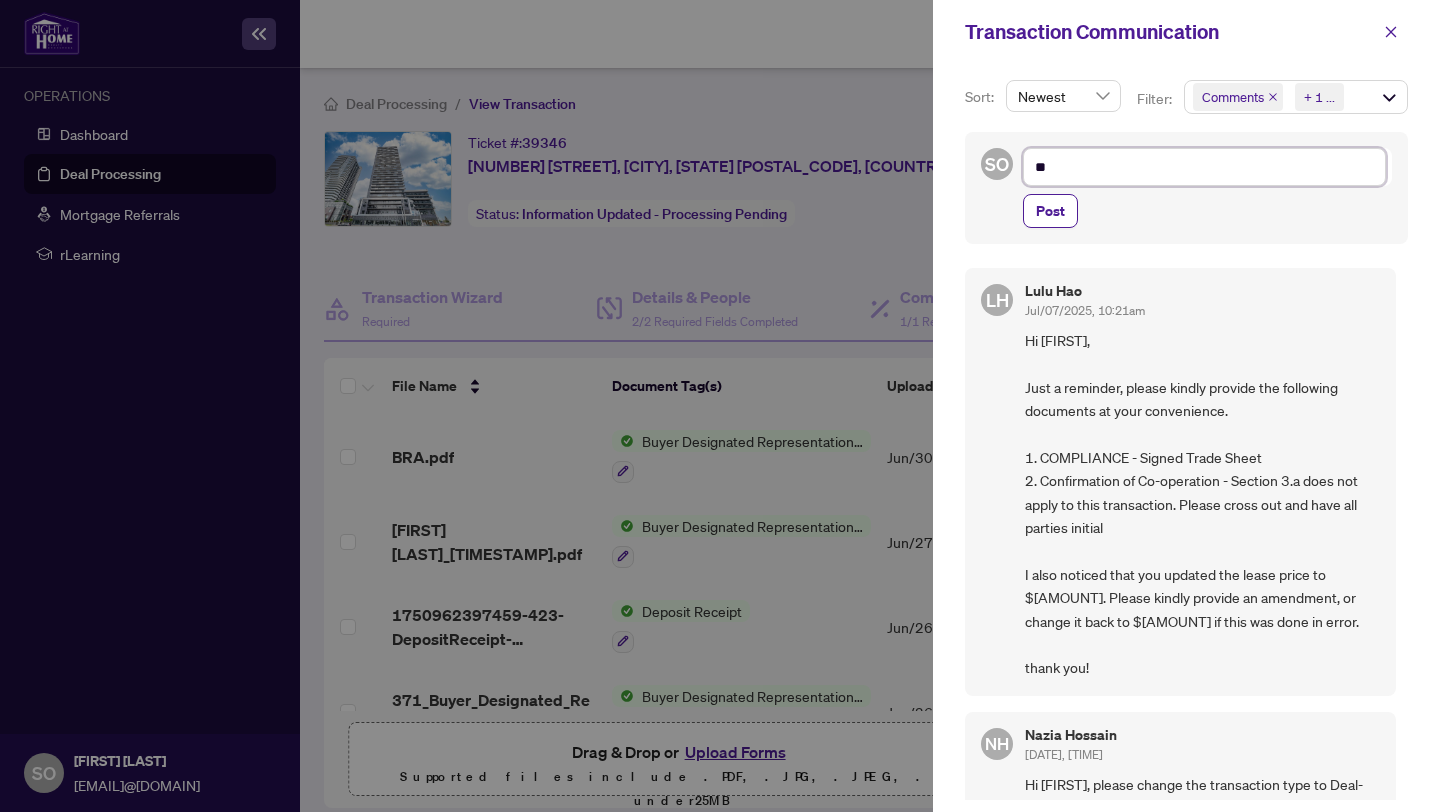 type on "***" 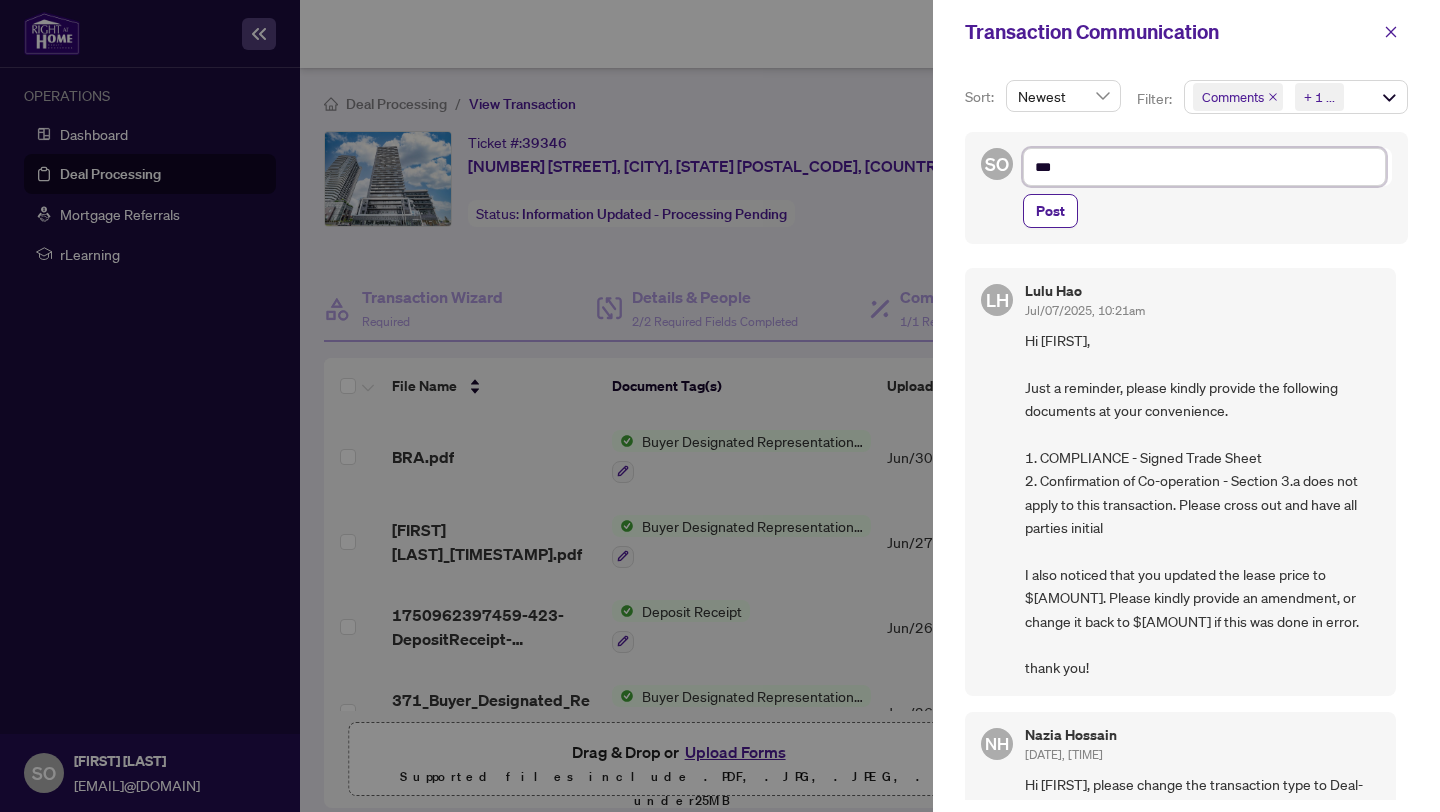 type on "****" 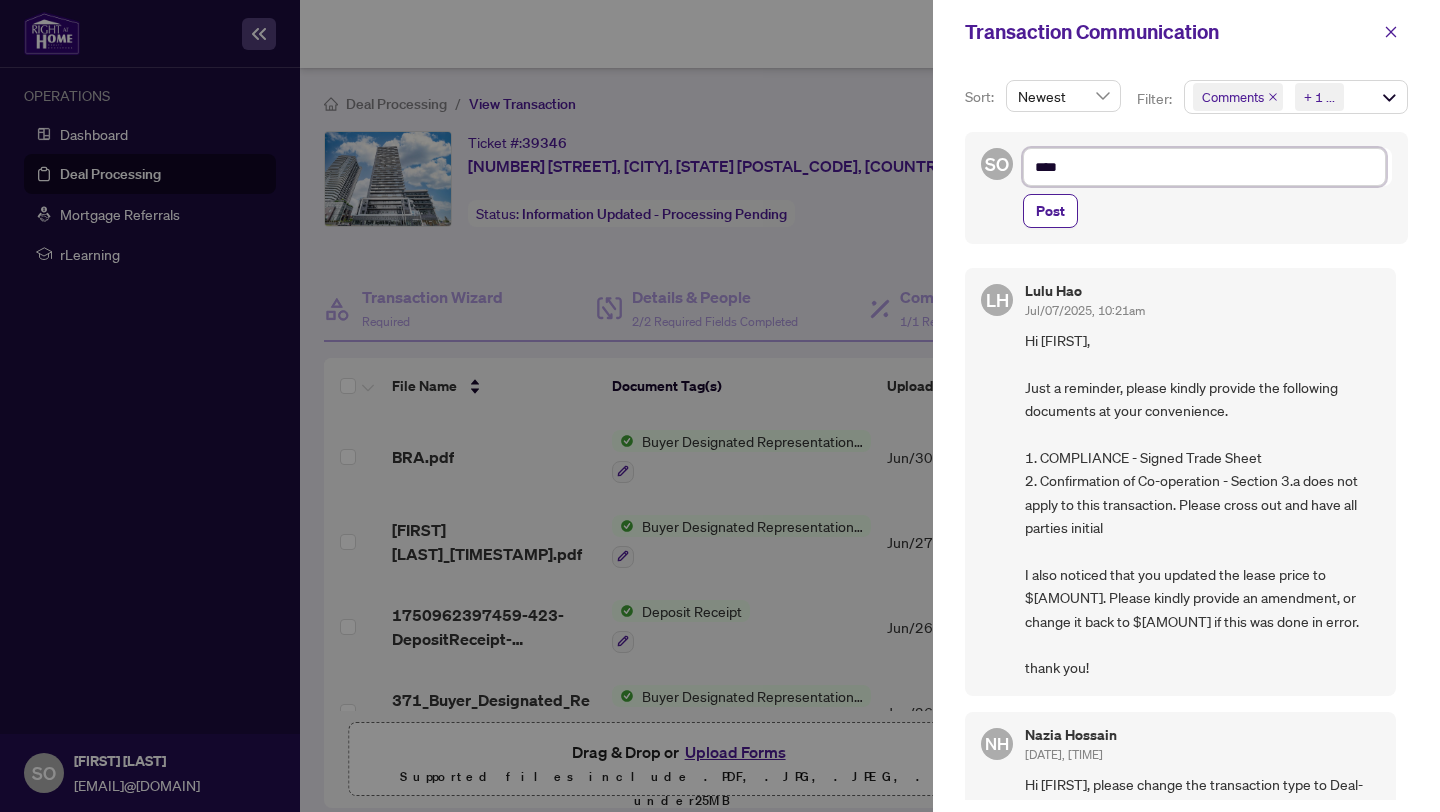 type on "*****" 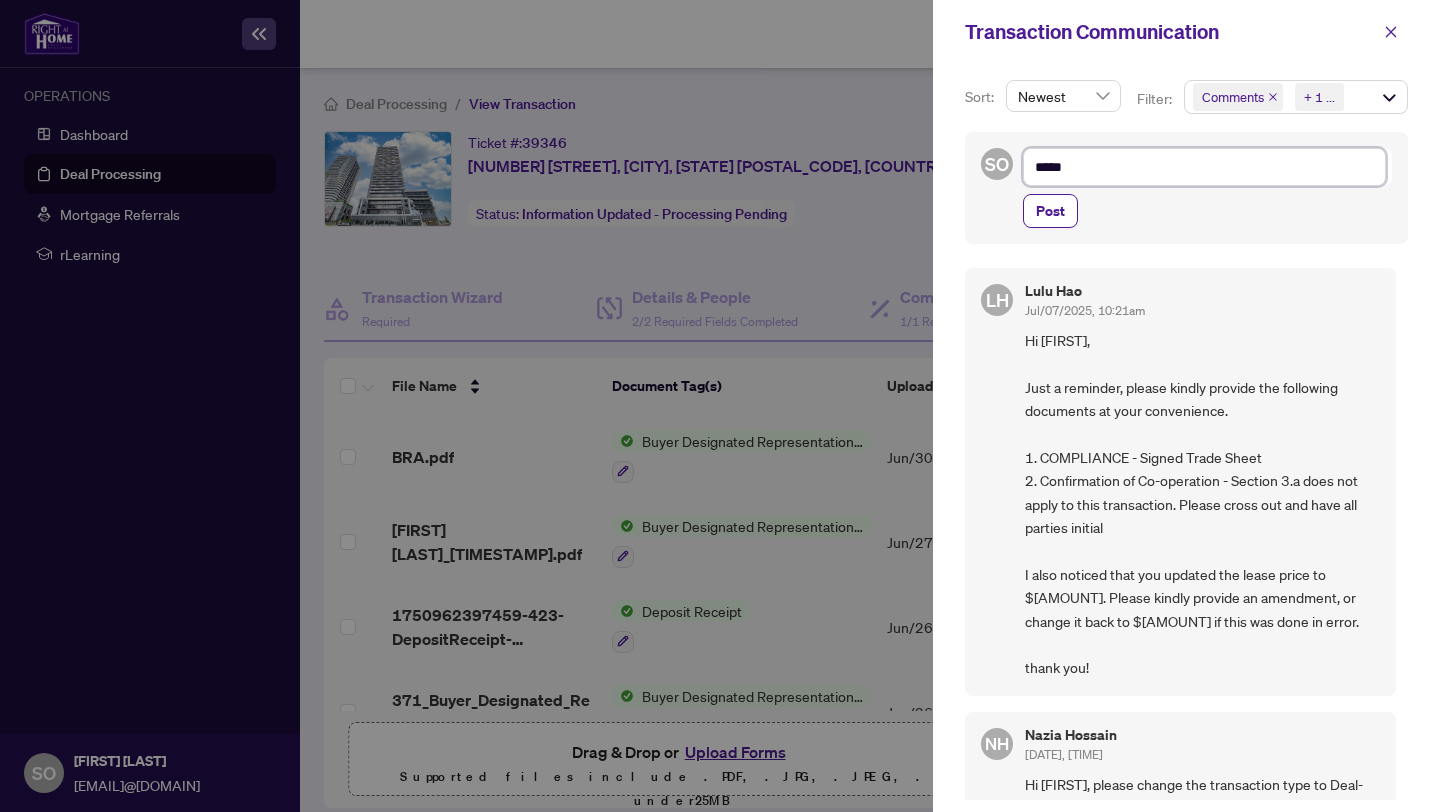 type on "******" 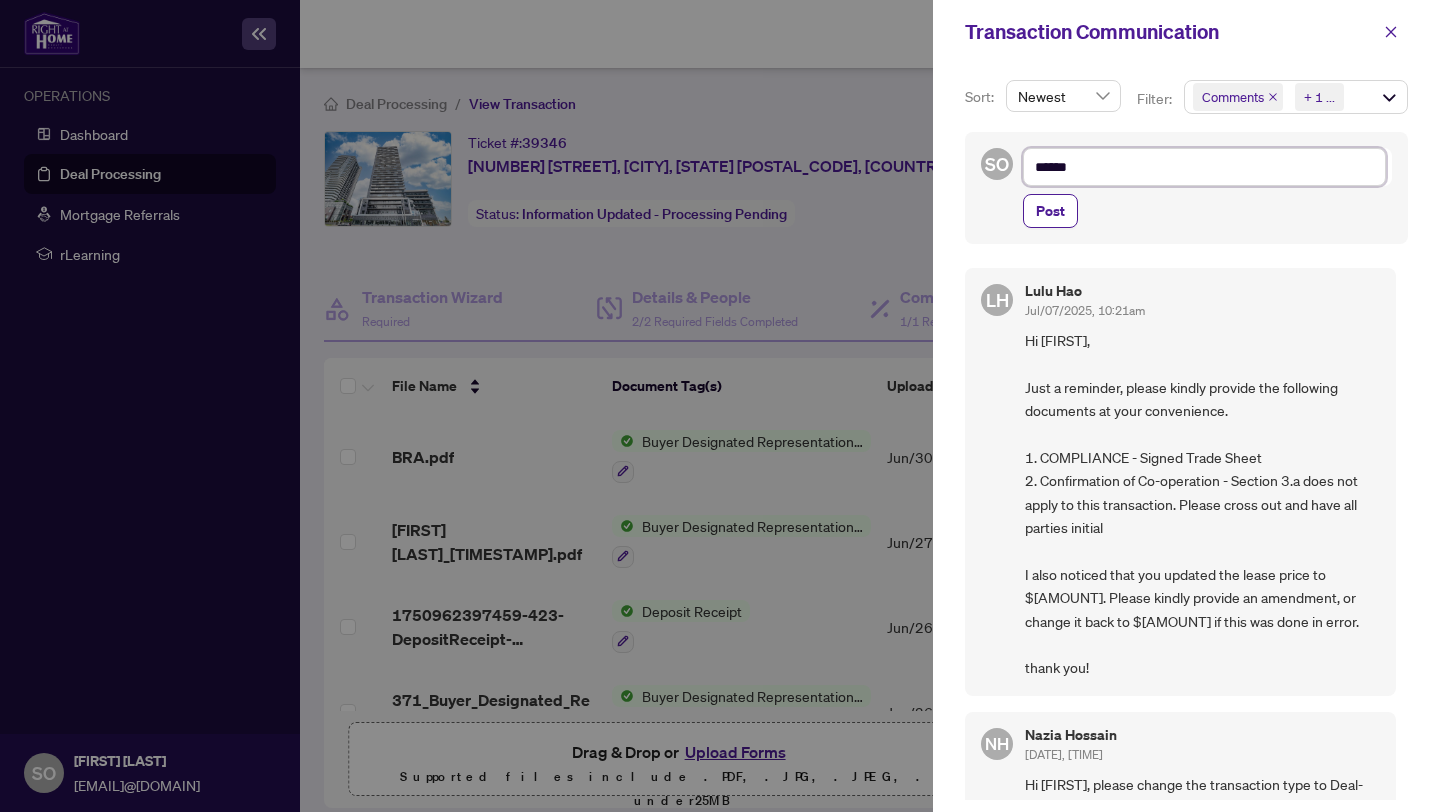 type on "******" 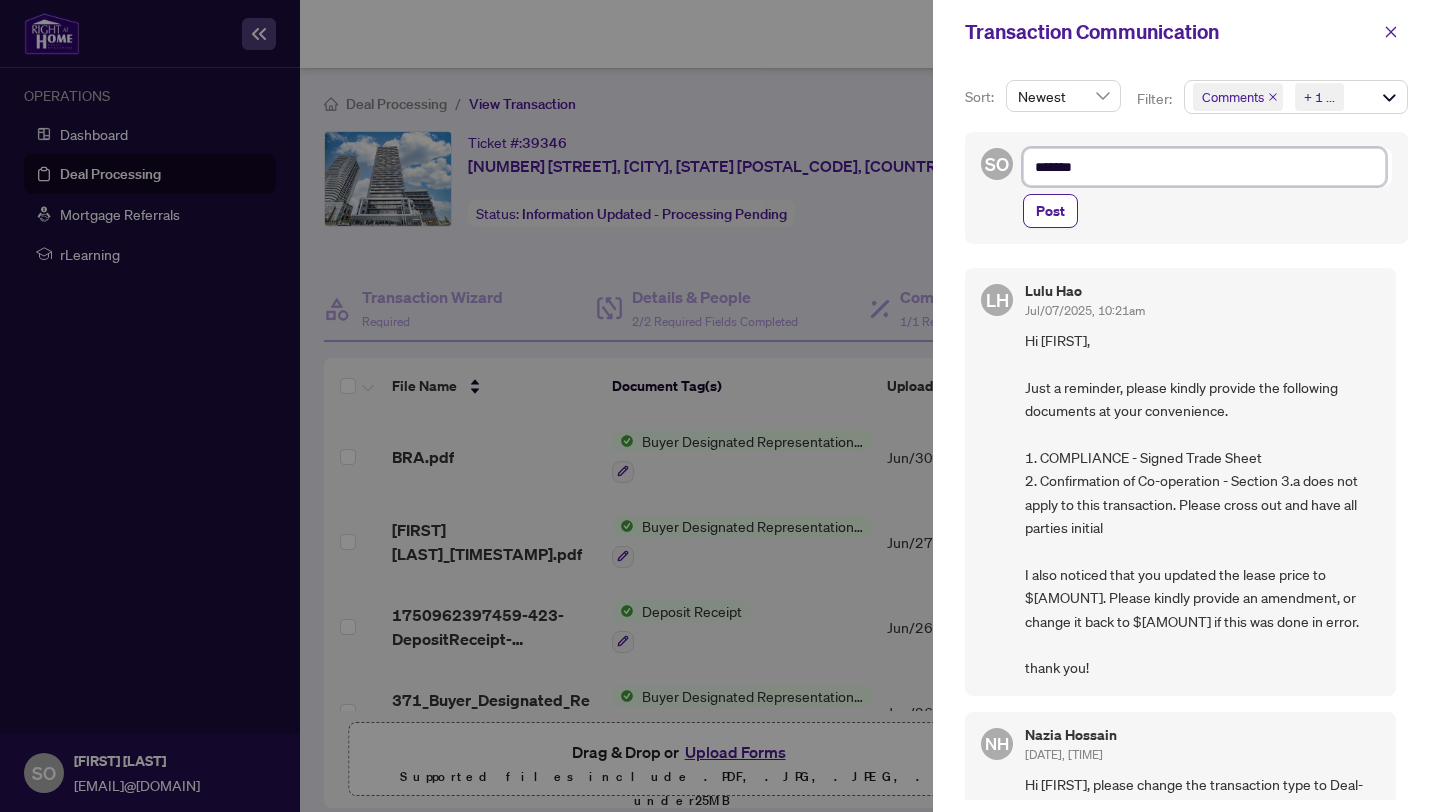 type on "********" 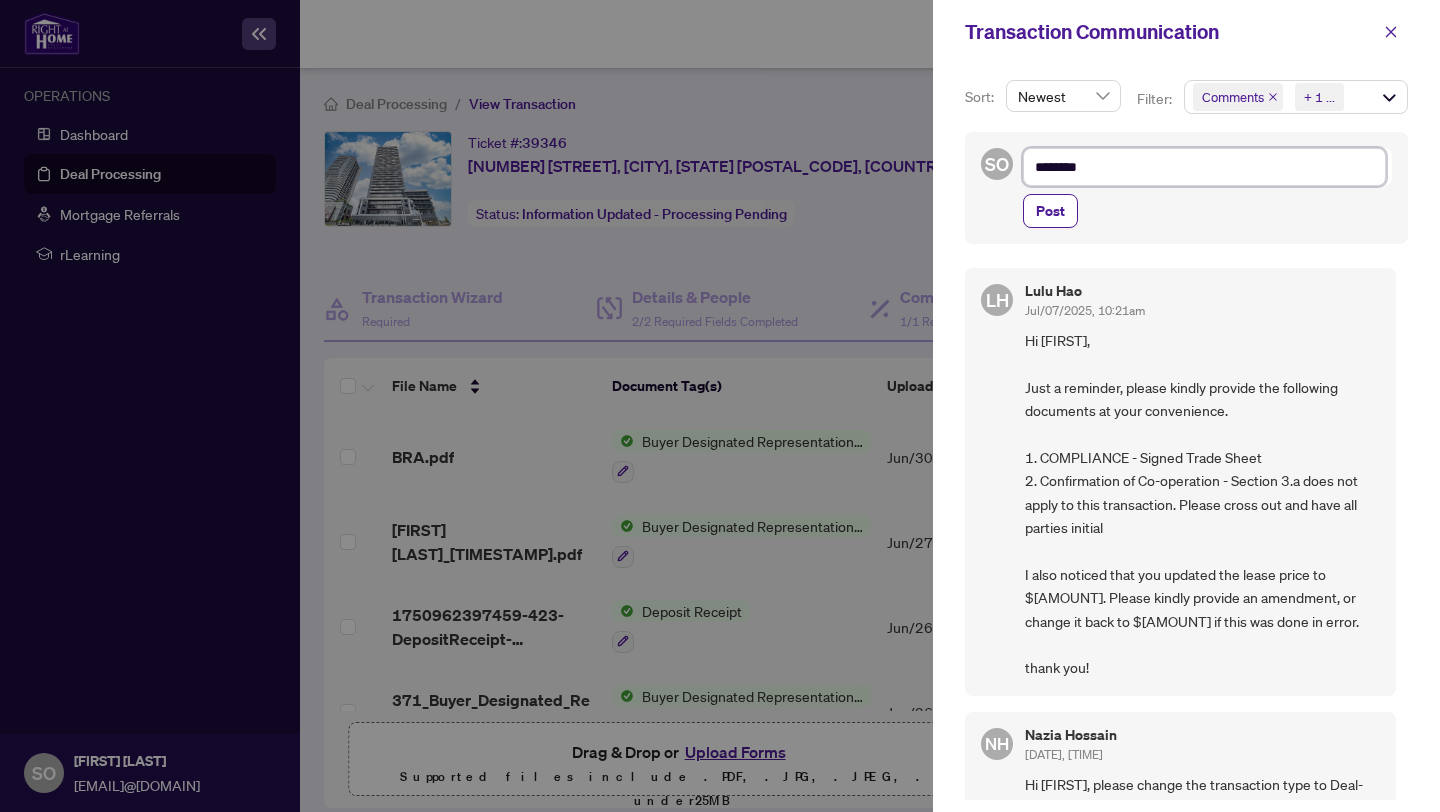 type on "*********" 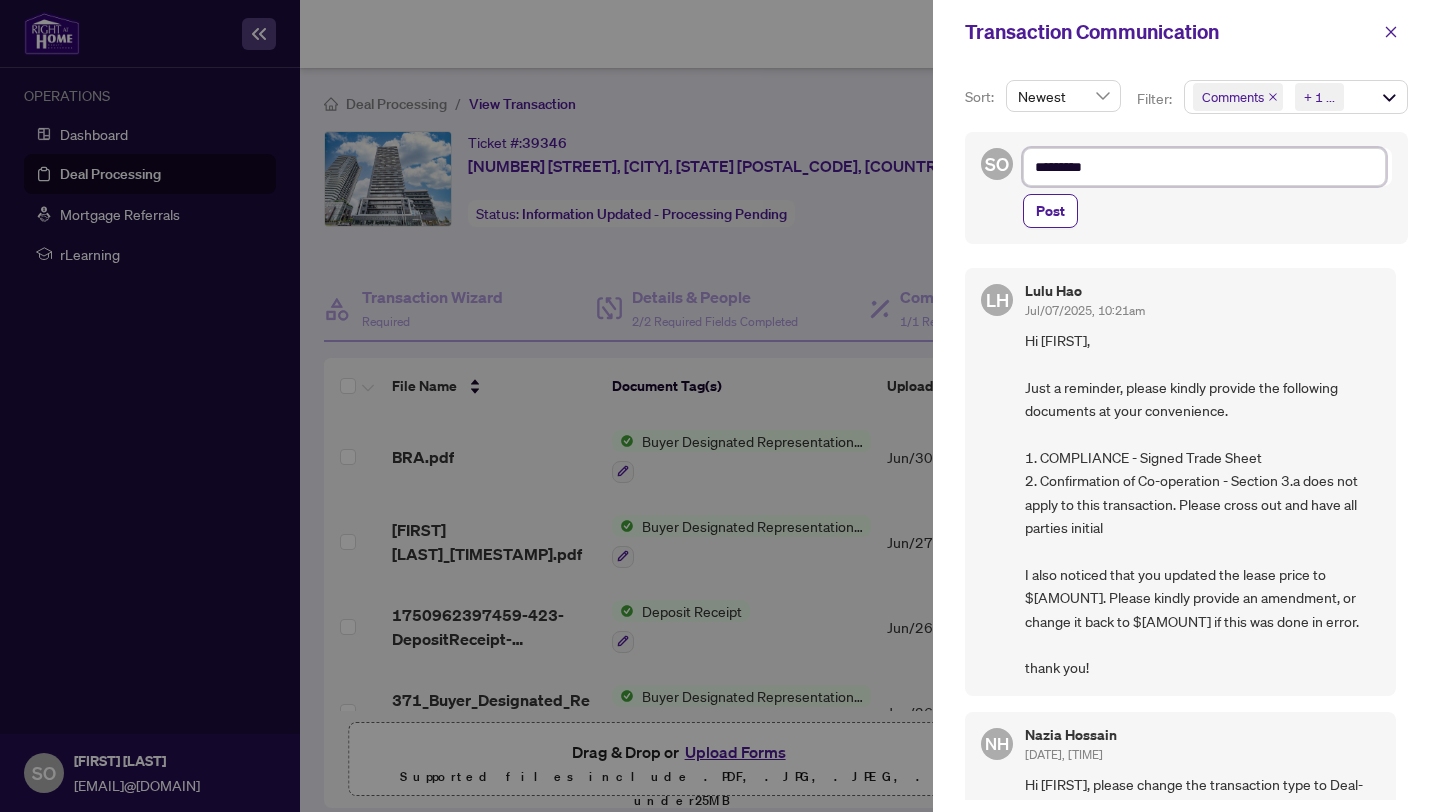 type on "**********" 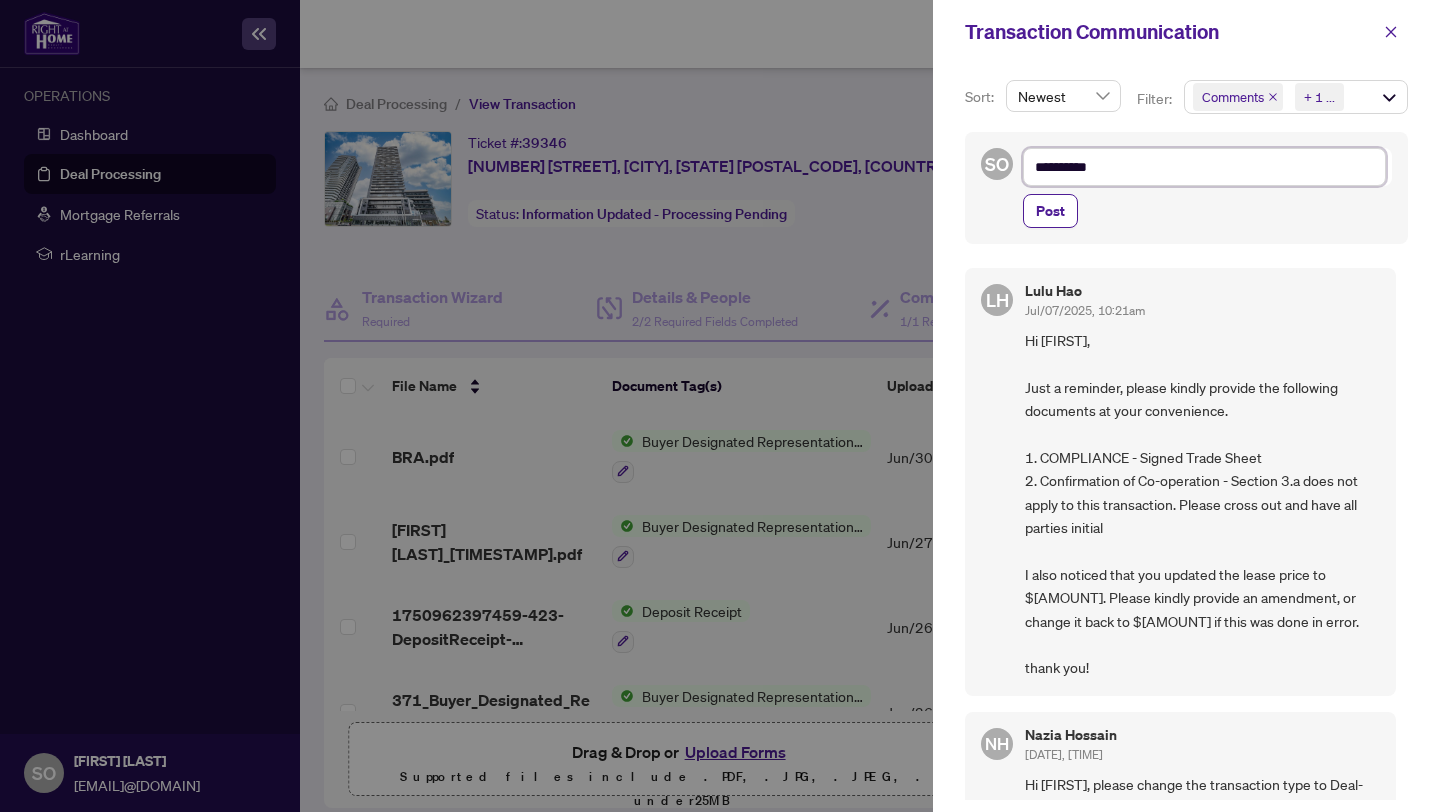type on "**********" 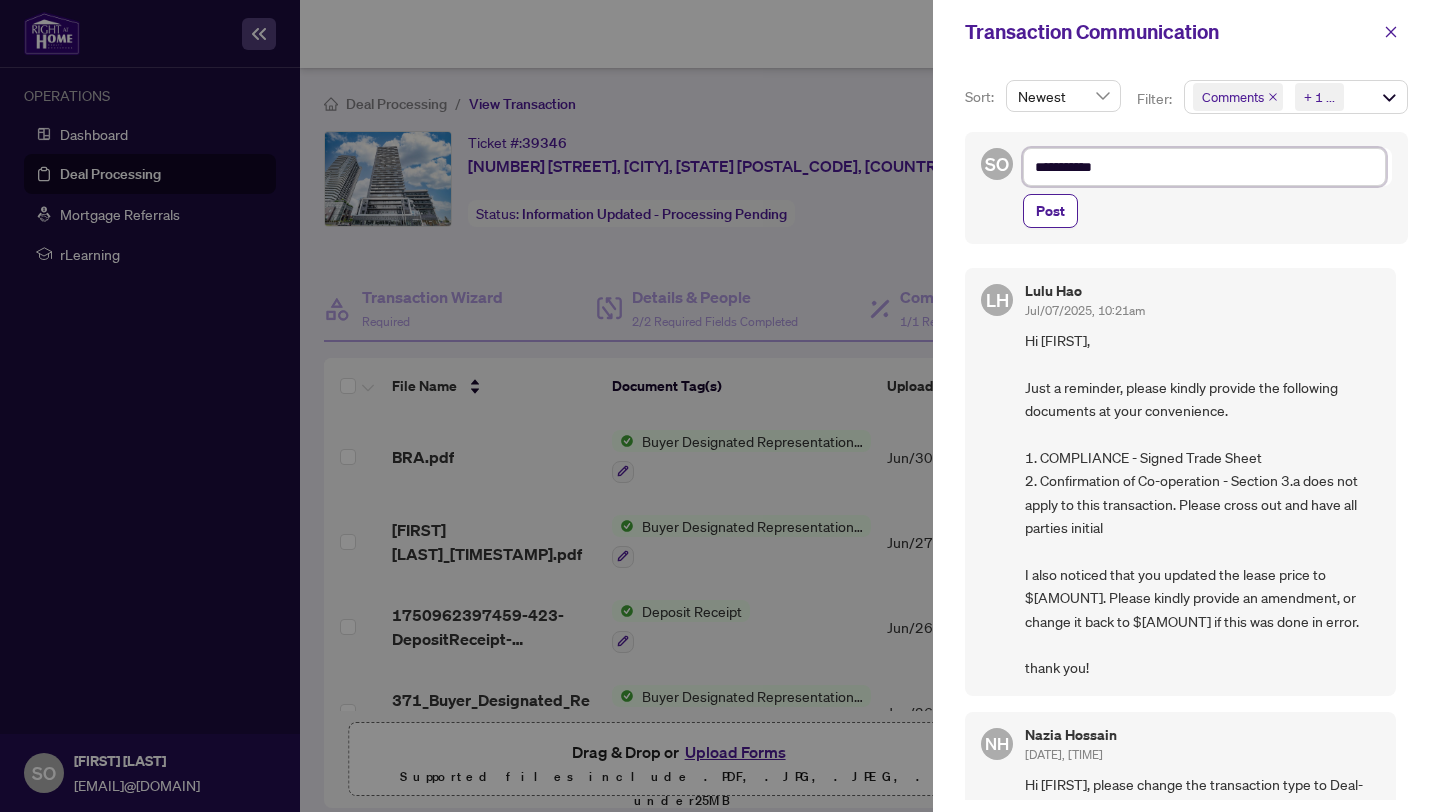 type on "**********" 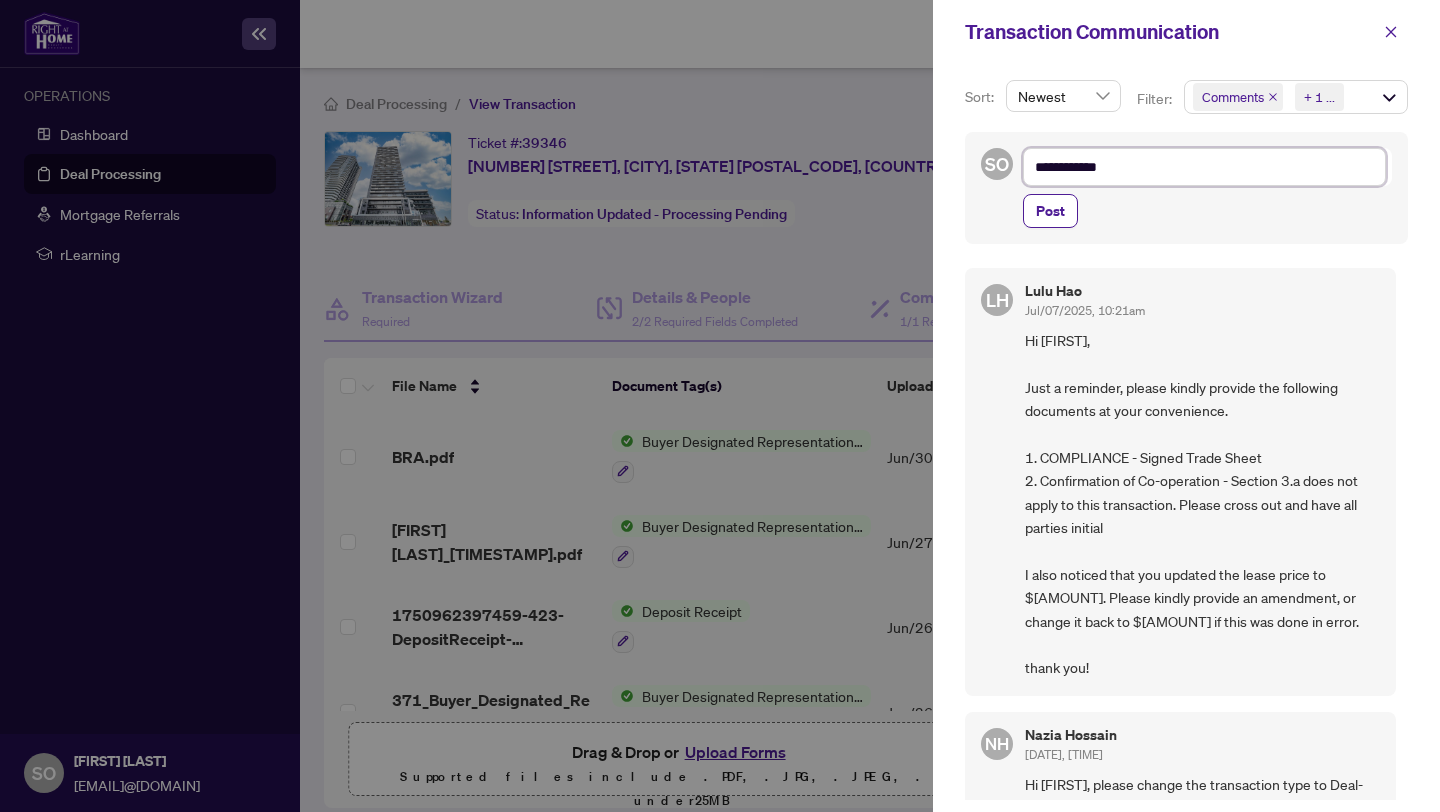 type on "**********" 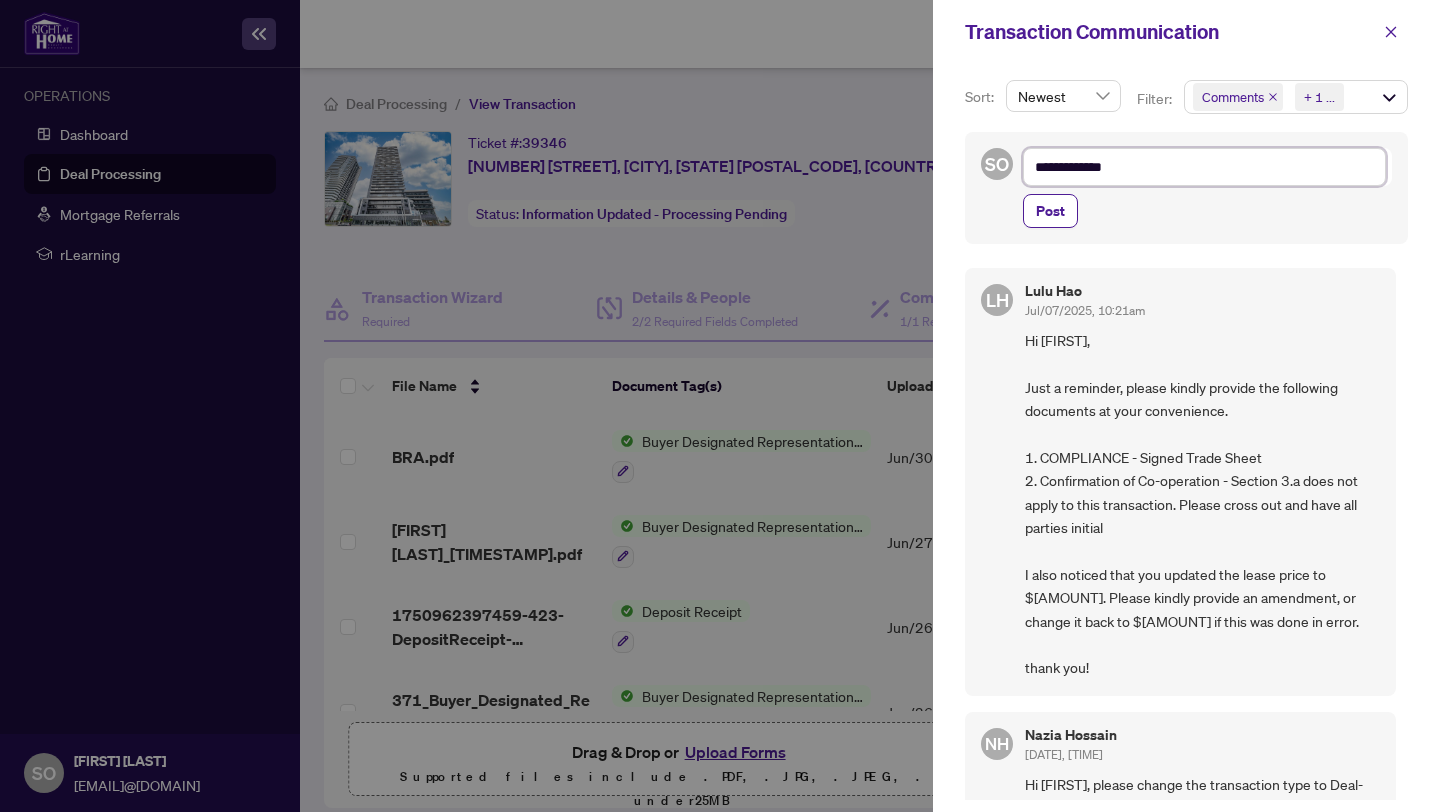 type on "**********" 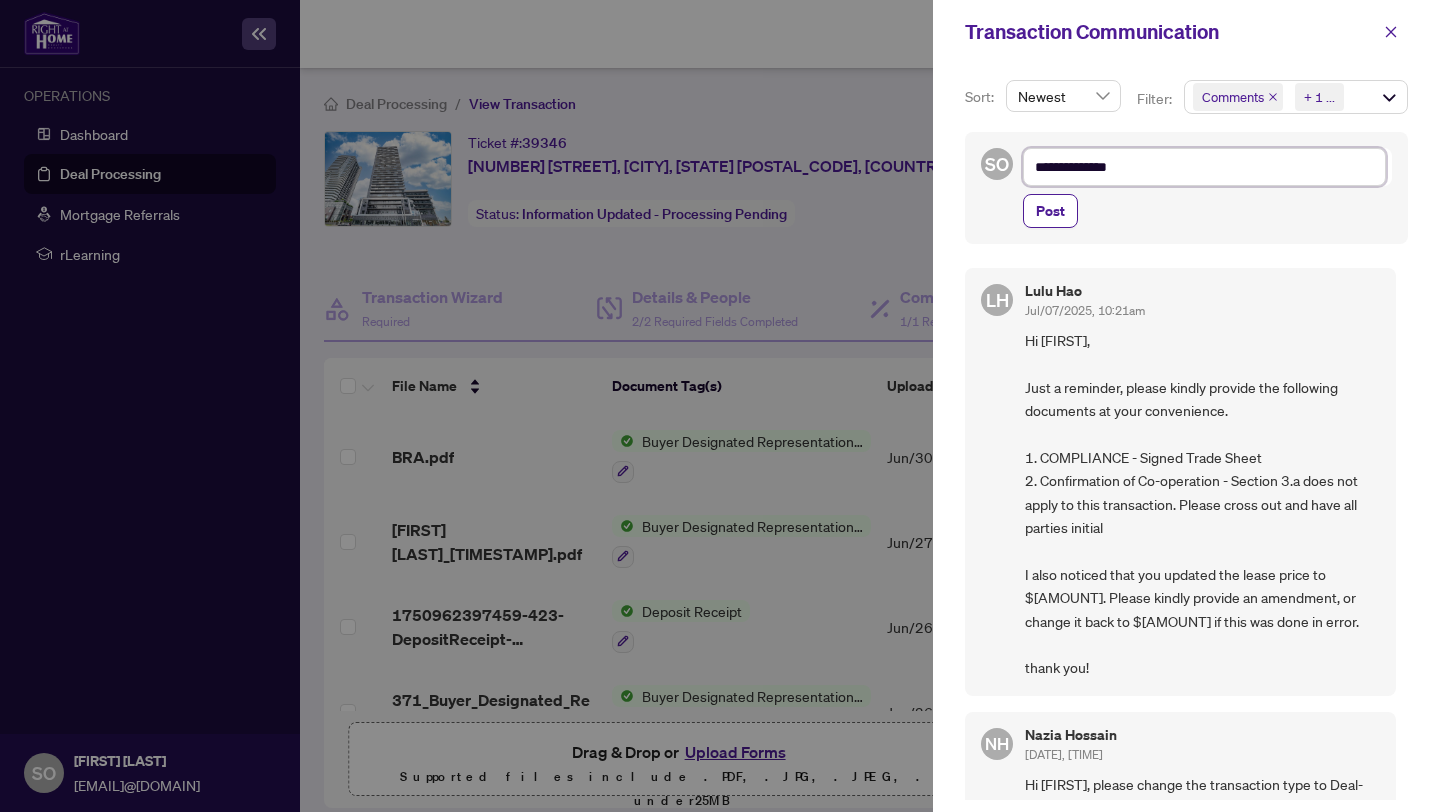 type on "**********" 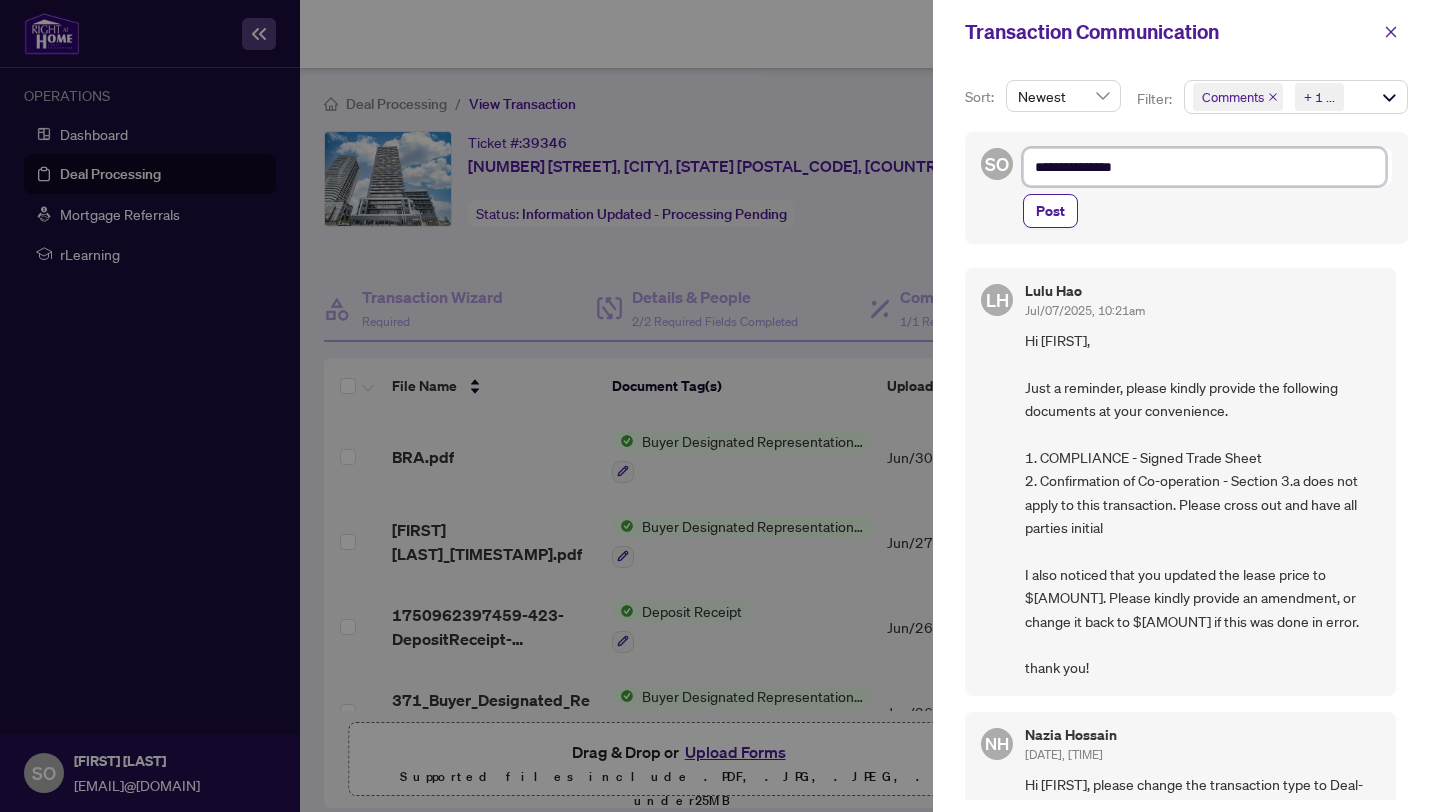type on "**********" 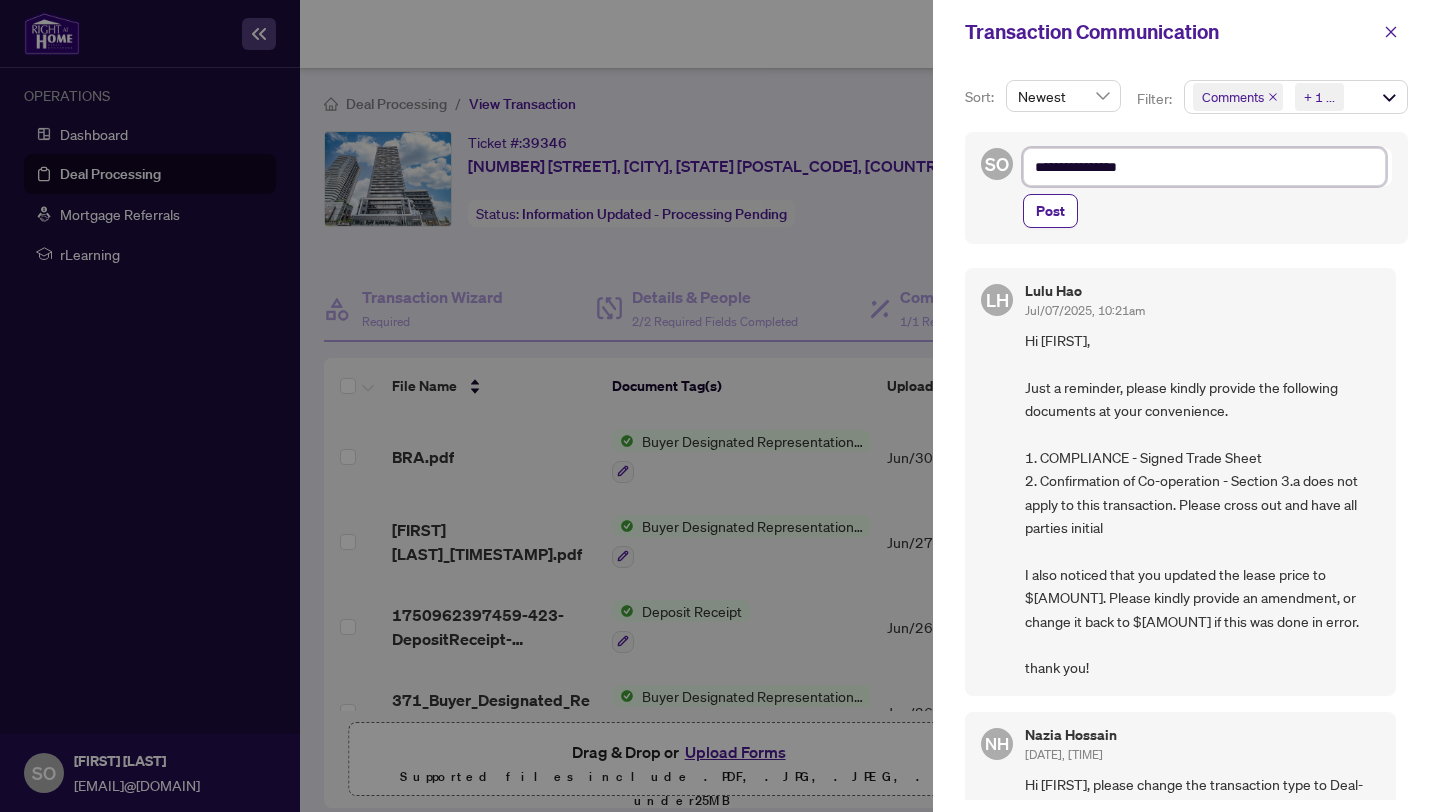 type on "**********" 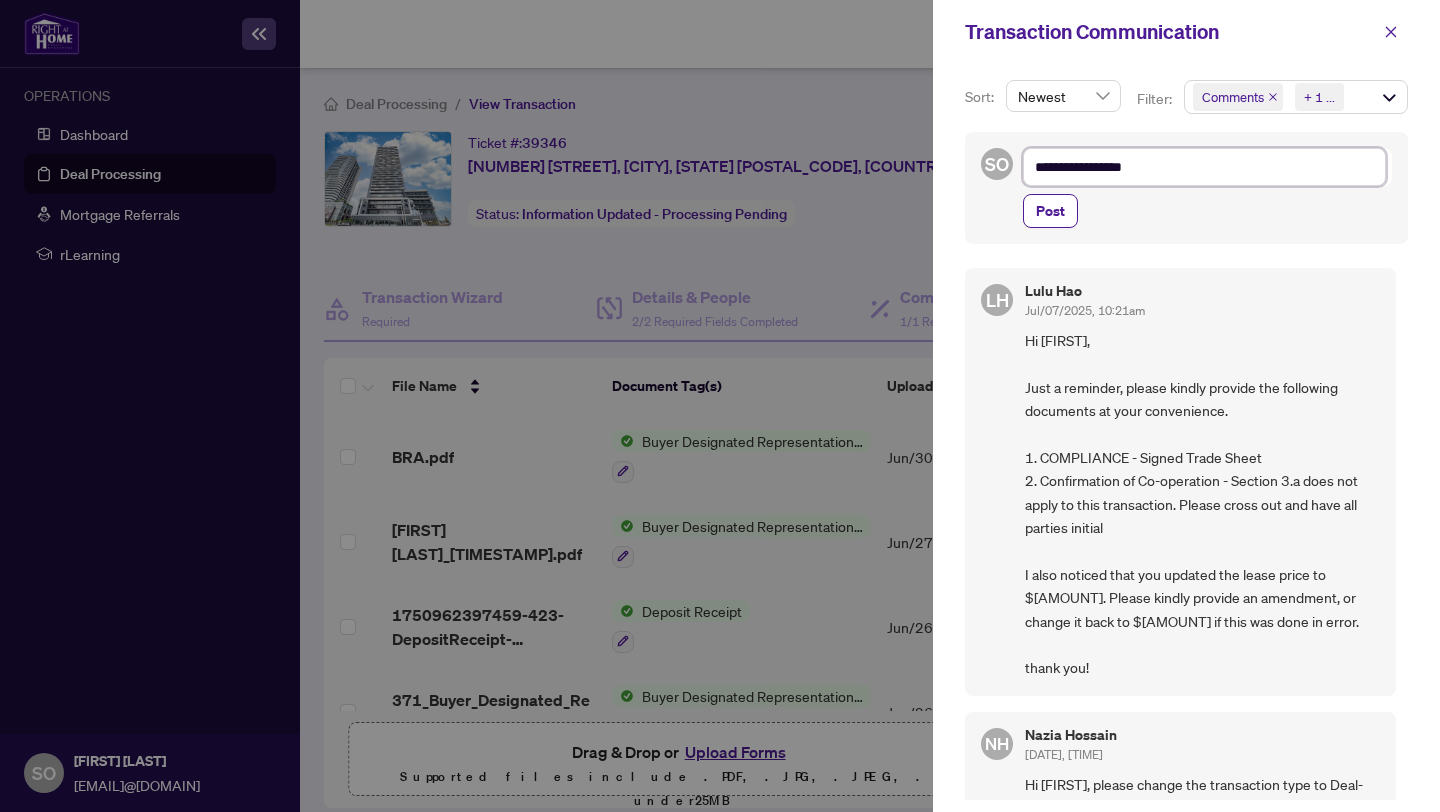 type on "**********" 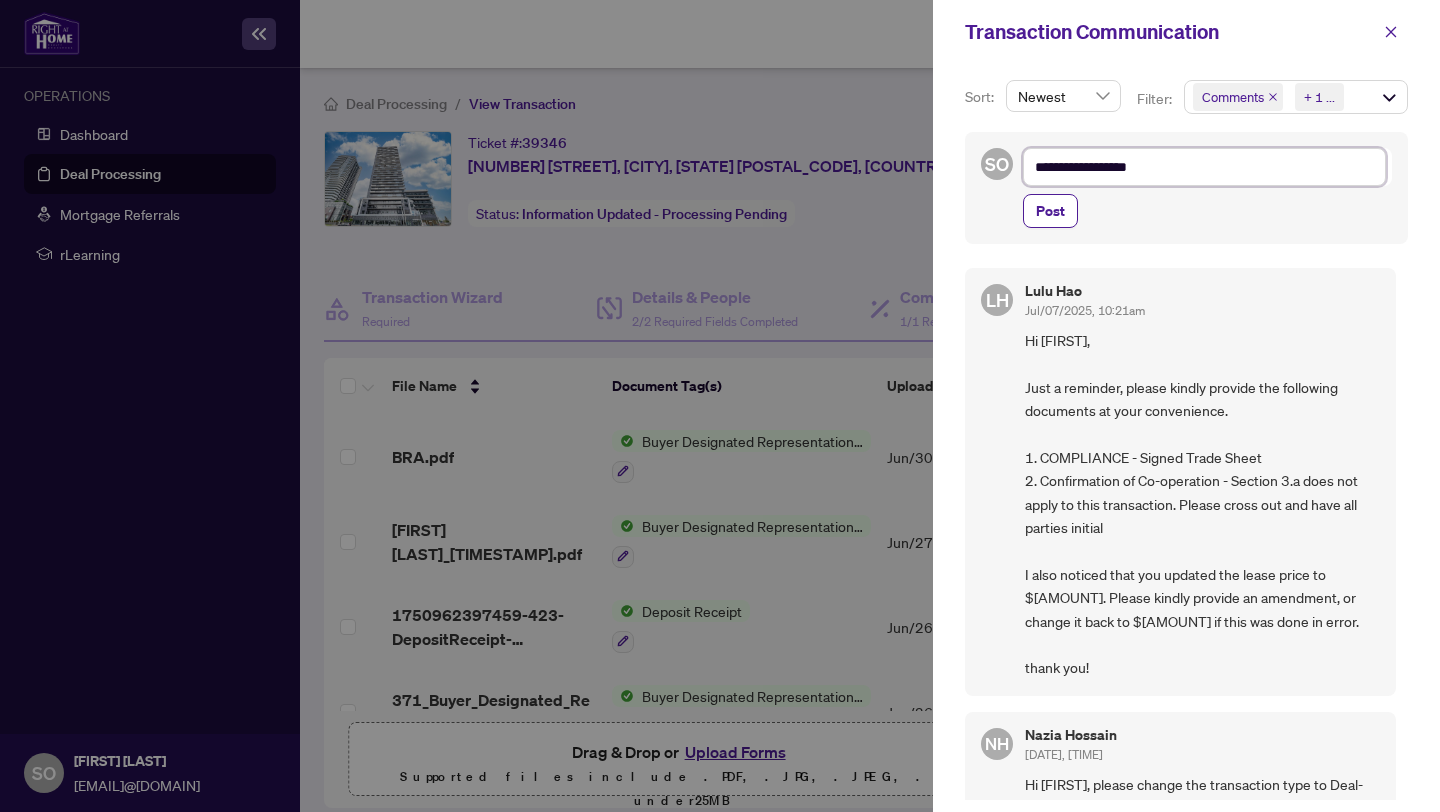 type on "**********" 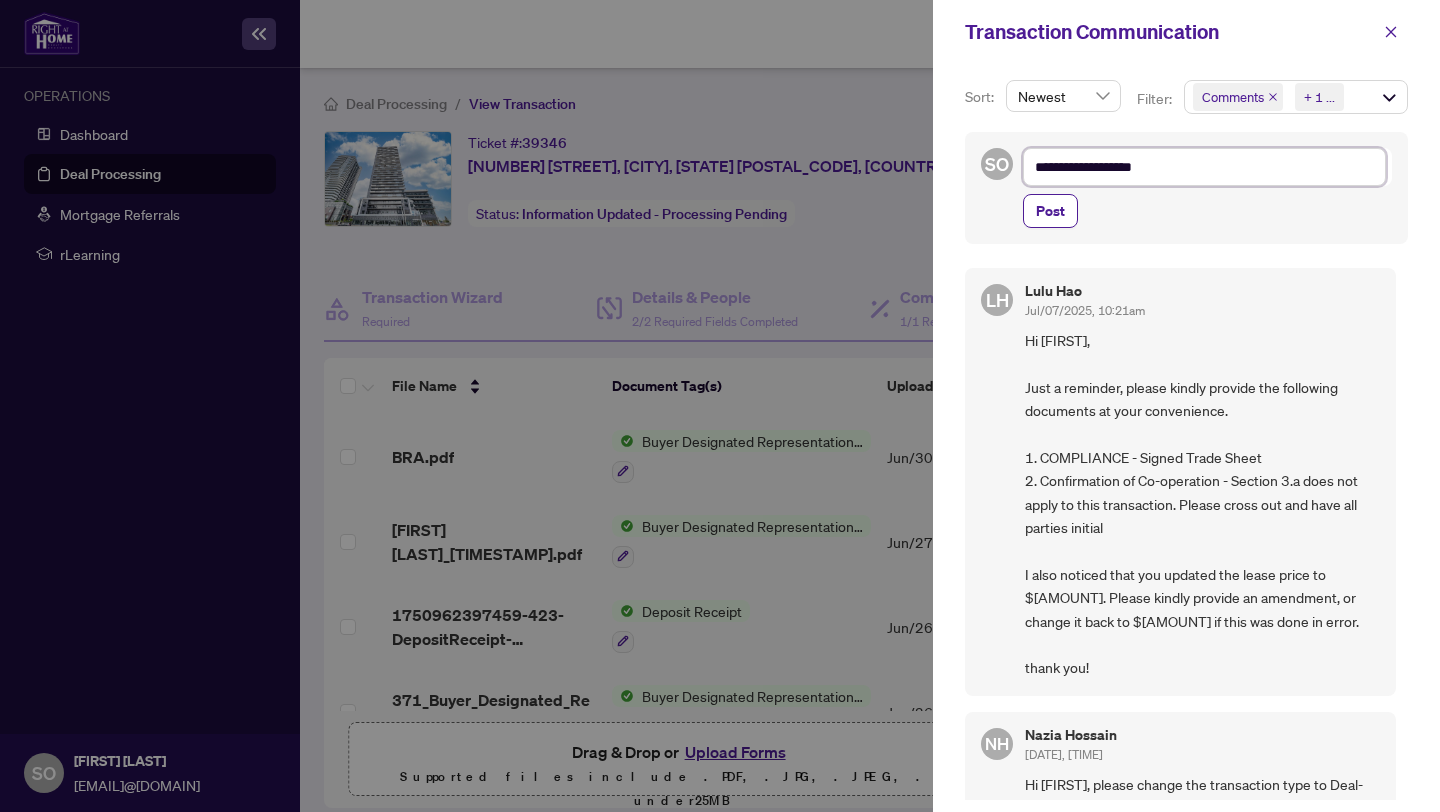 type on "**********" 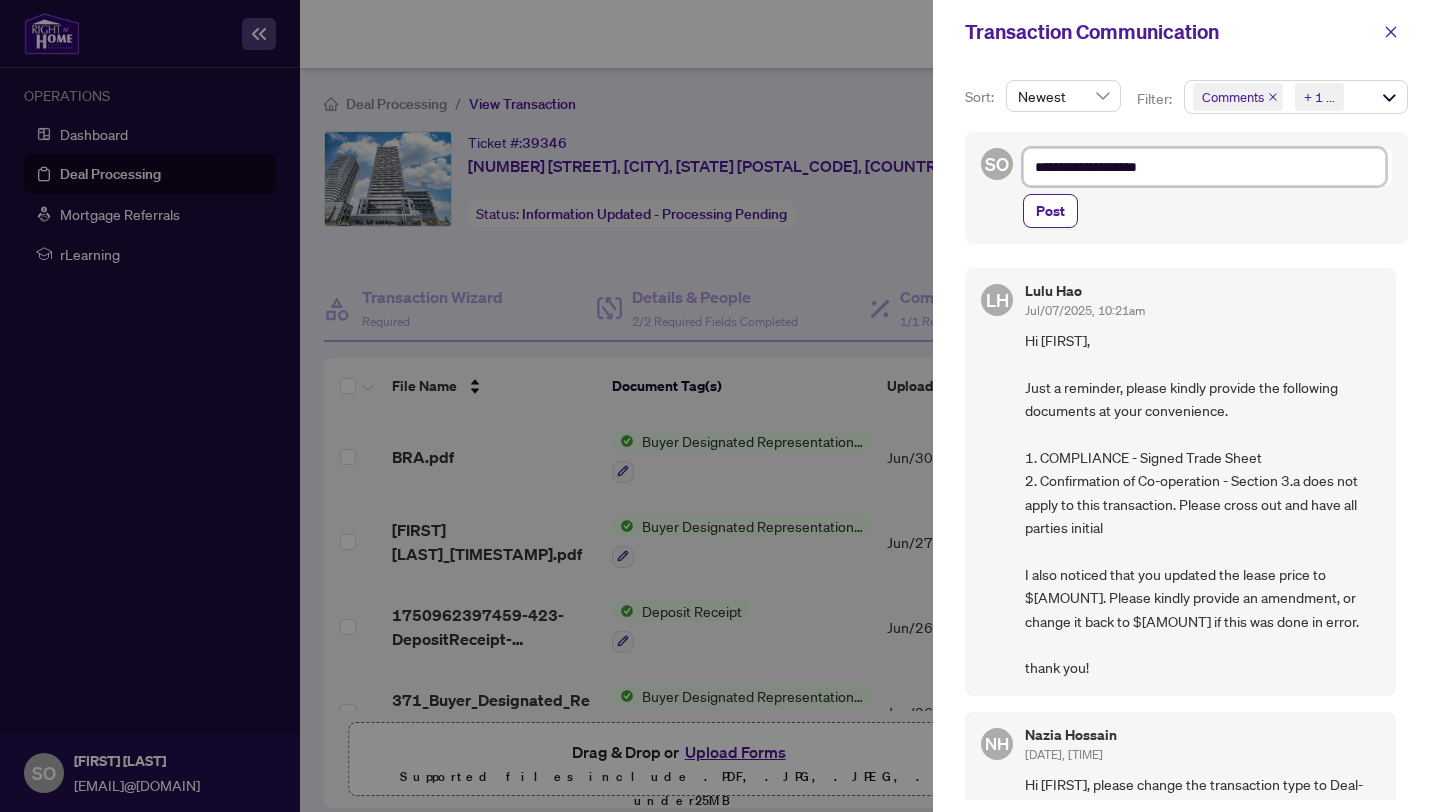 type on "**********" 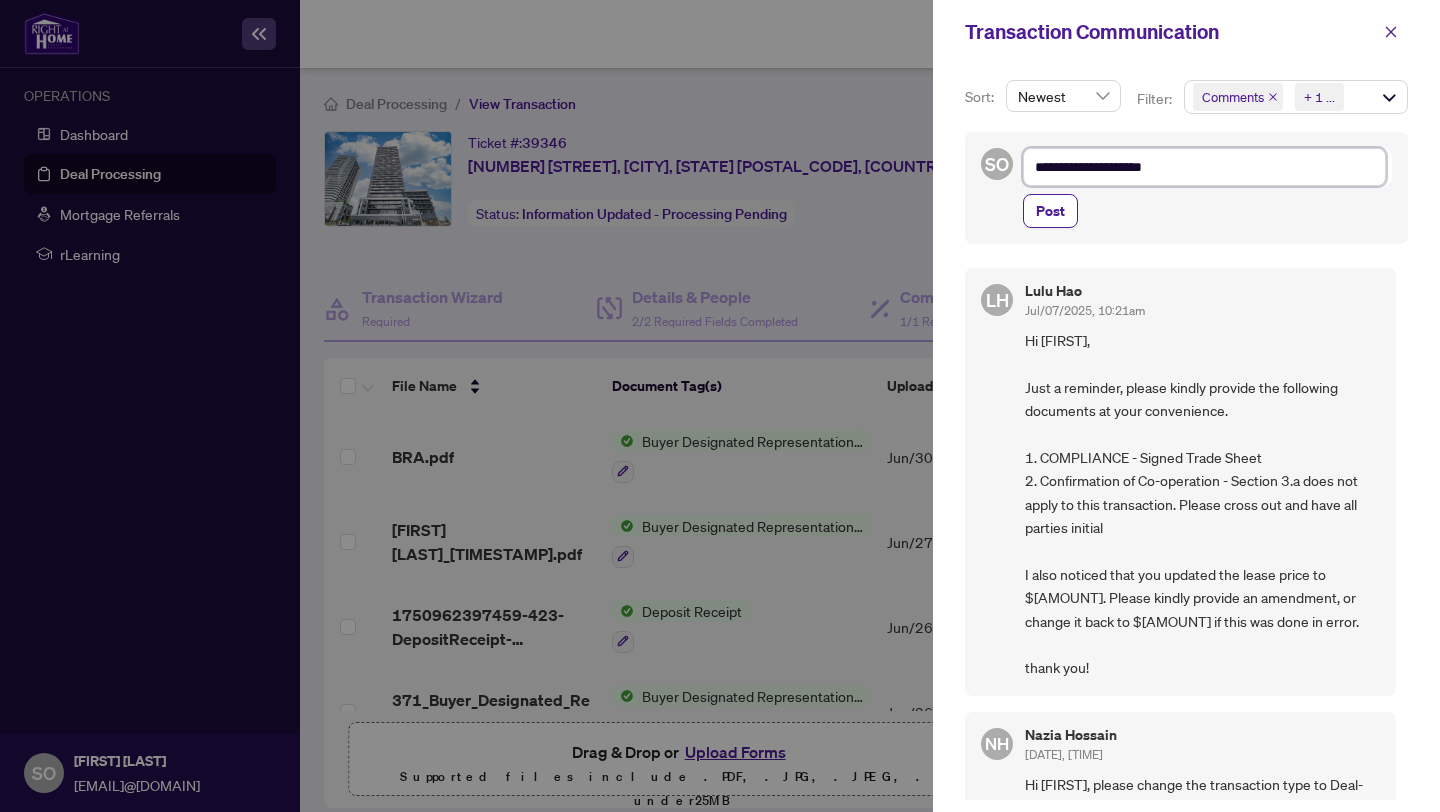type on "**********" 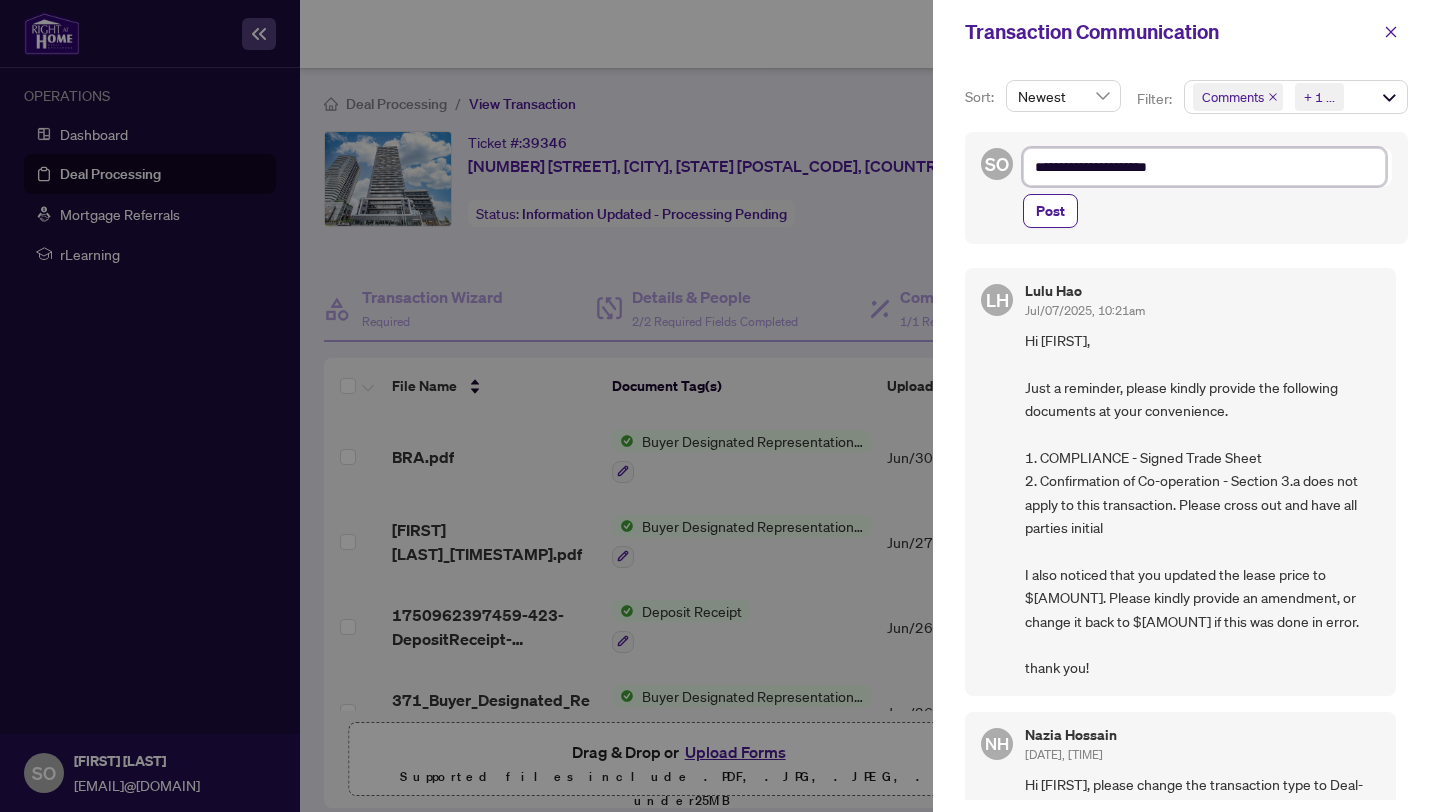type on "**********" 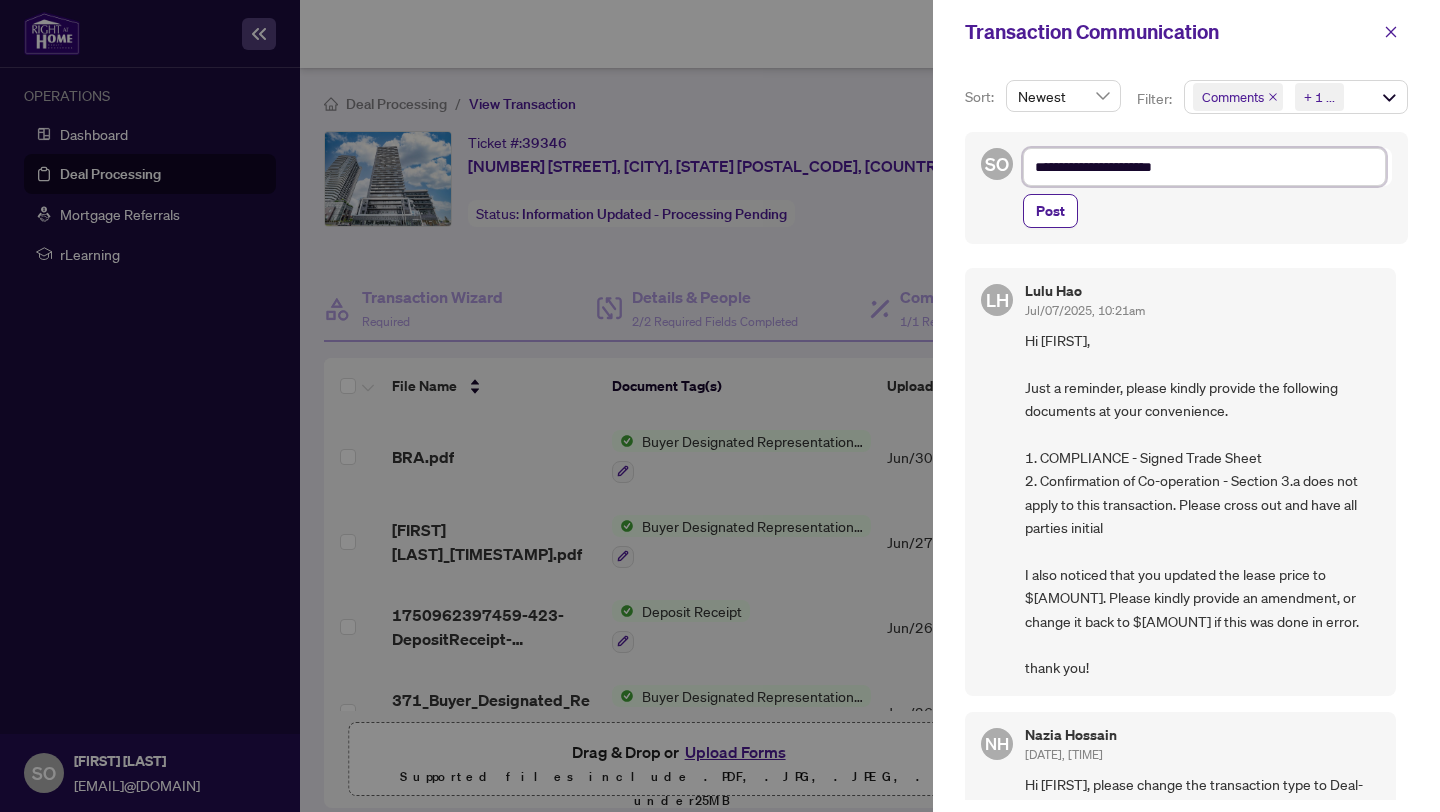 type on "**********" 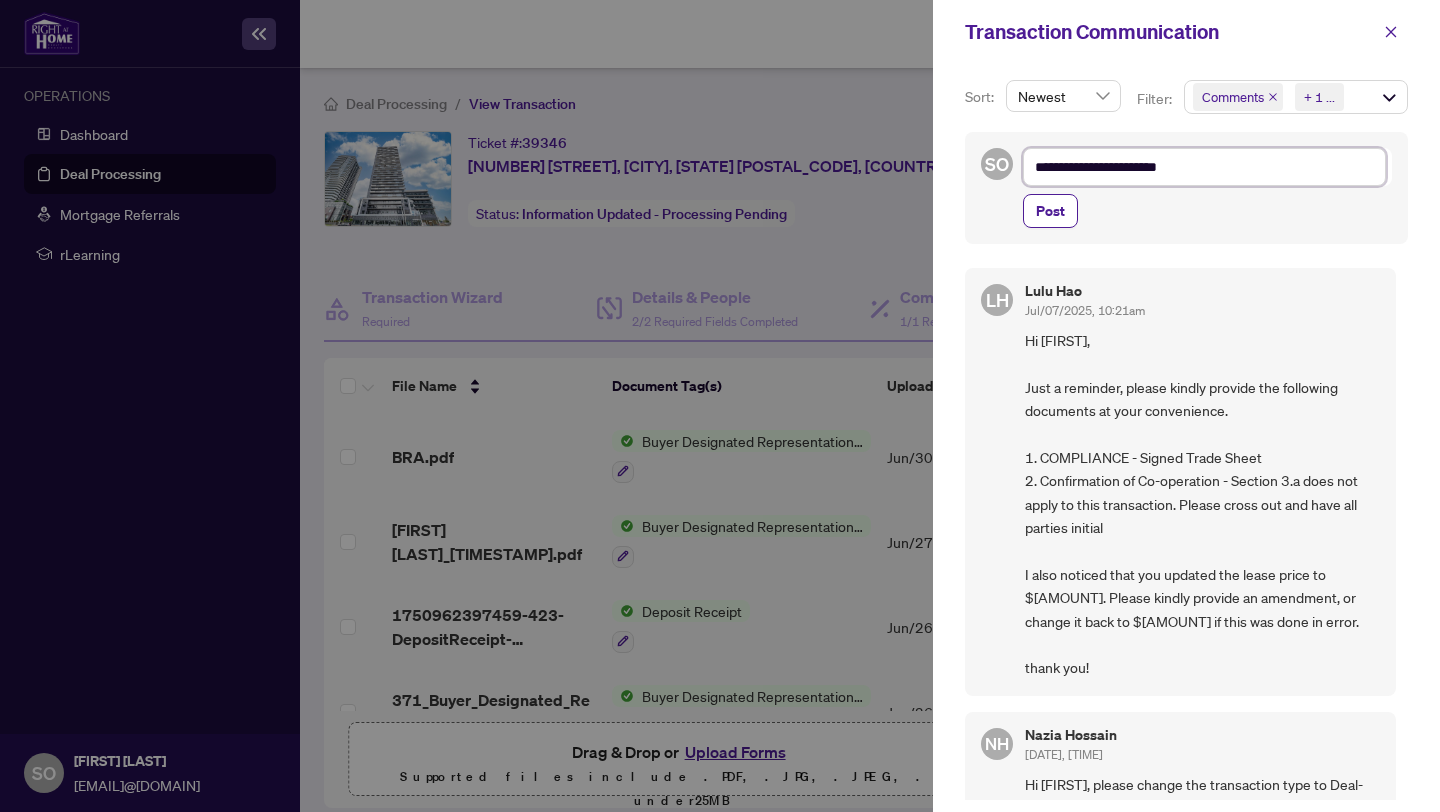 type on "**********" 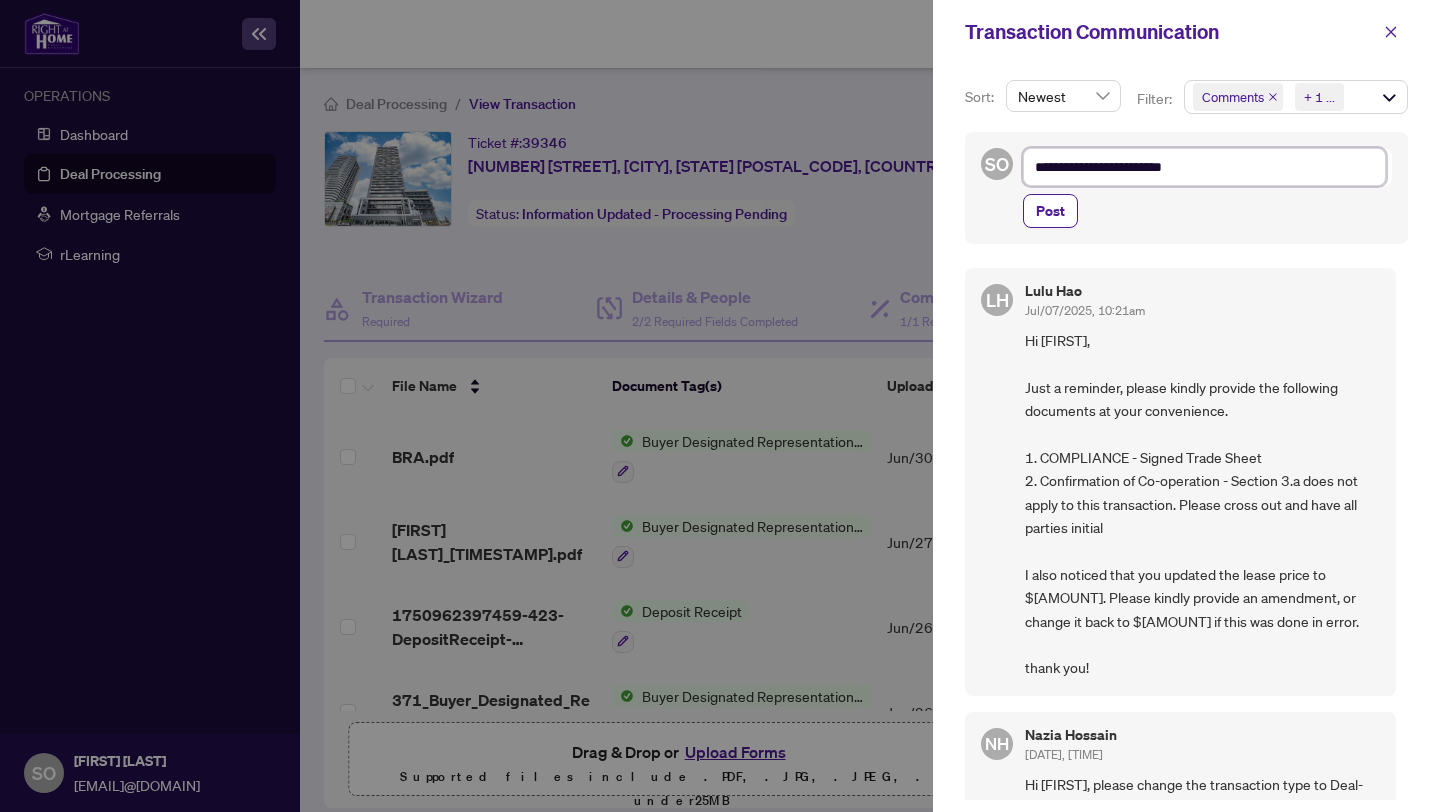 type on "**********" 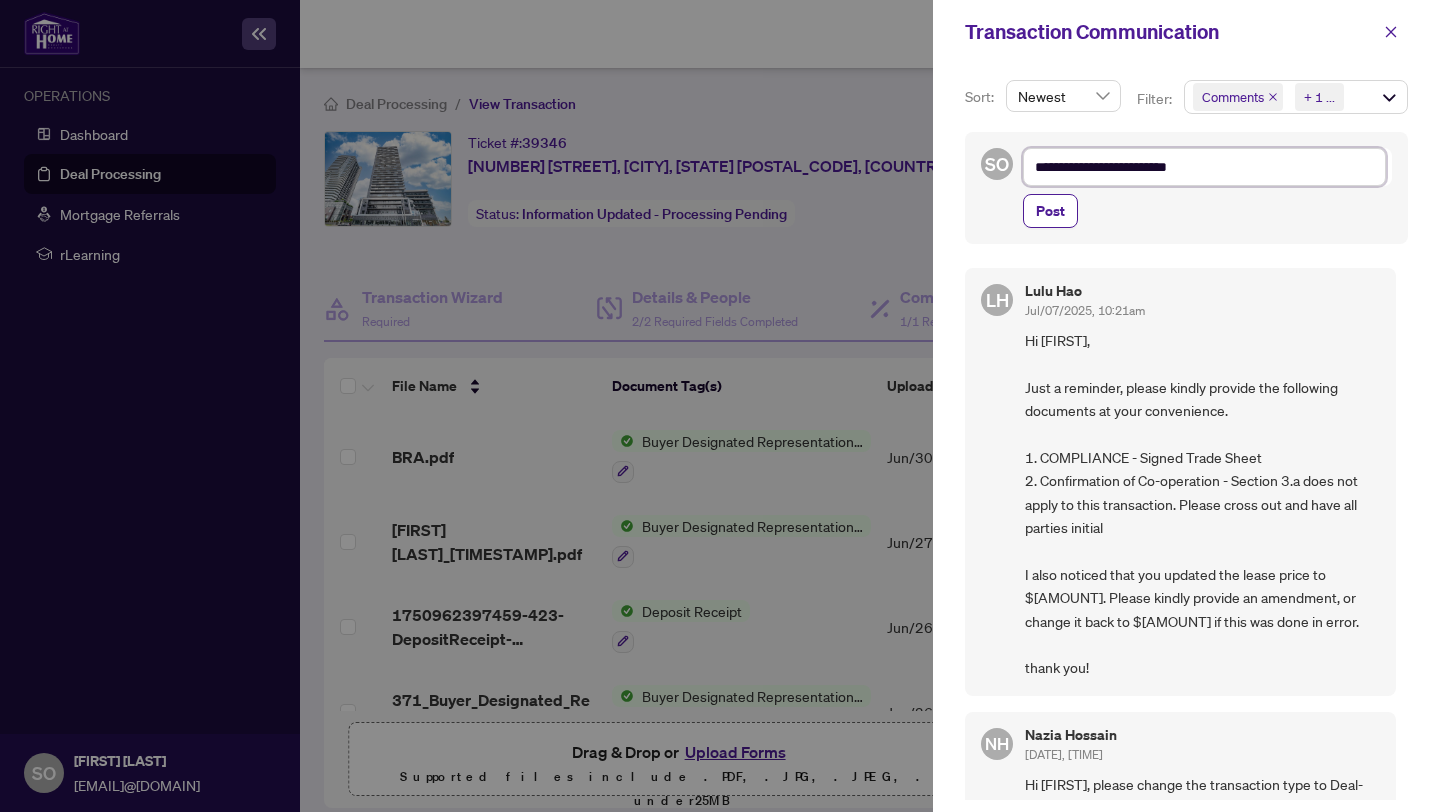 type on "**********" 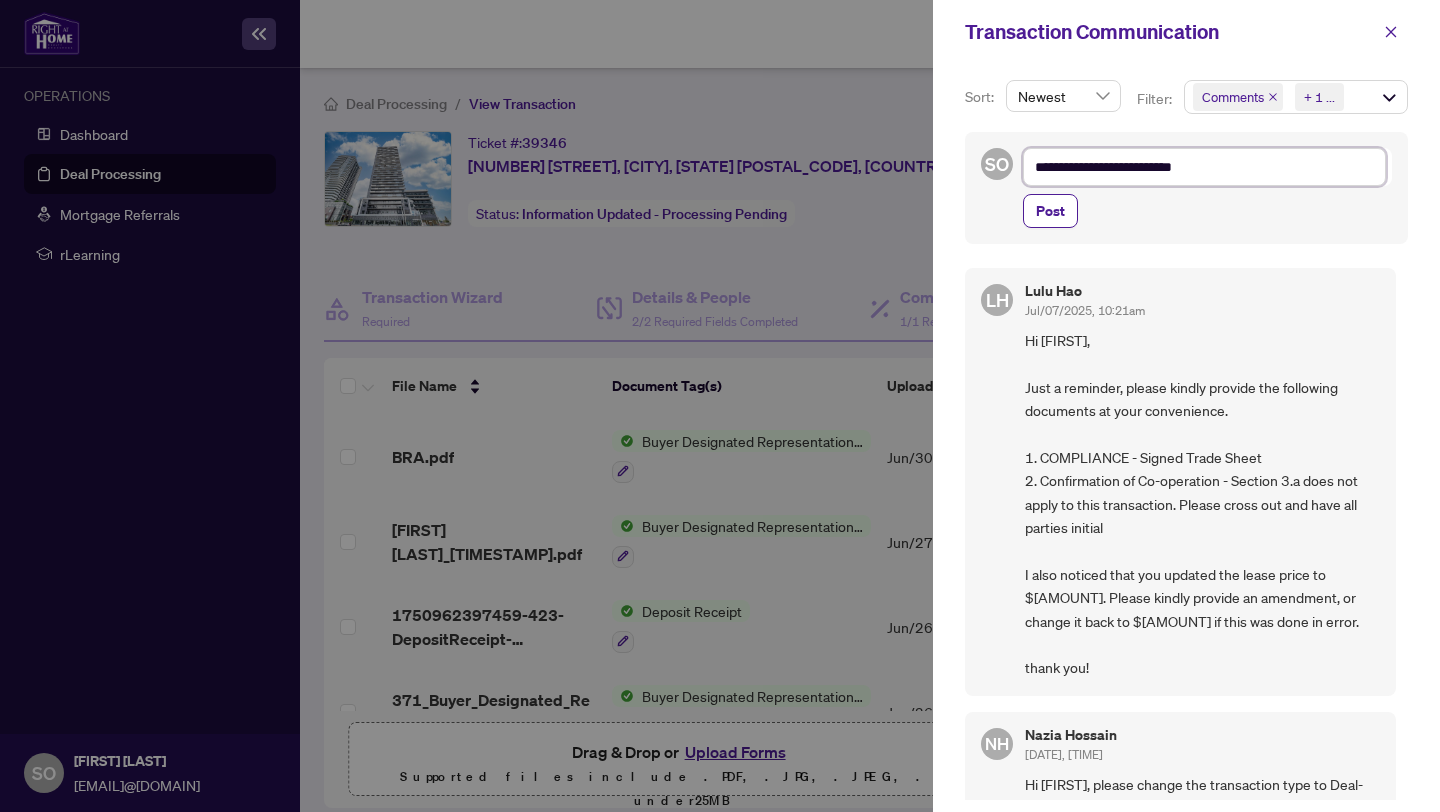 type on "**********" 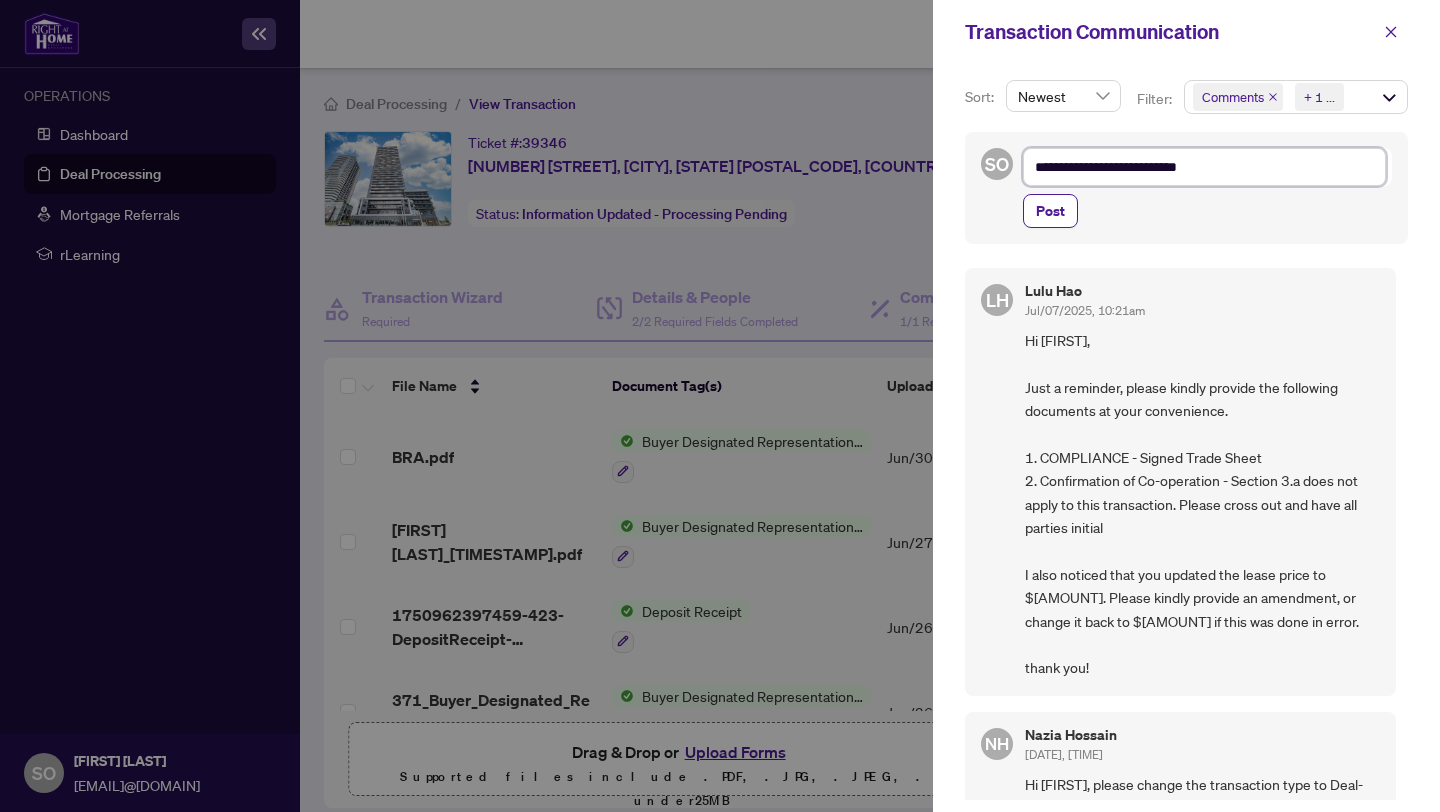 type on "**********" 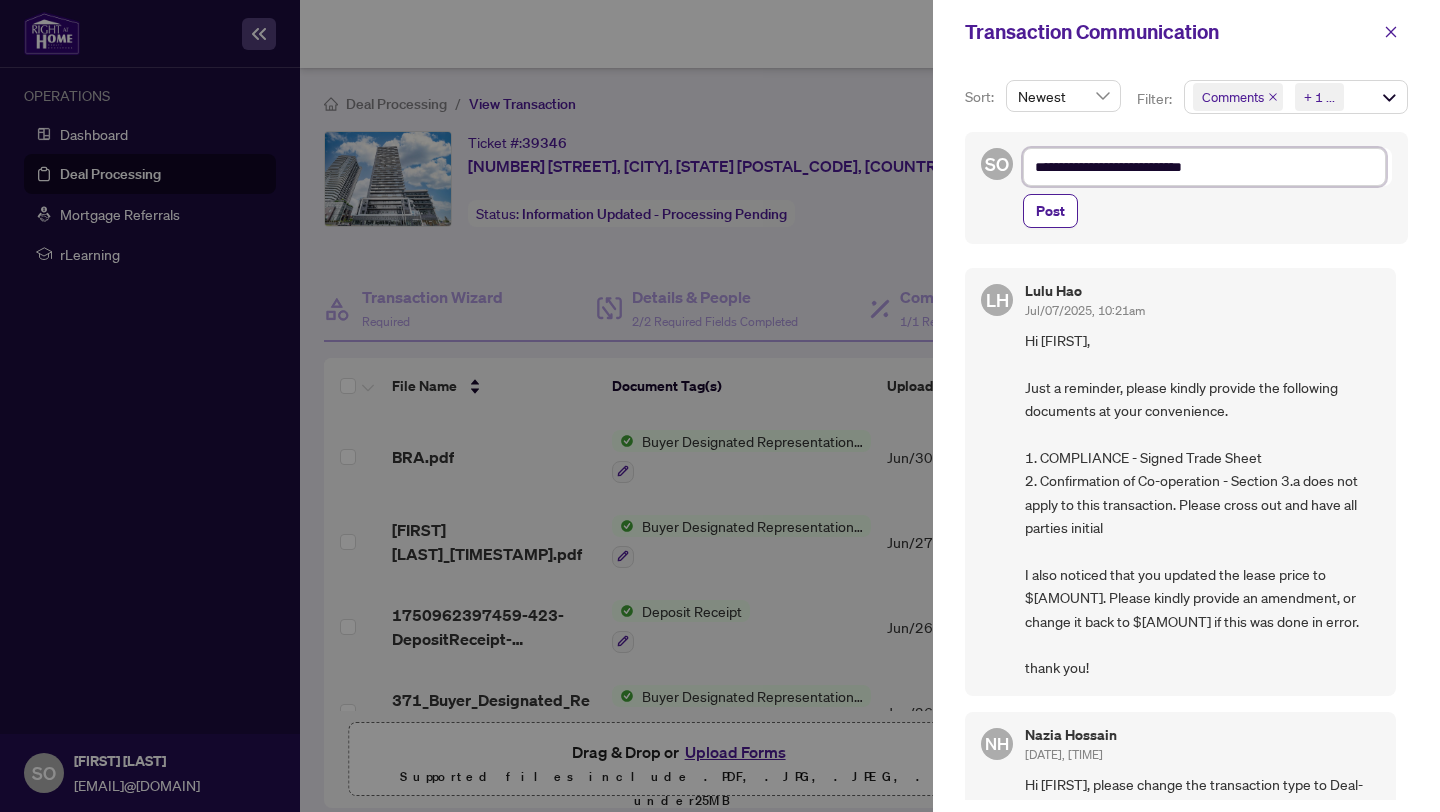 type on "**********" 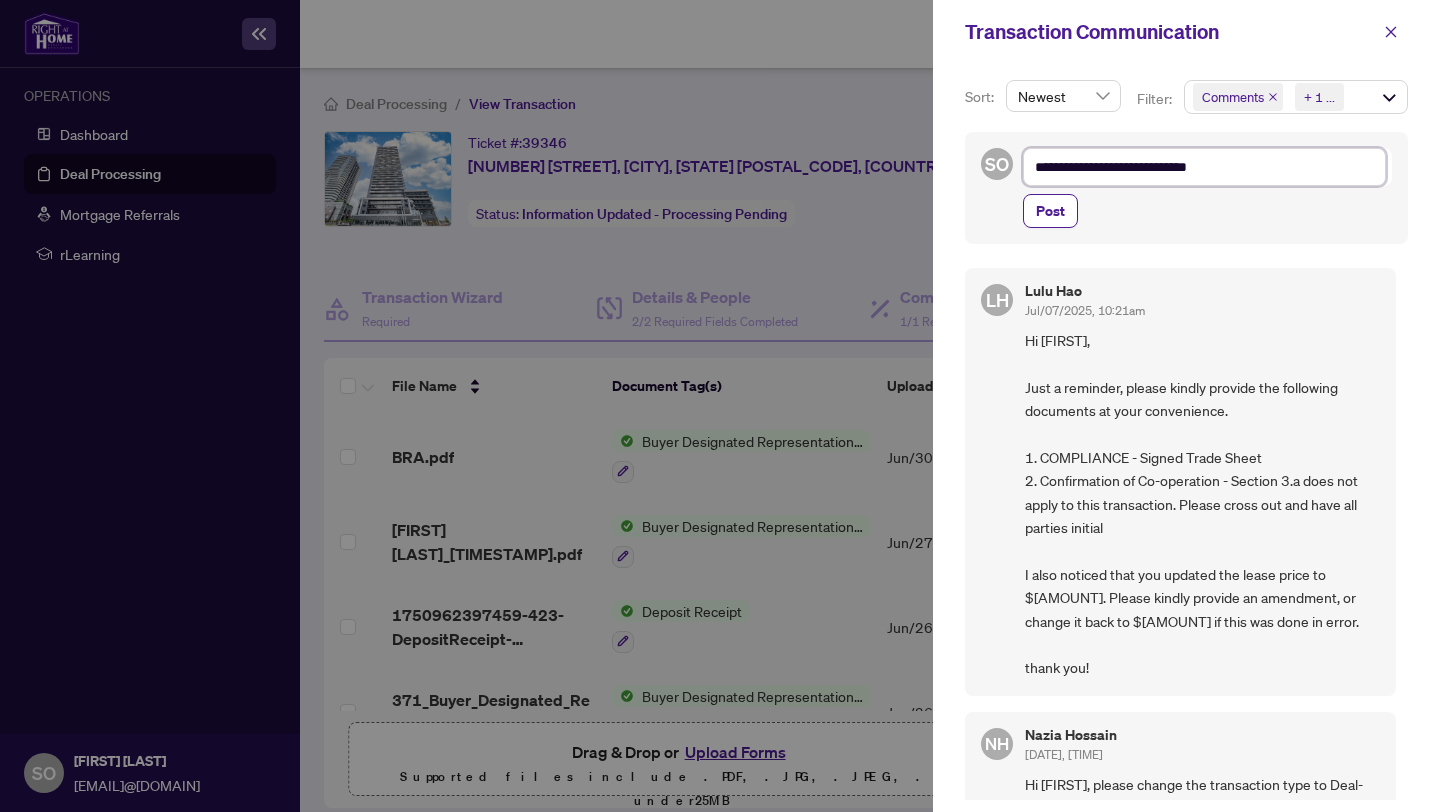 type on "**********" 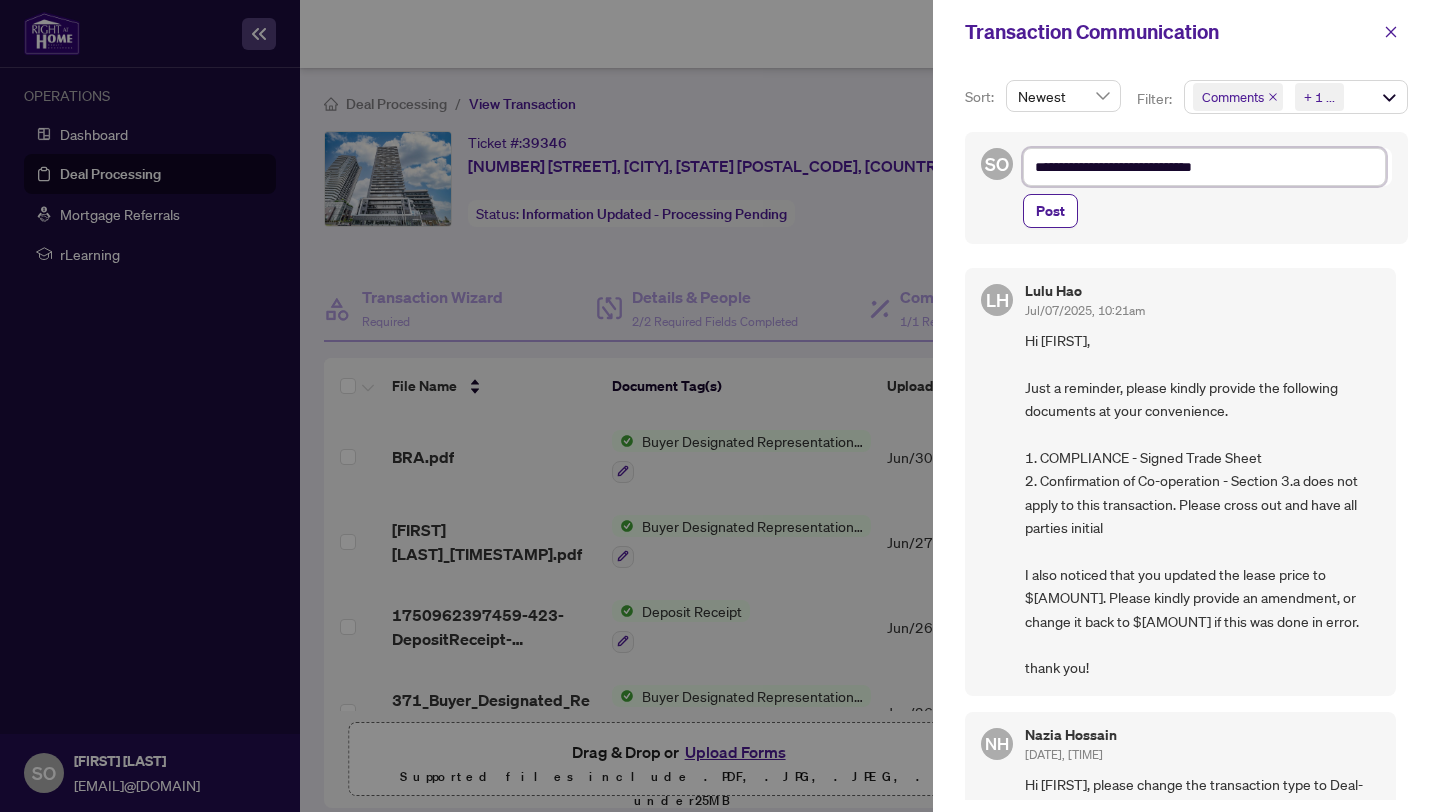 type on "**********" 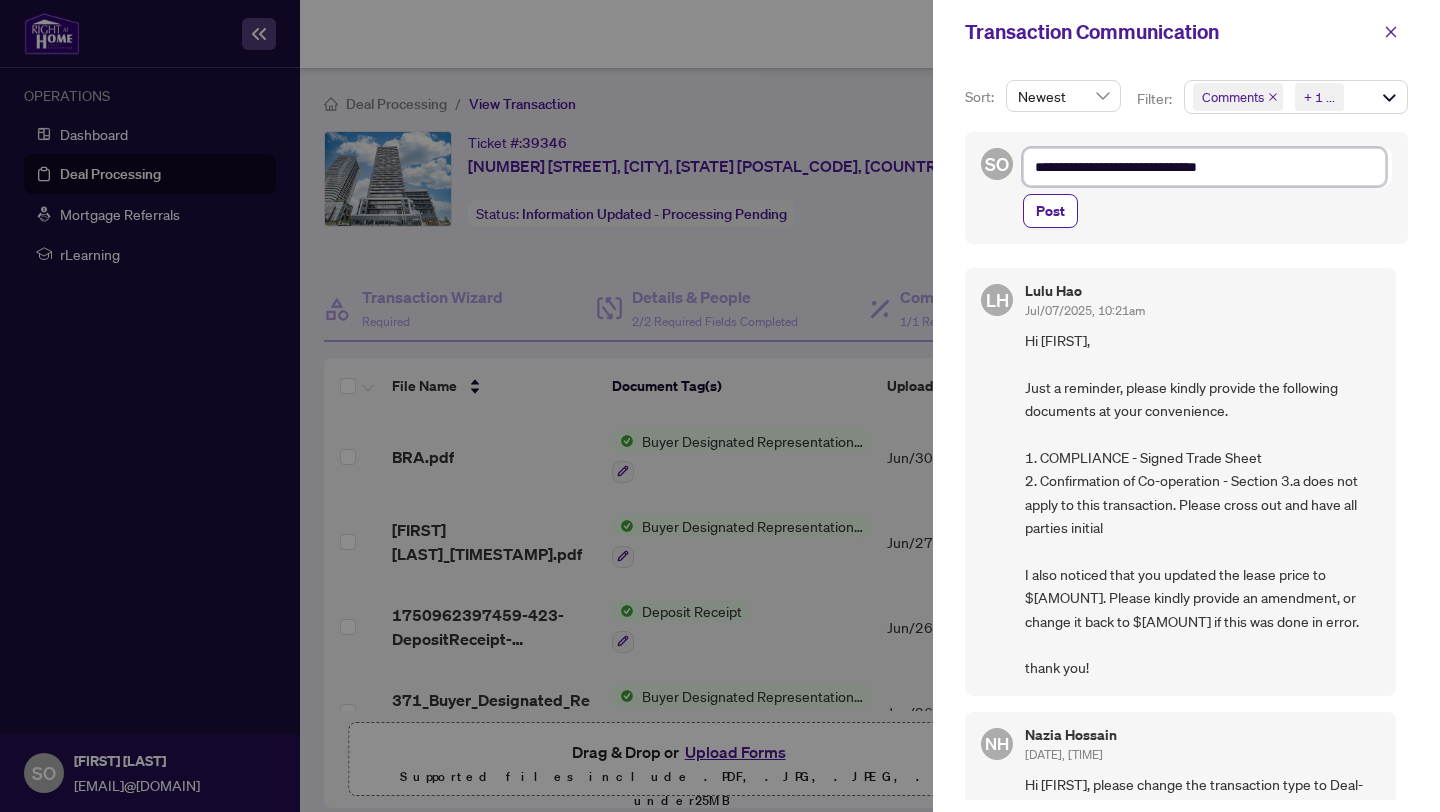 type on "**********" 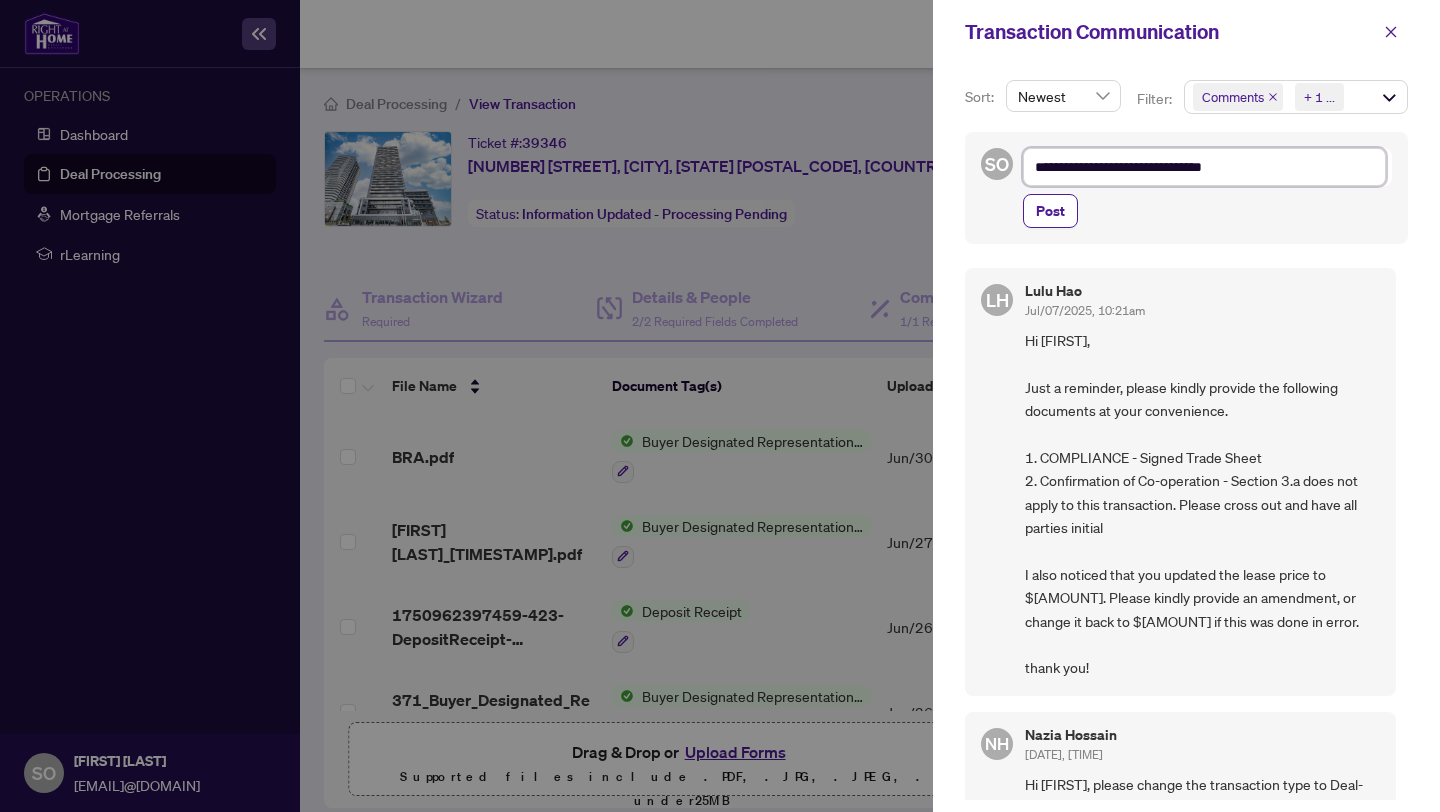 type on "**********" 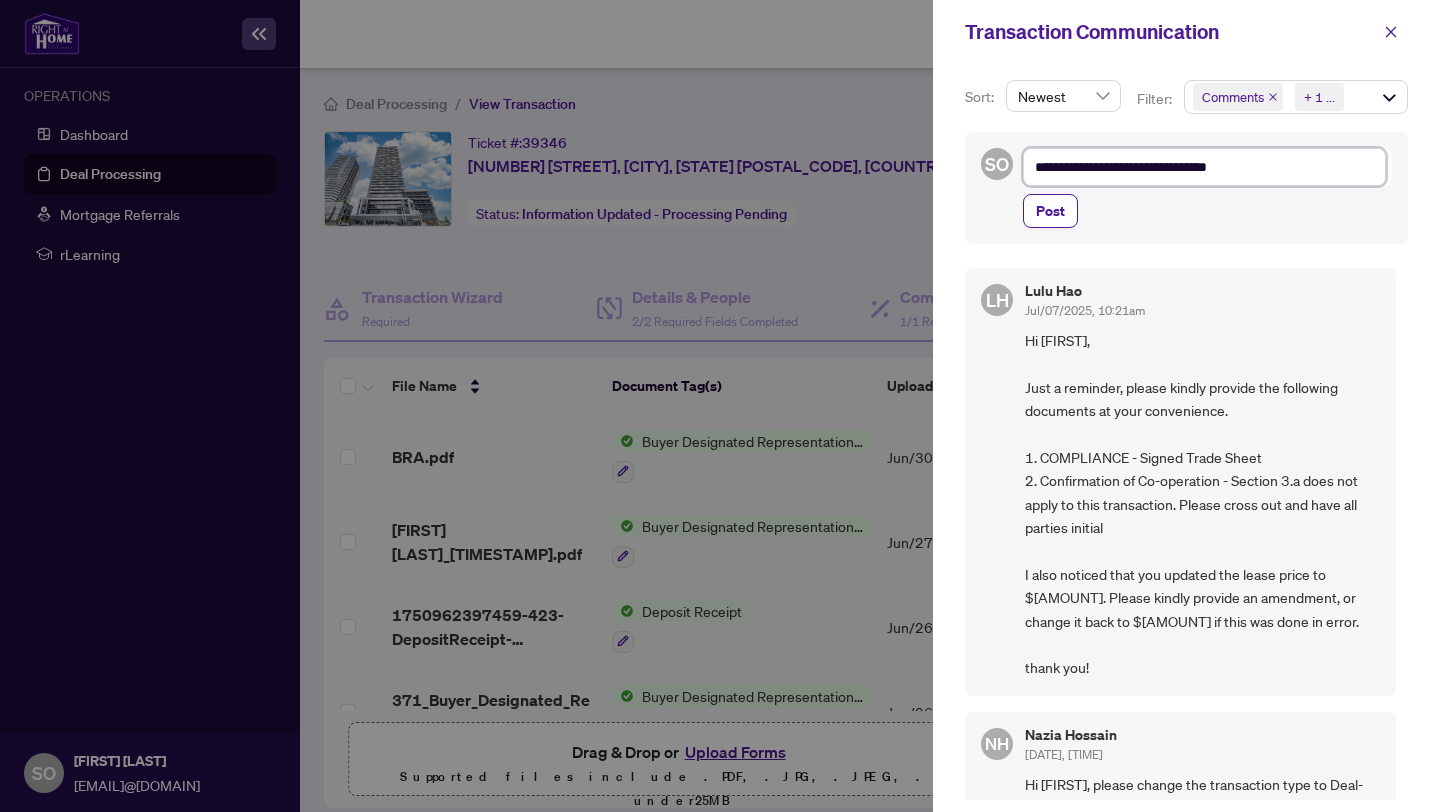 type on "**********" 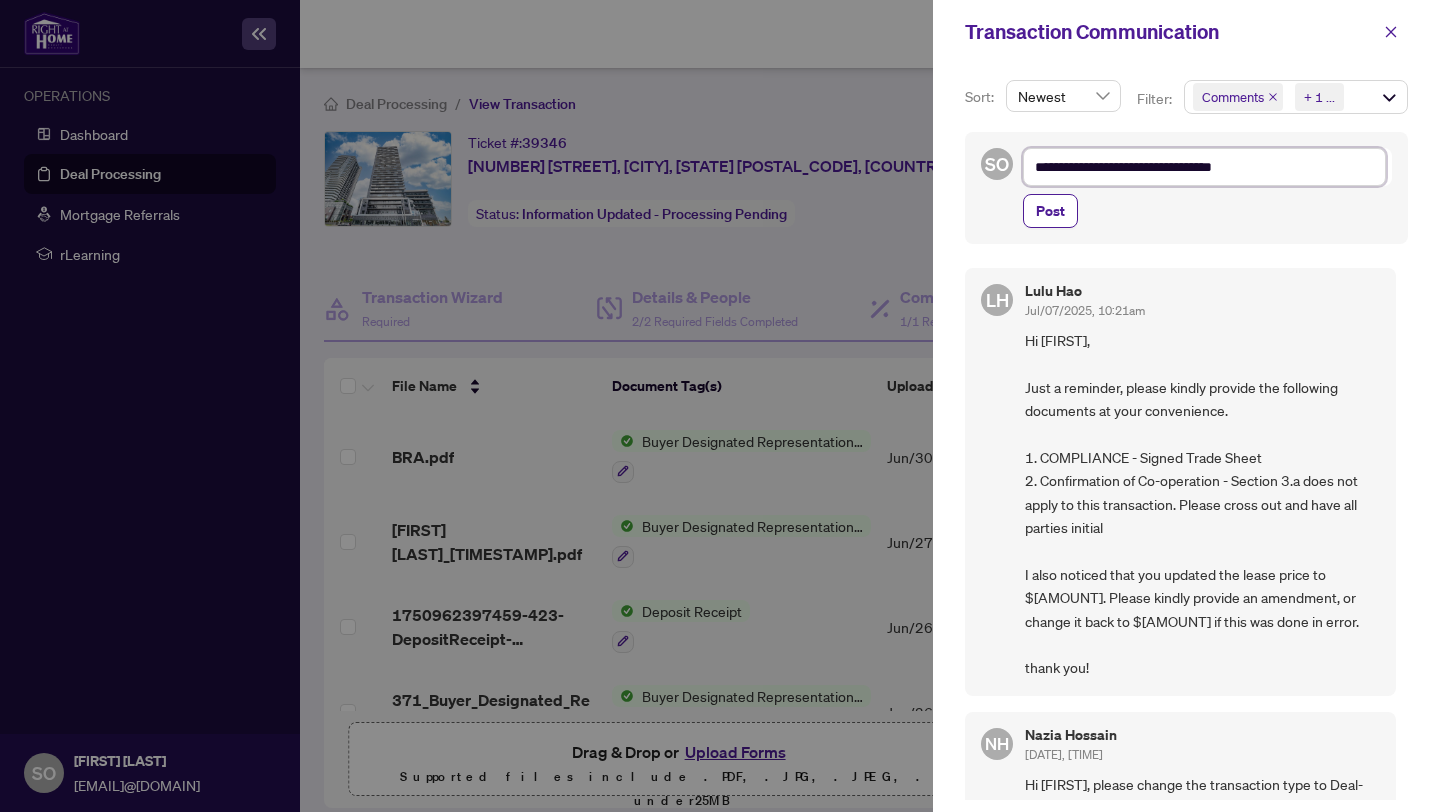 type on "**********" 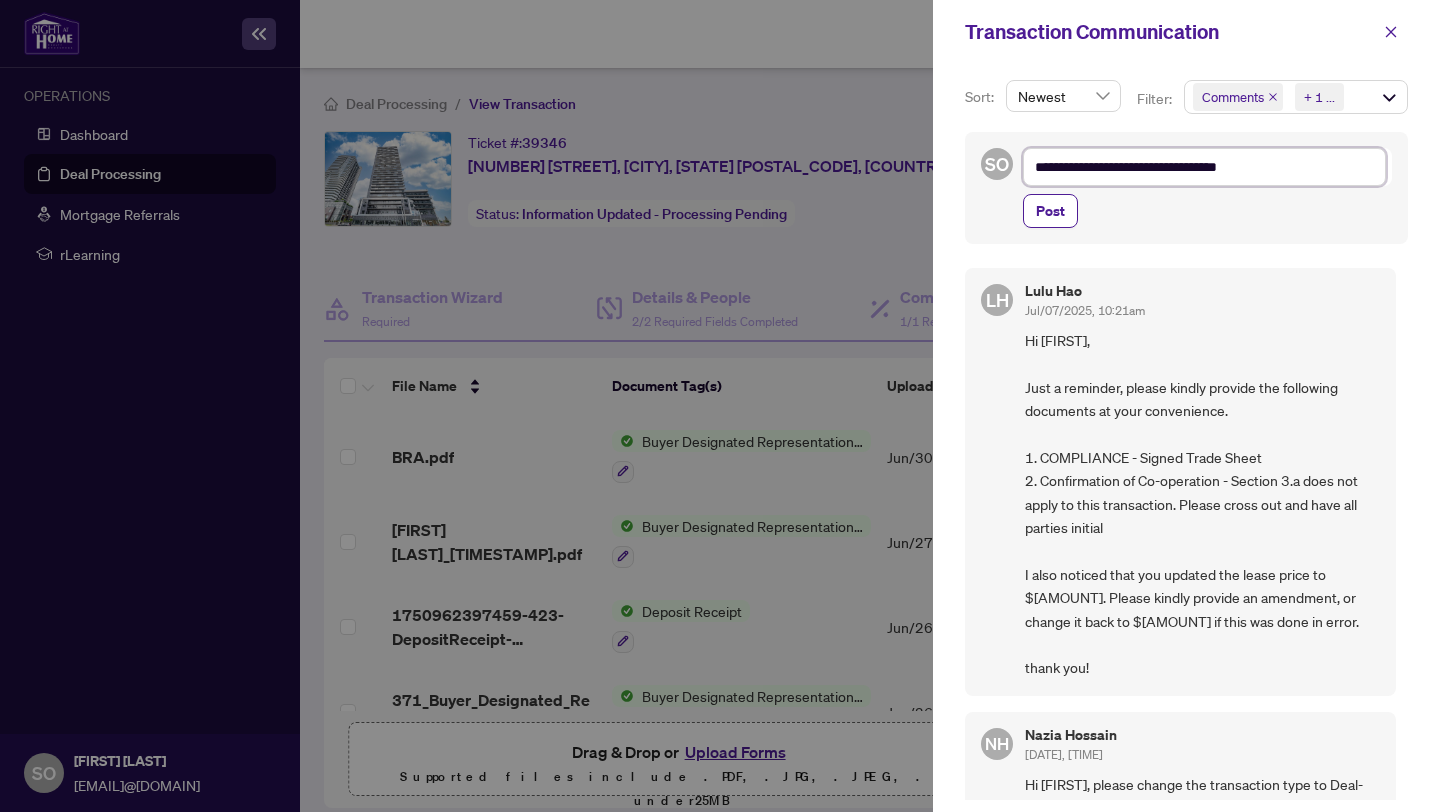 type on "**********" 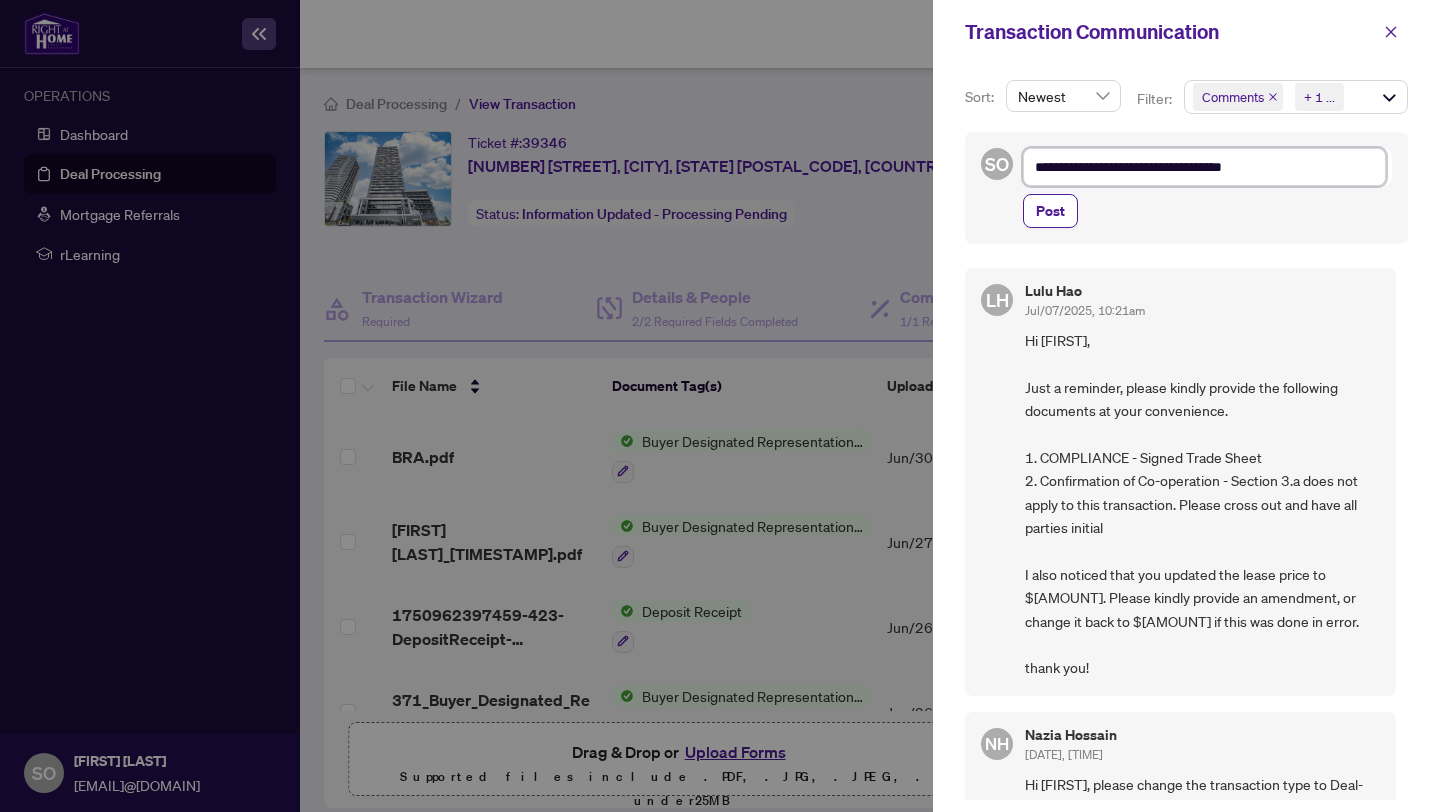type on "**********" 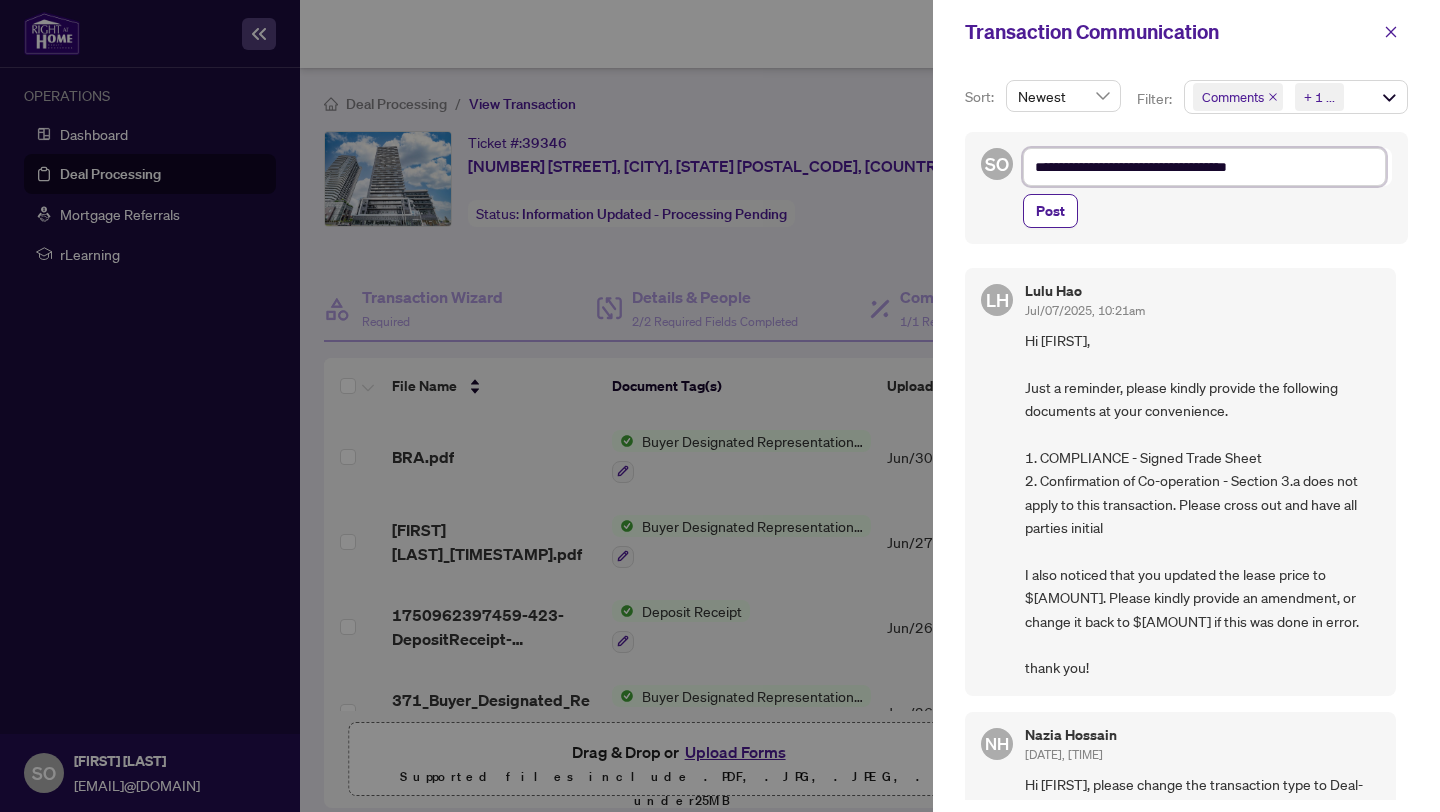 type on "**********" 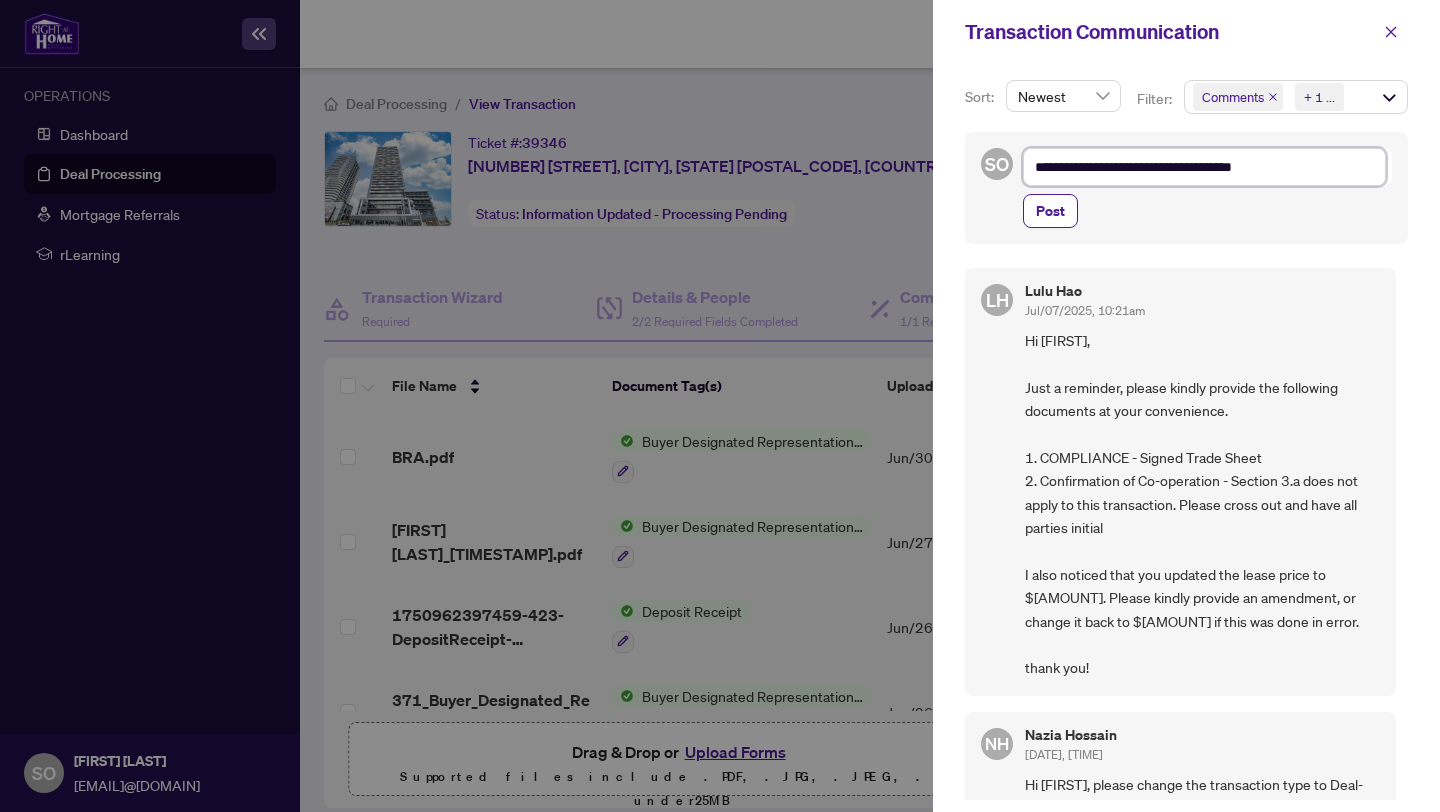 type on "**********" 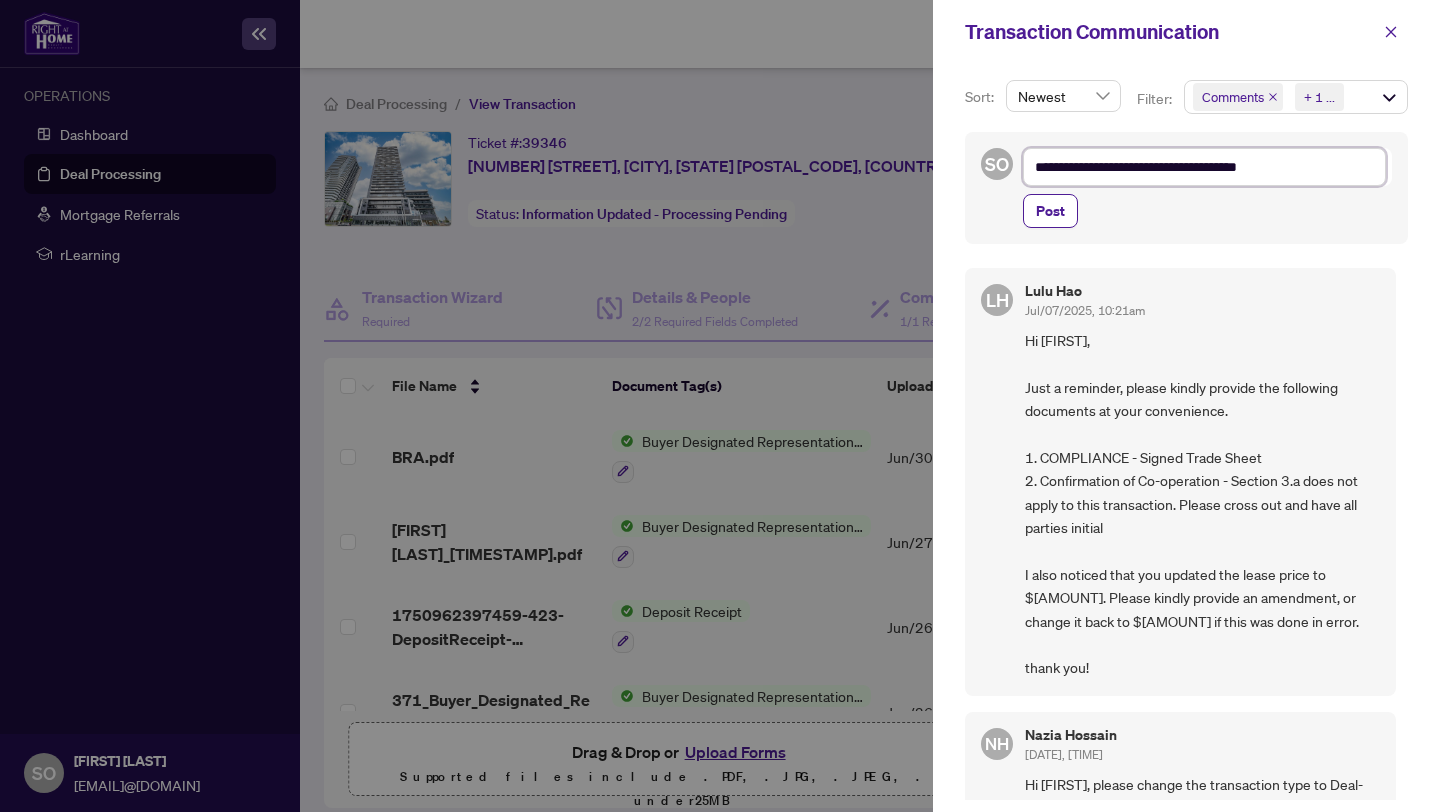 type on "**********" 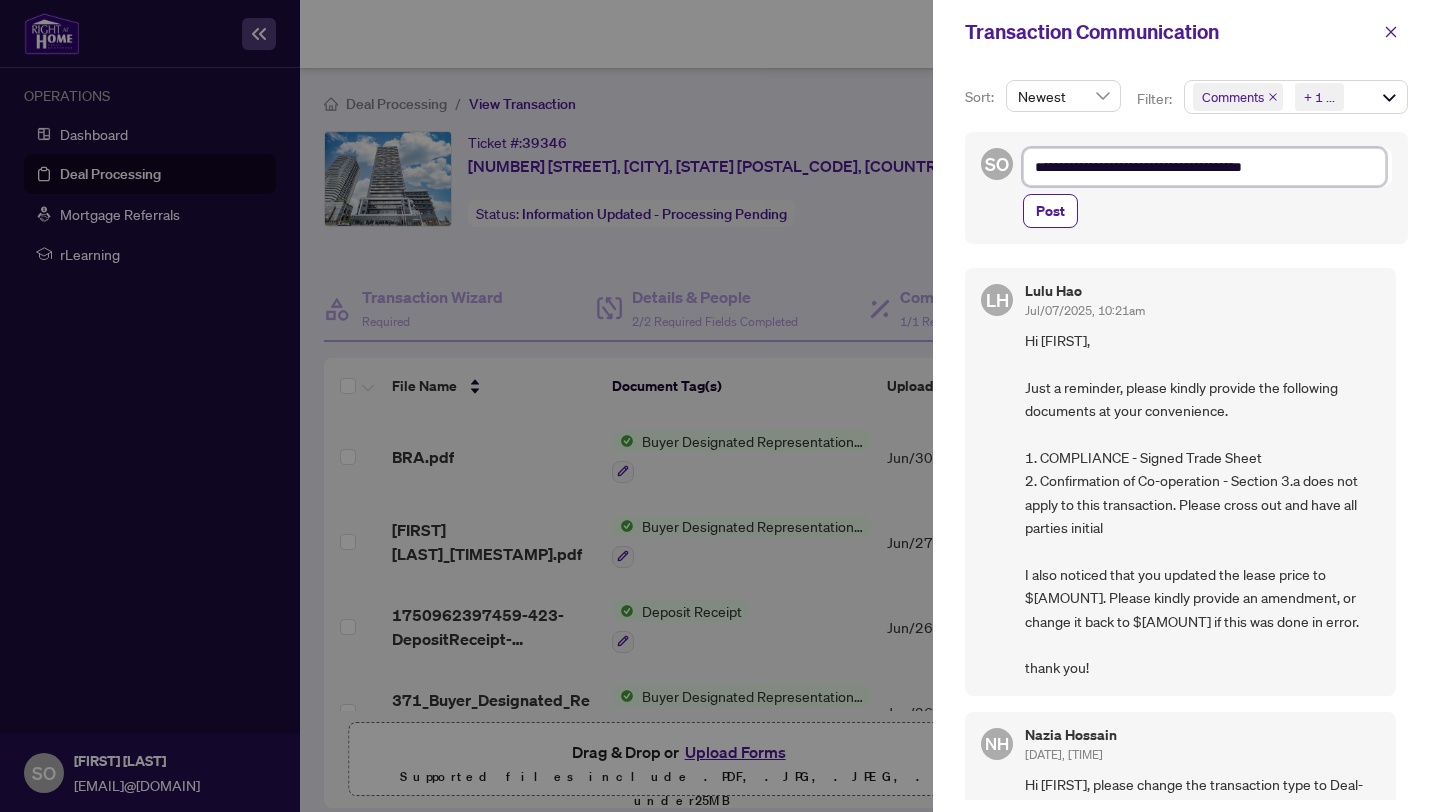 type on "**********" 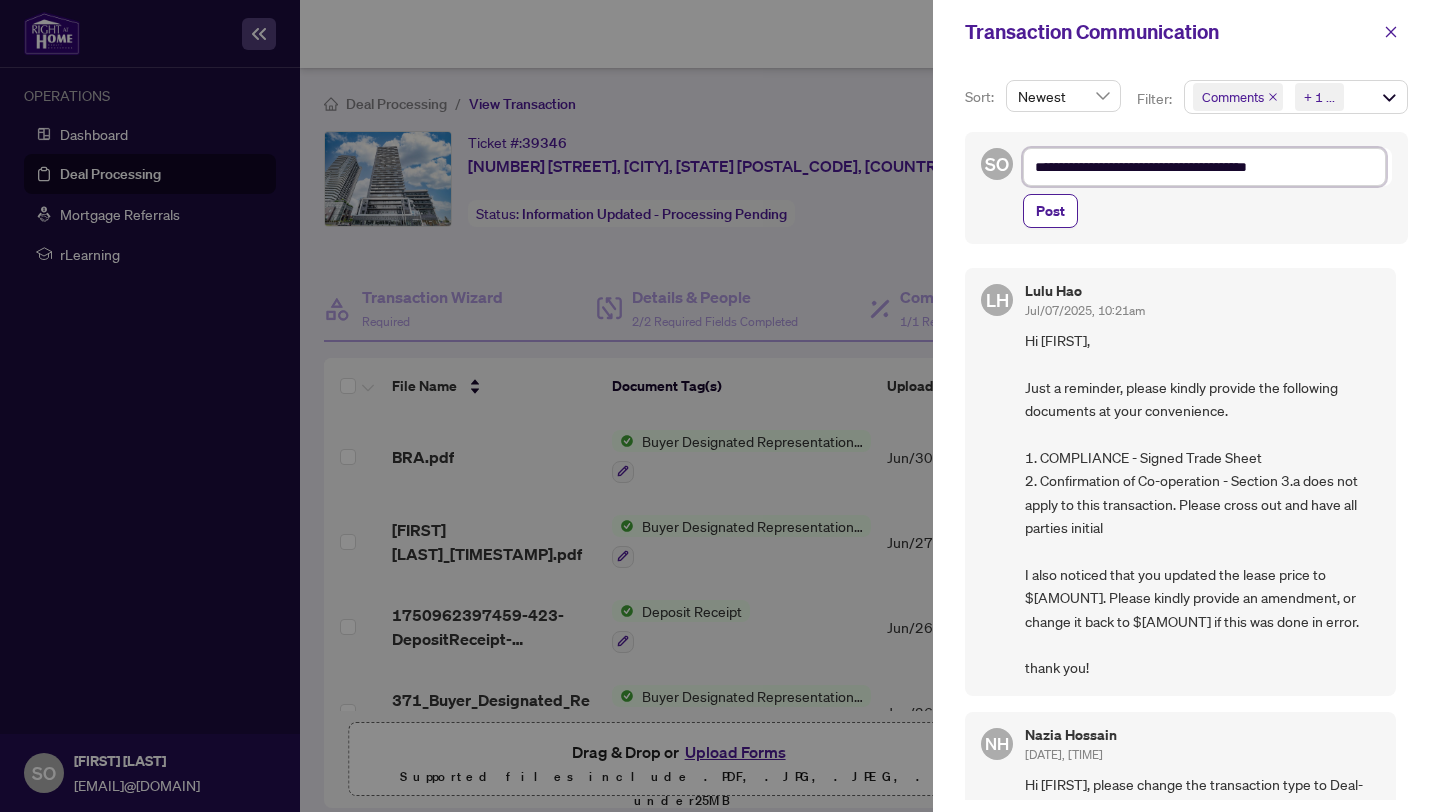 type on "**********" 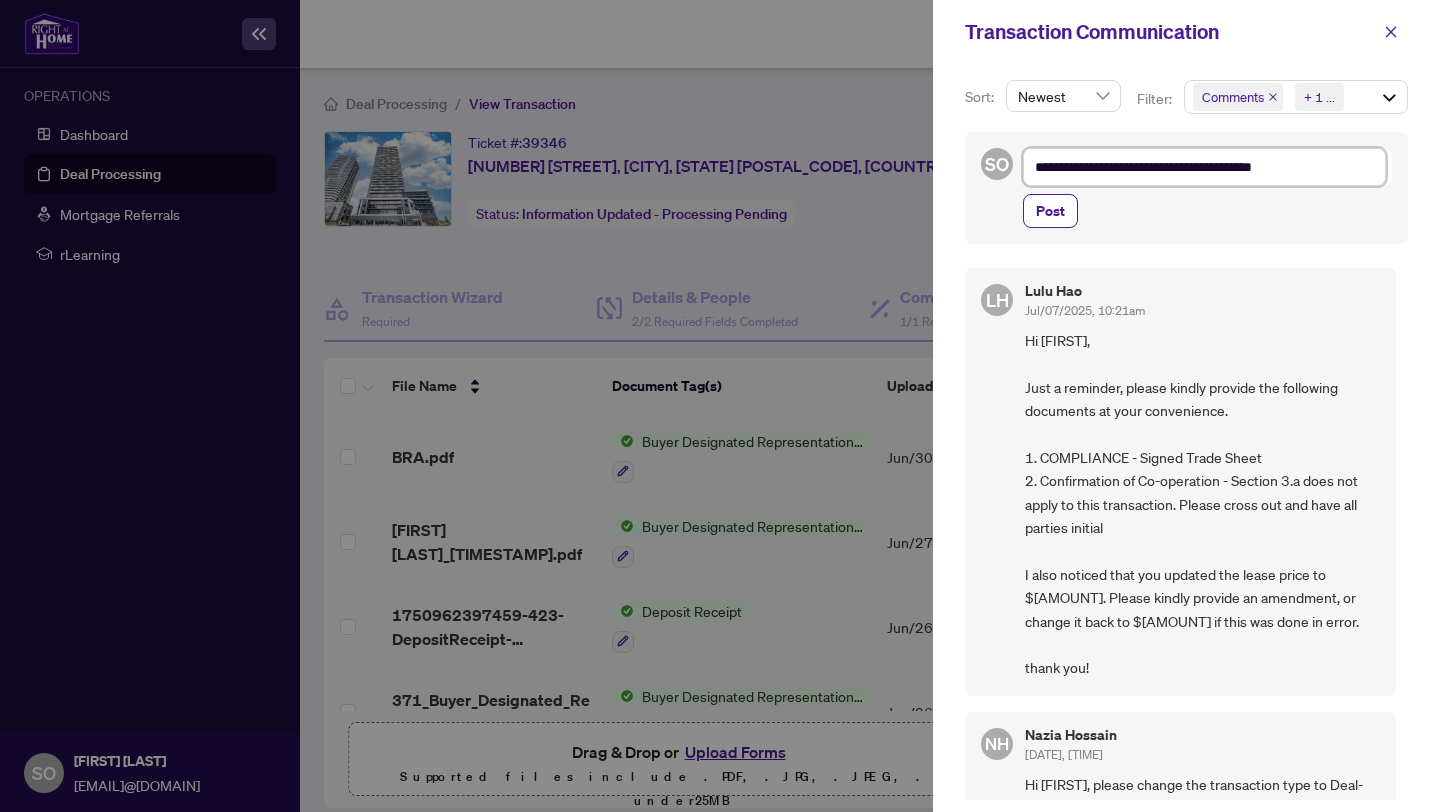 type on "**********" 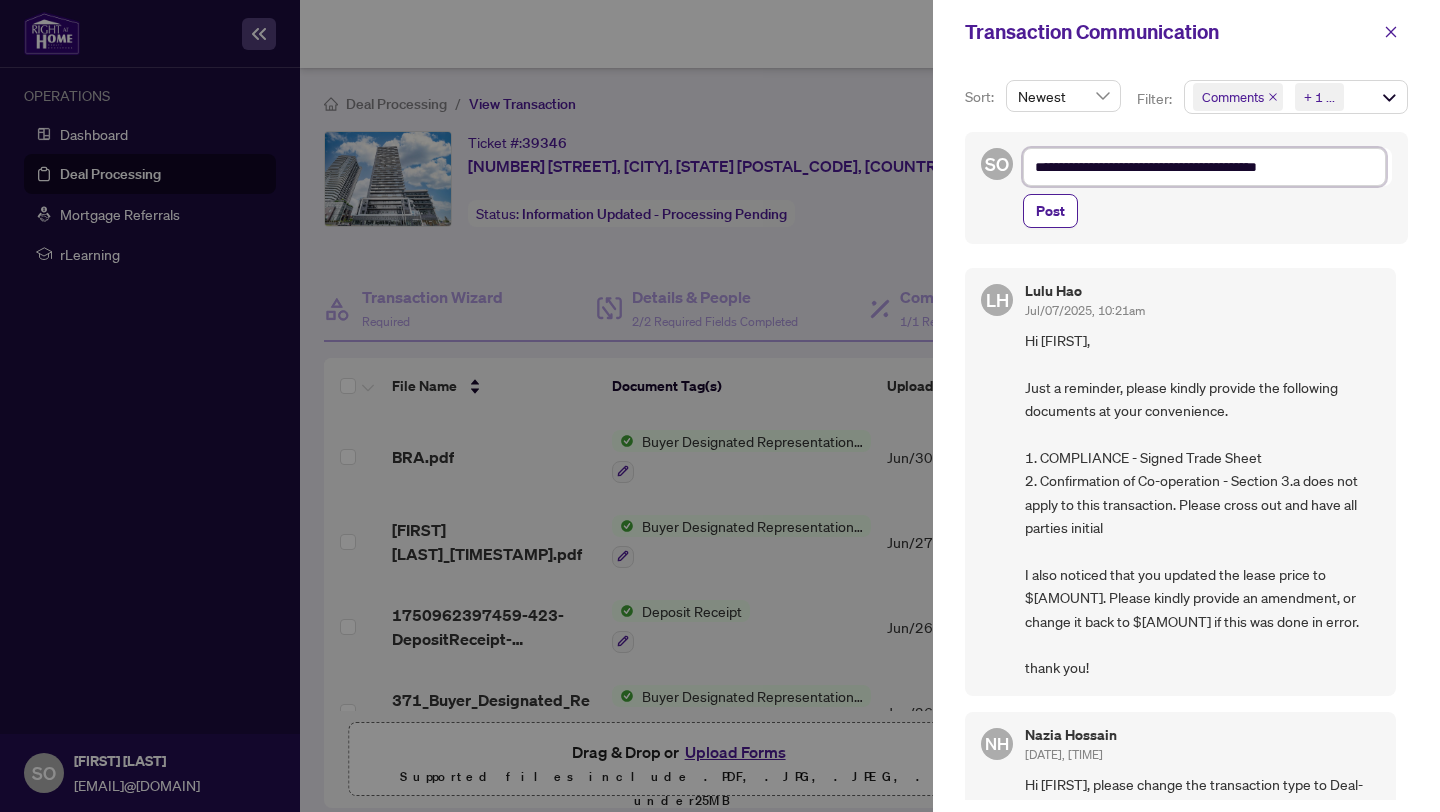 type on "**********" 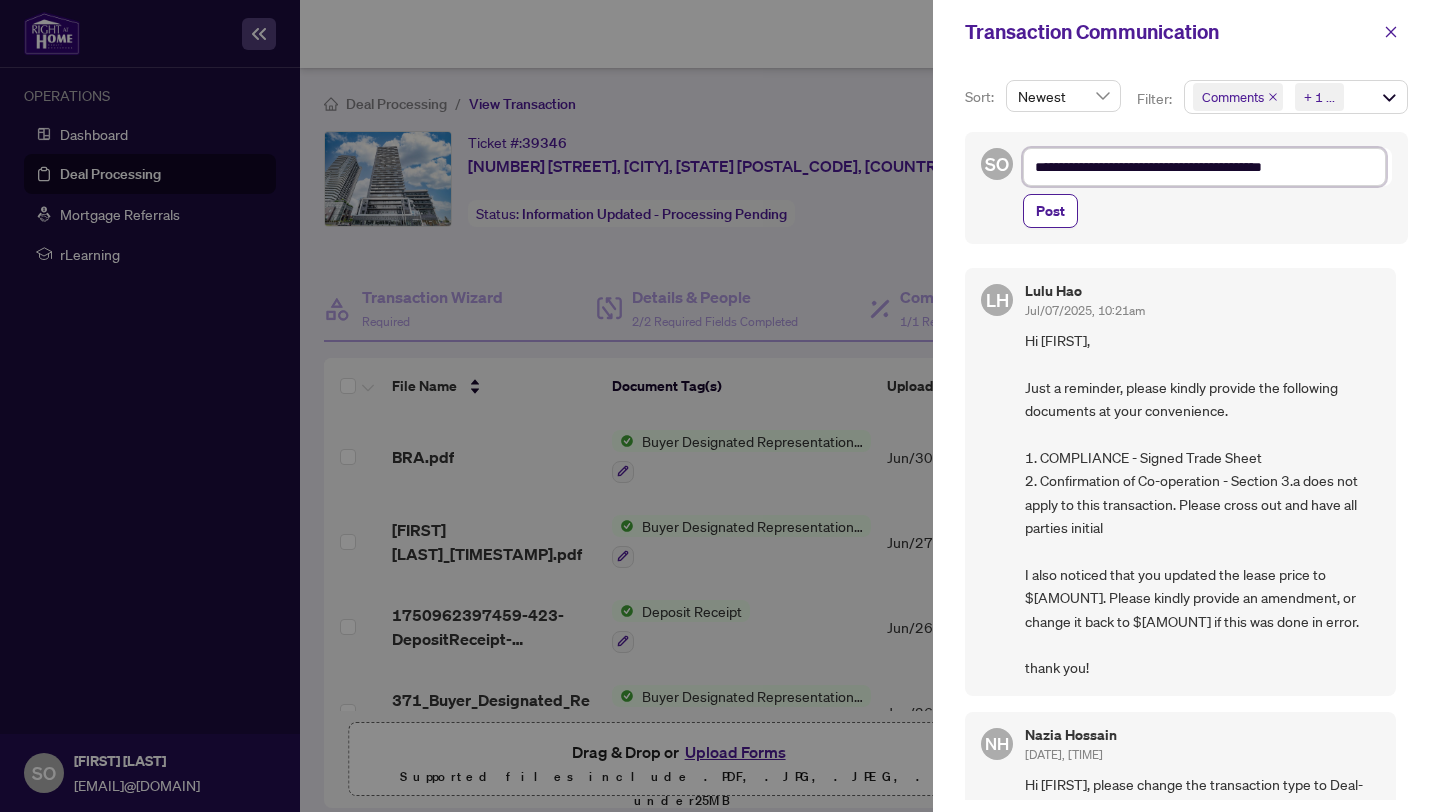 type on "**********" 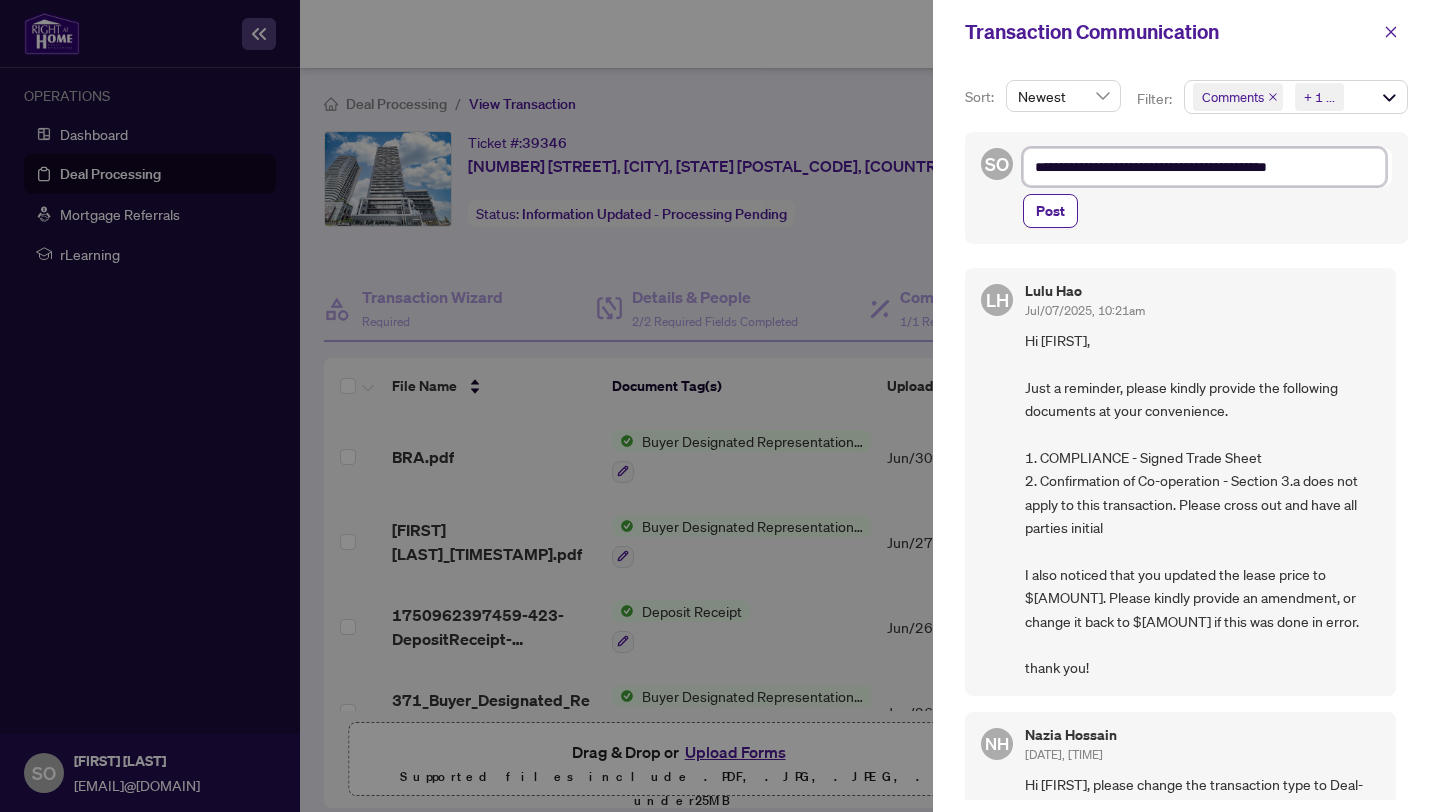 type on "**********" 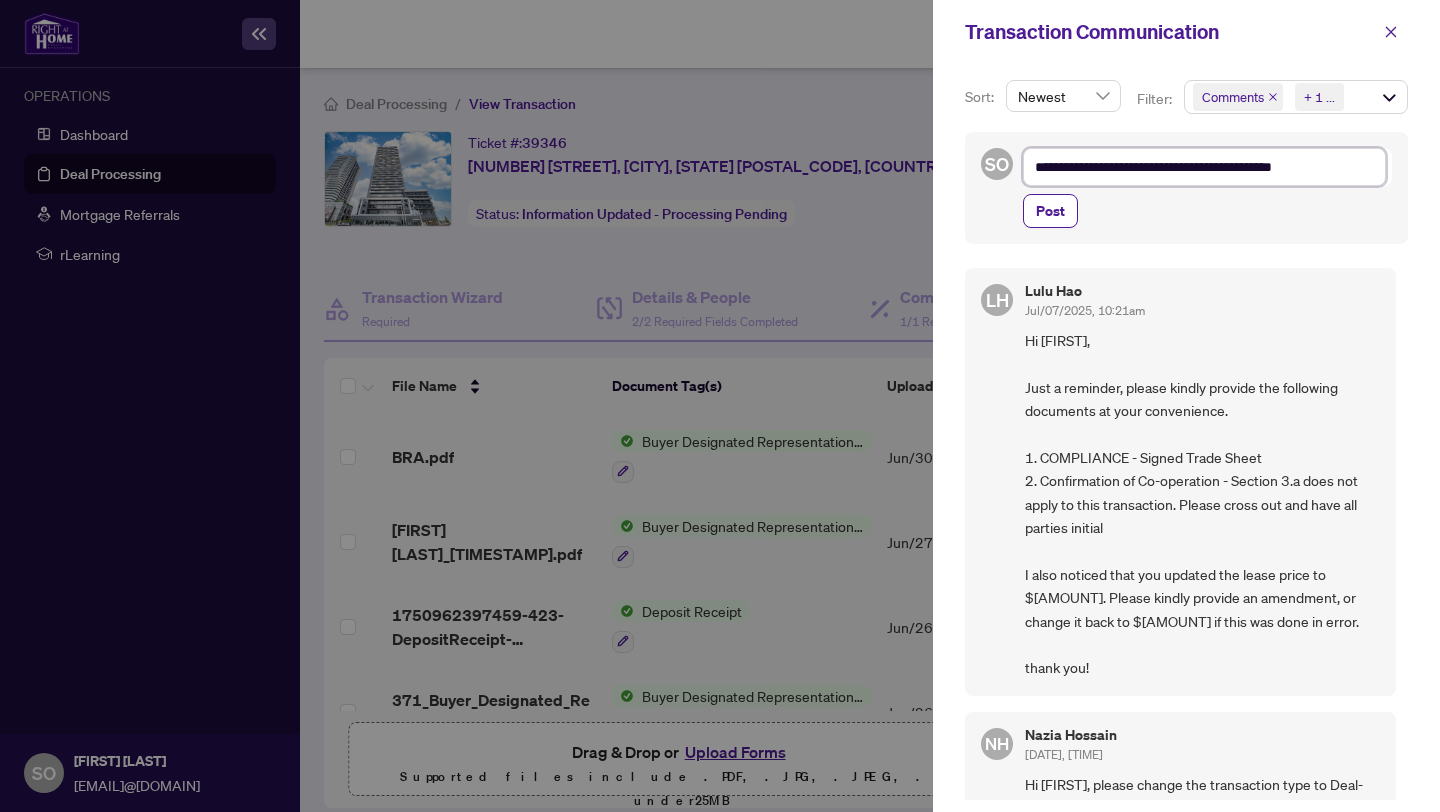 type on "**********" 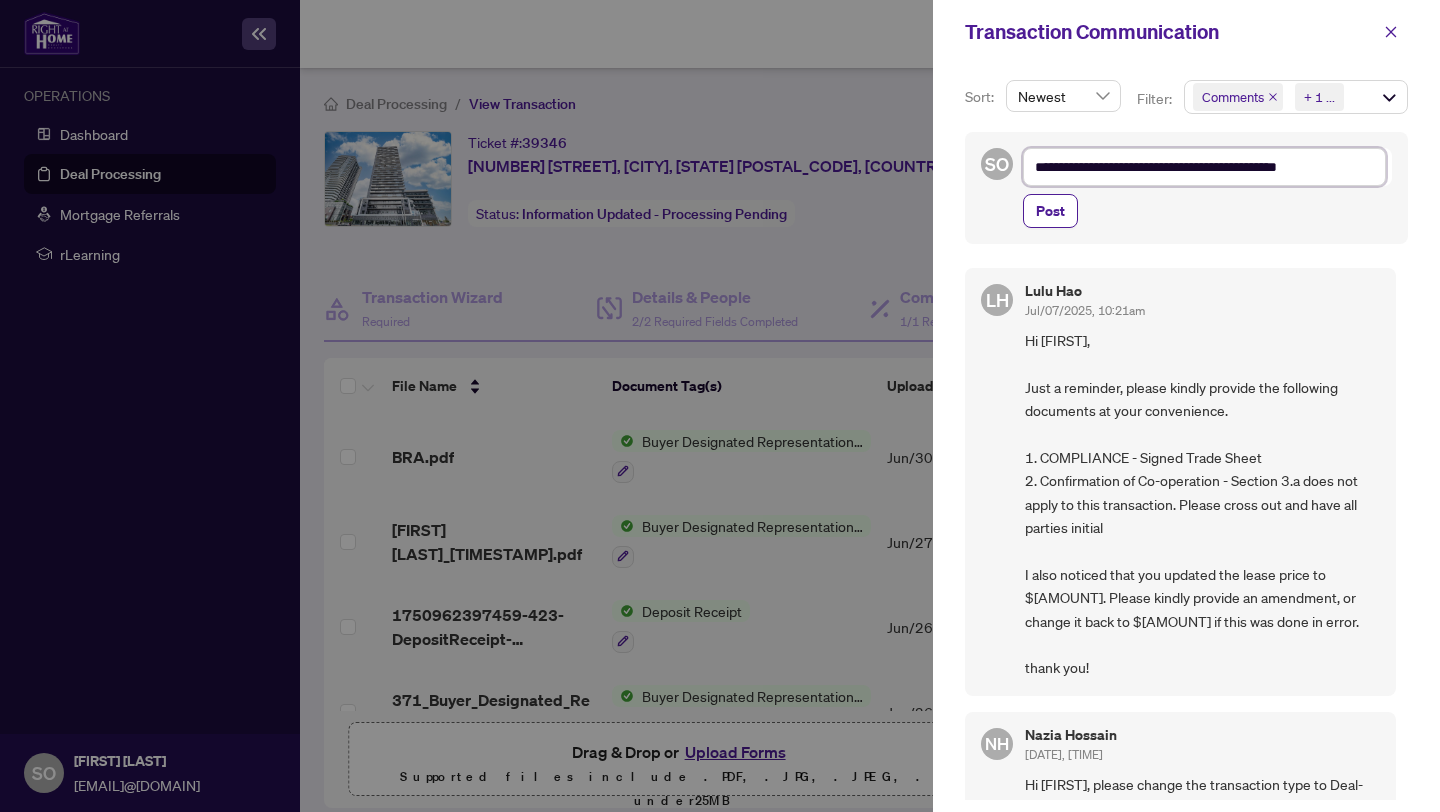 type on "**********" 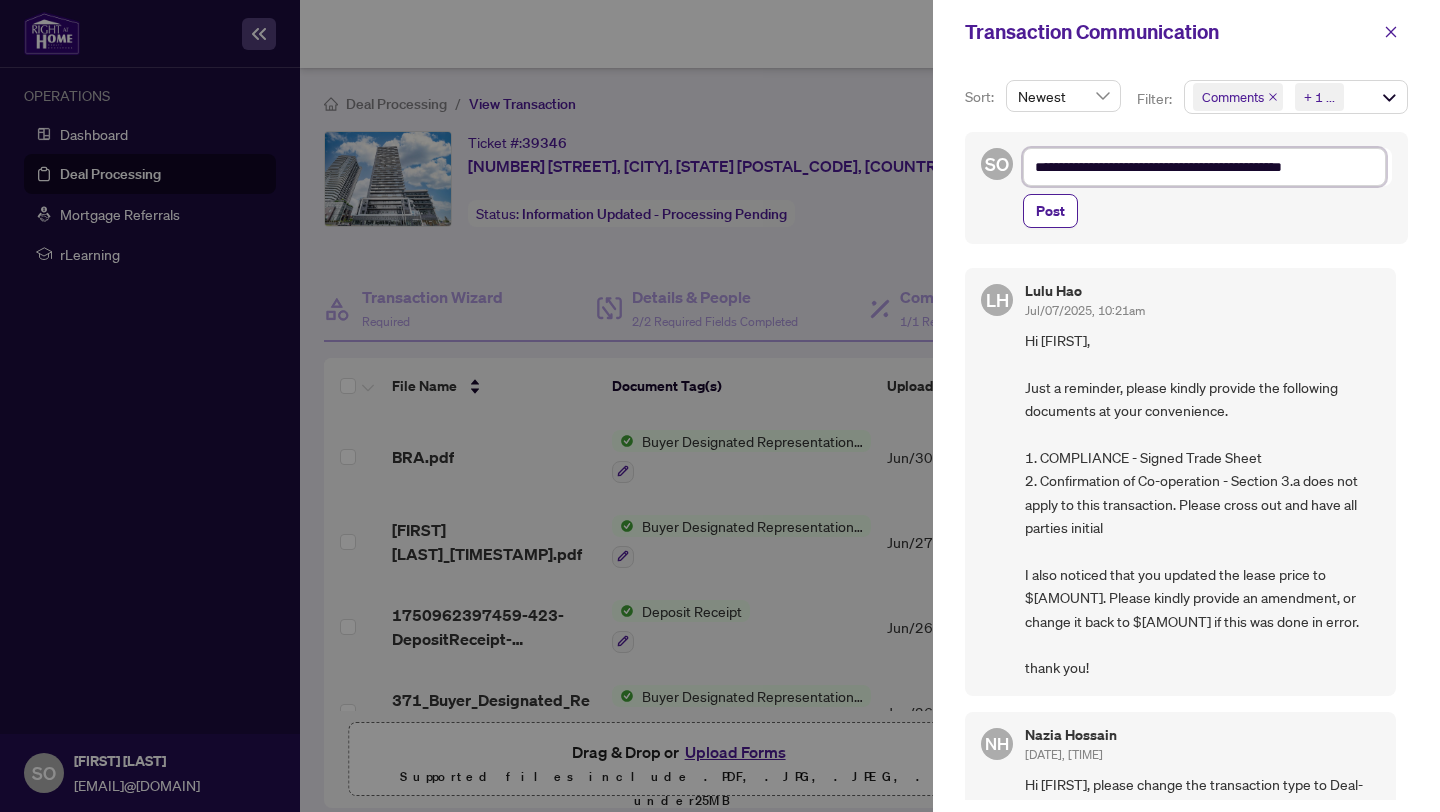 type on "**********" 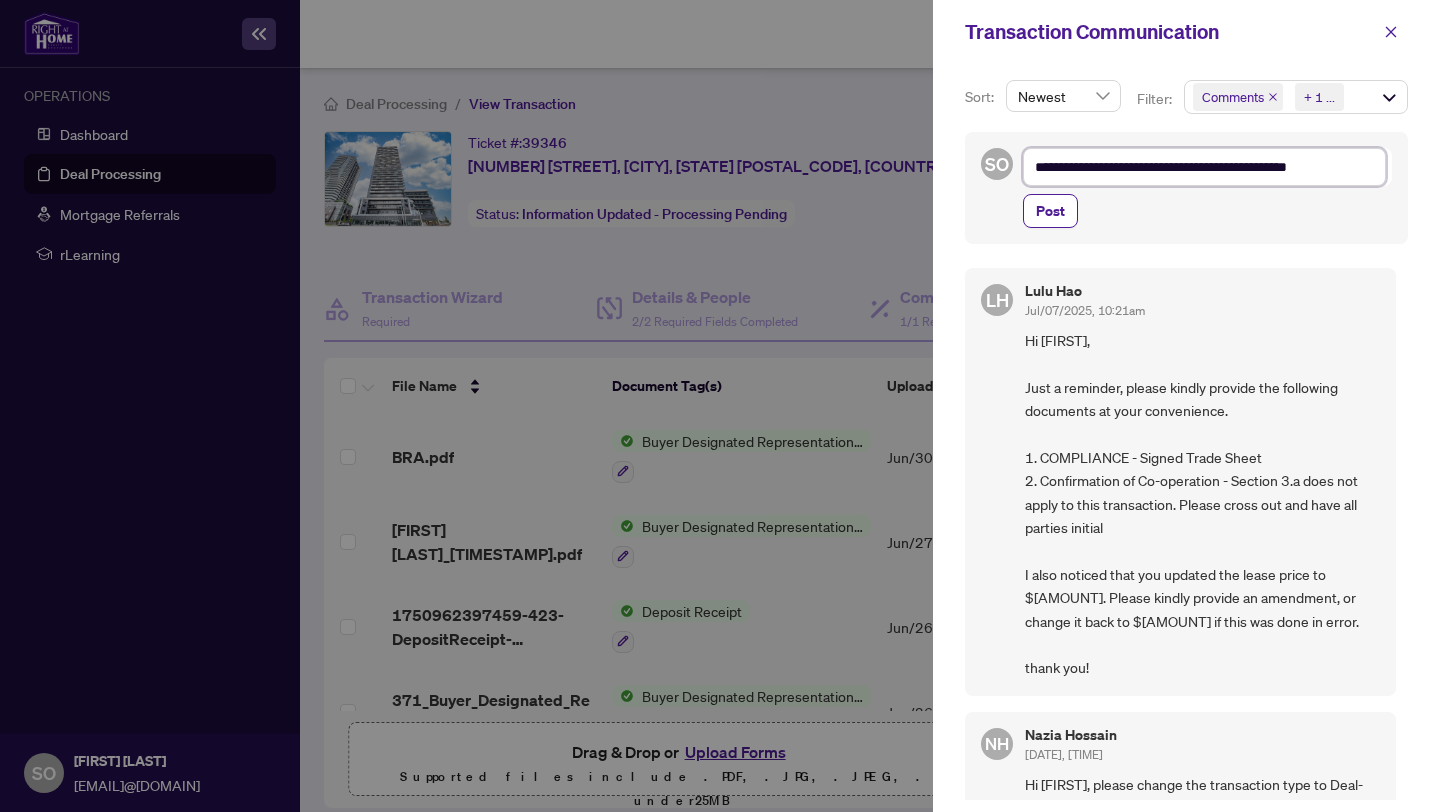 type on "**********" 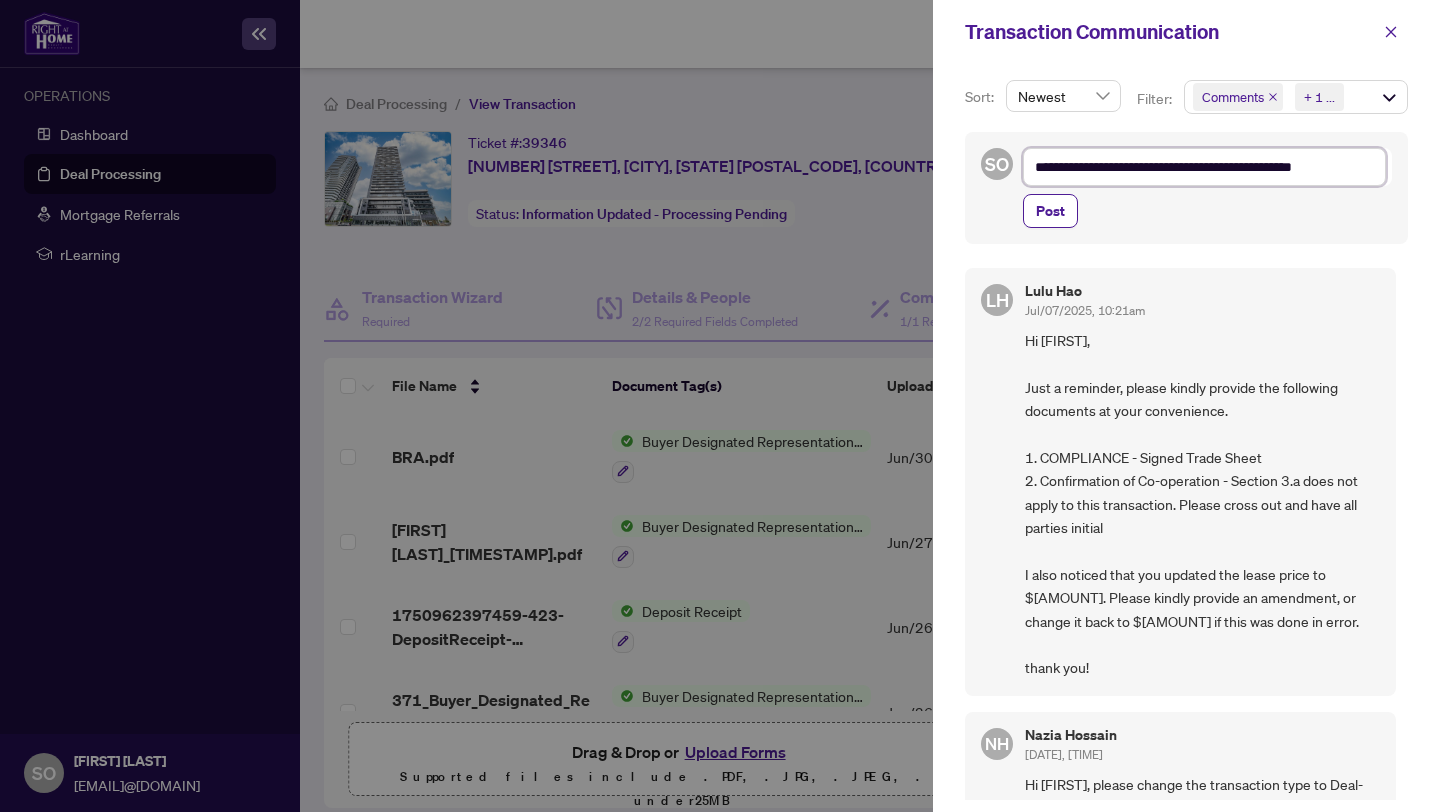 type on "**********" 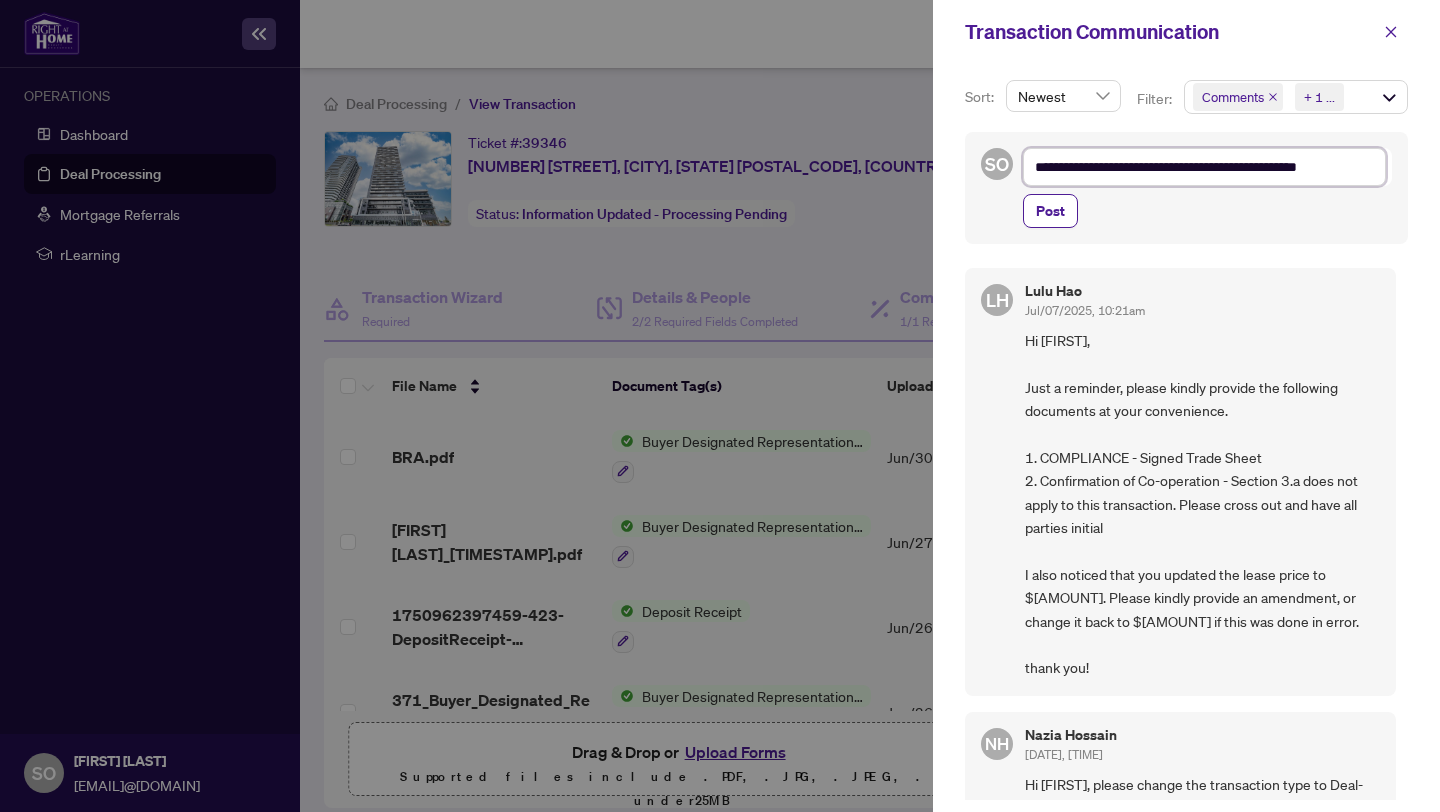 type on "**********" 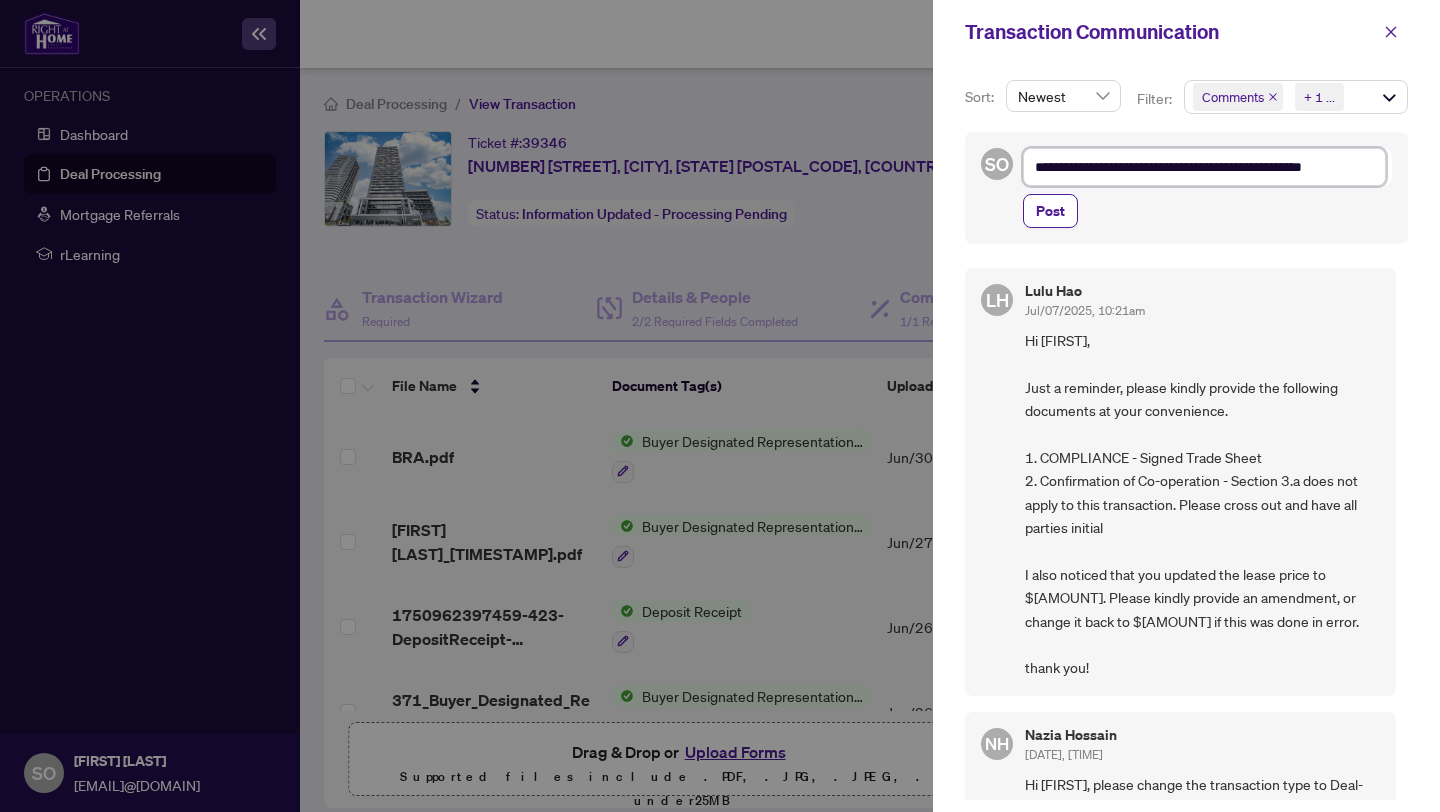 type on "**********" 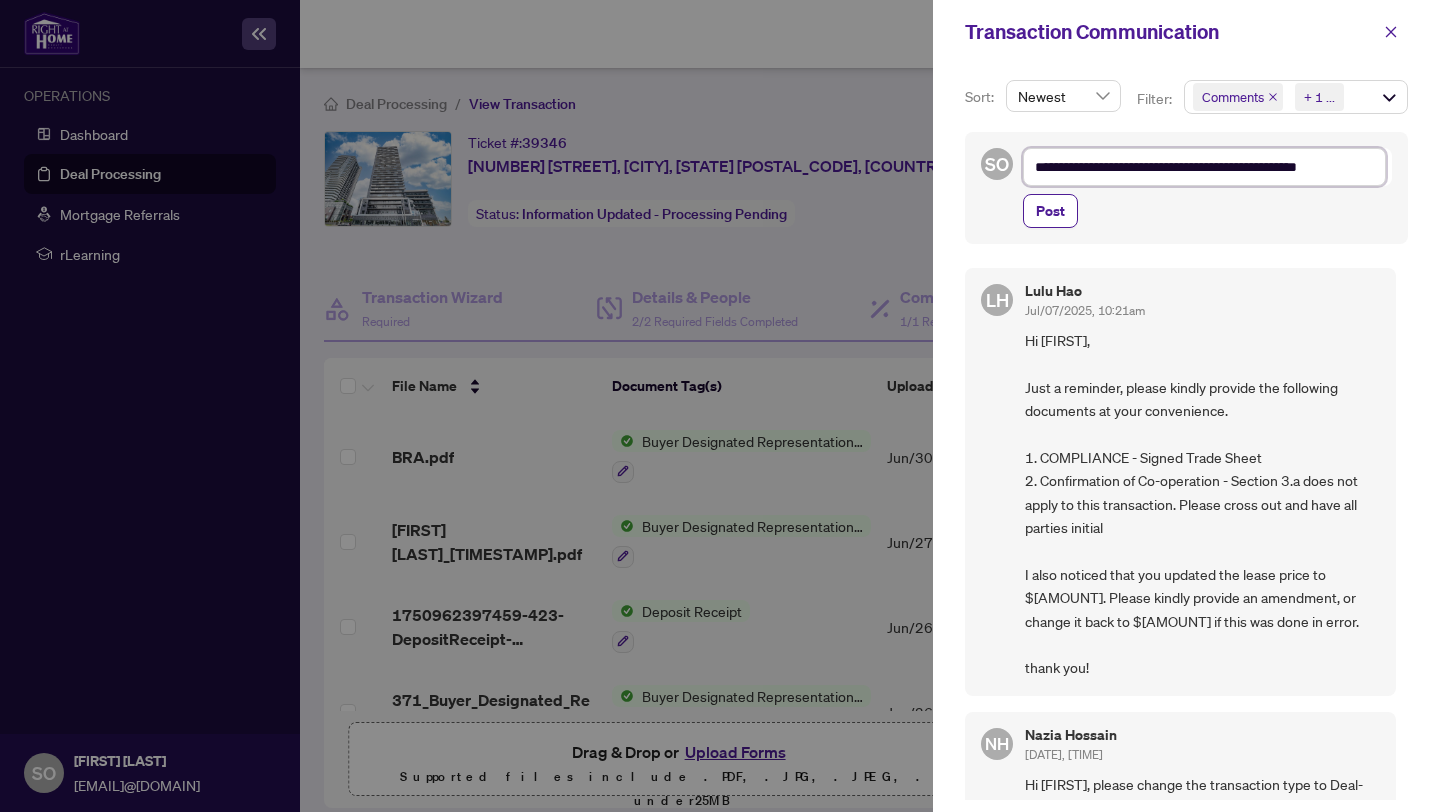 type on "**********" 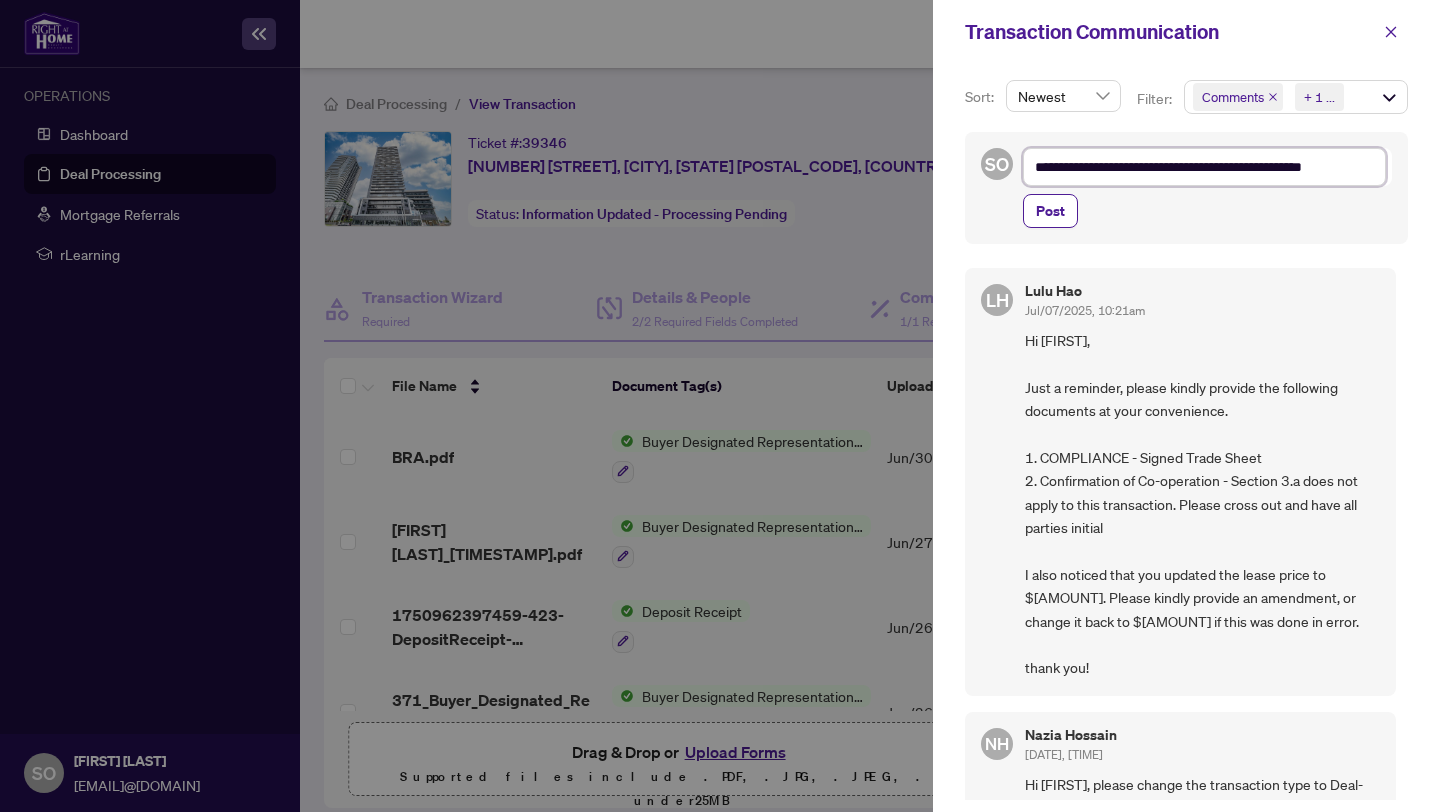 type on "**********" 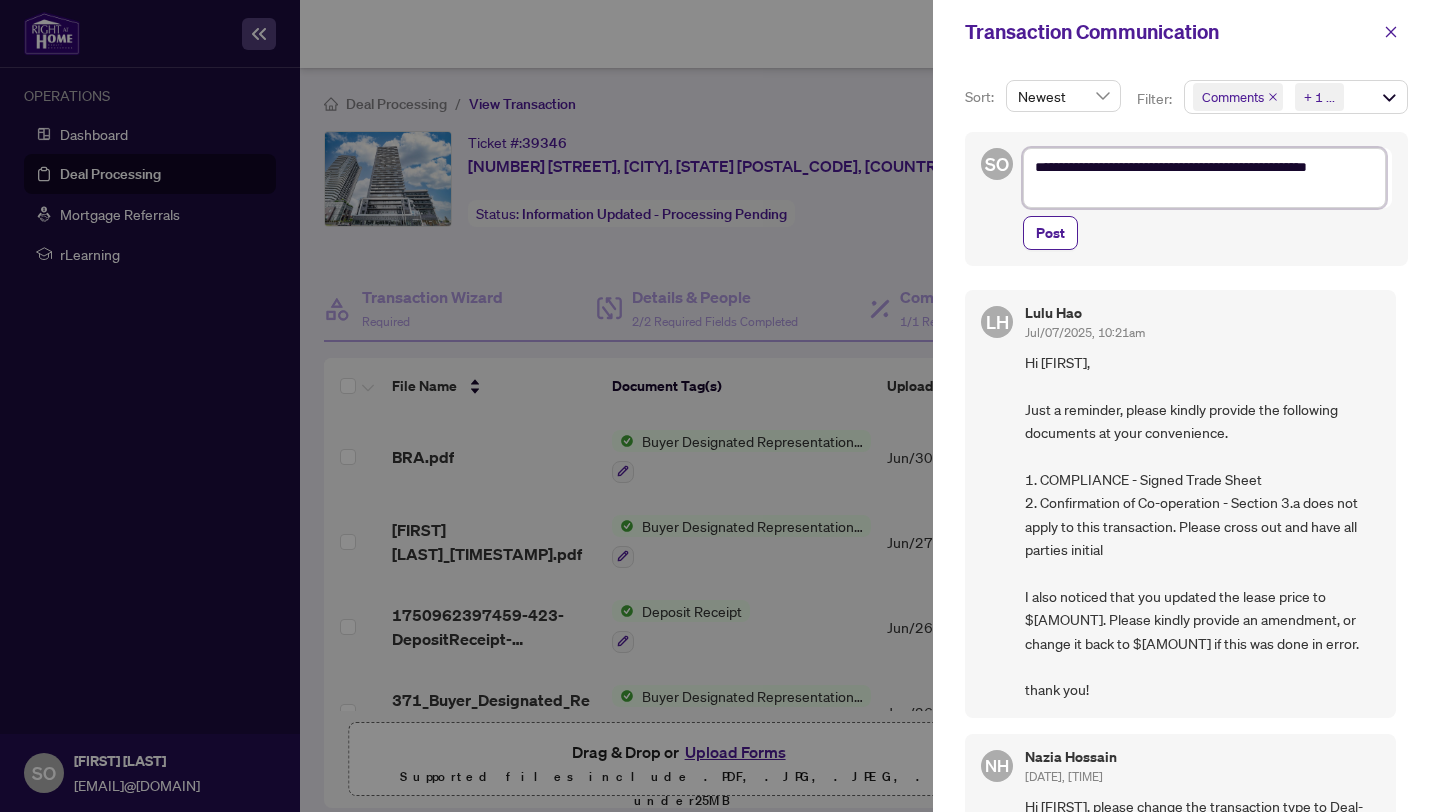 type on "**********" 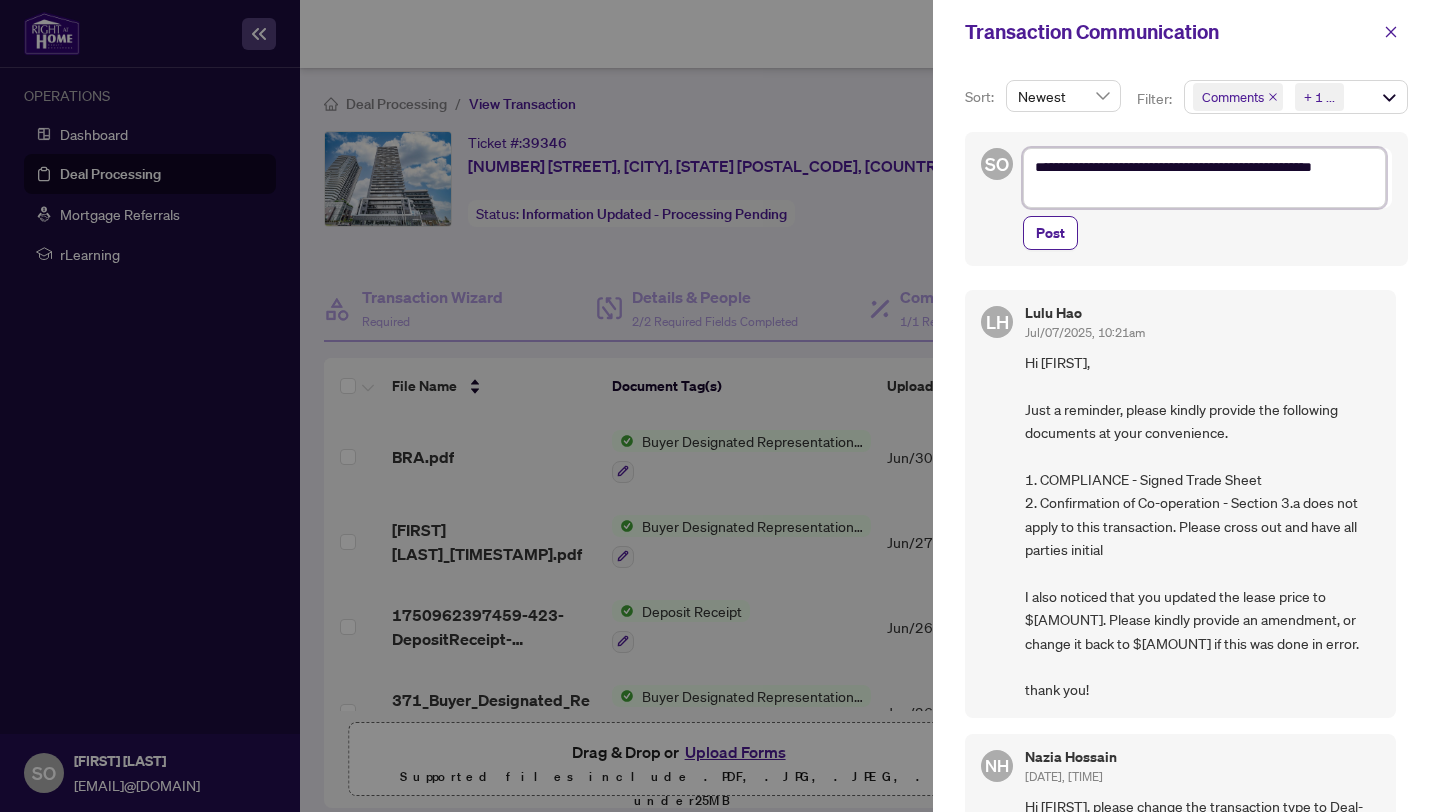 type on "**********" 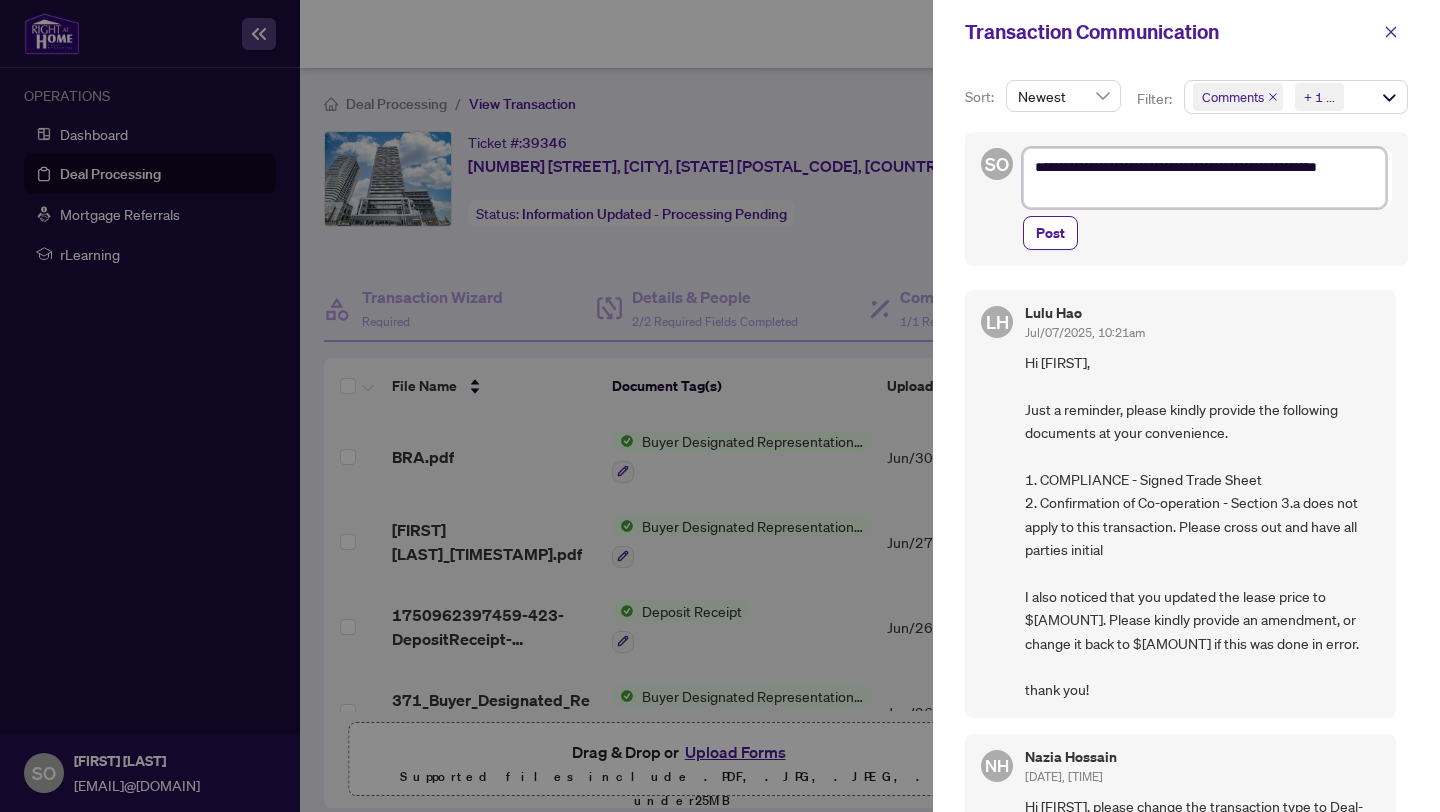 type on "**********" 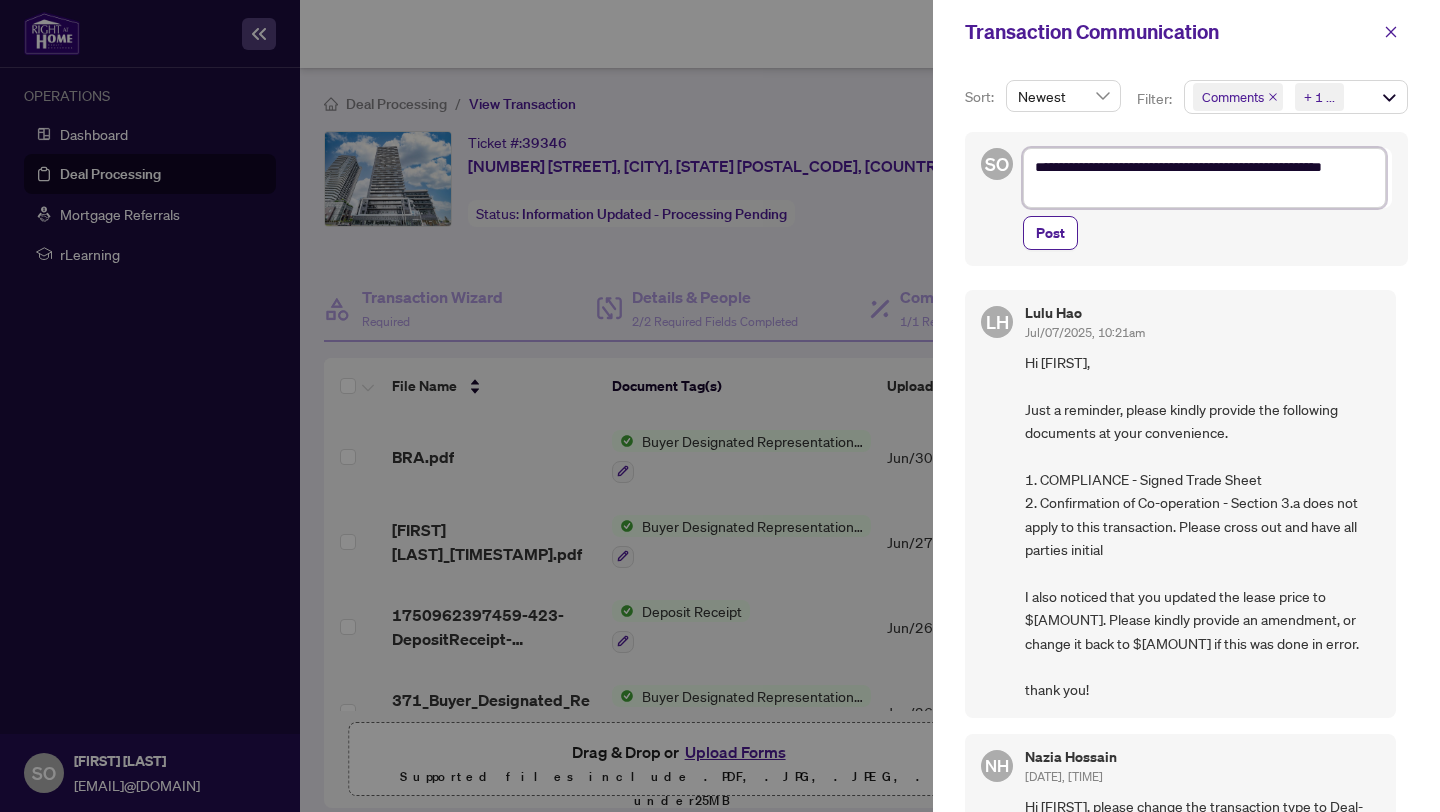 type on "**********" 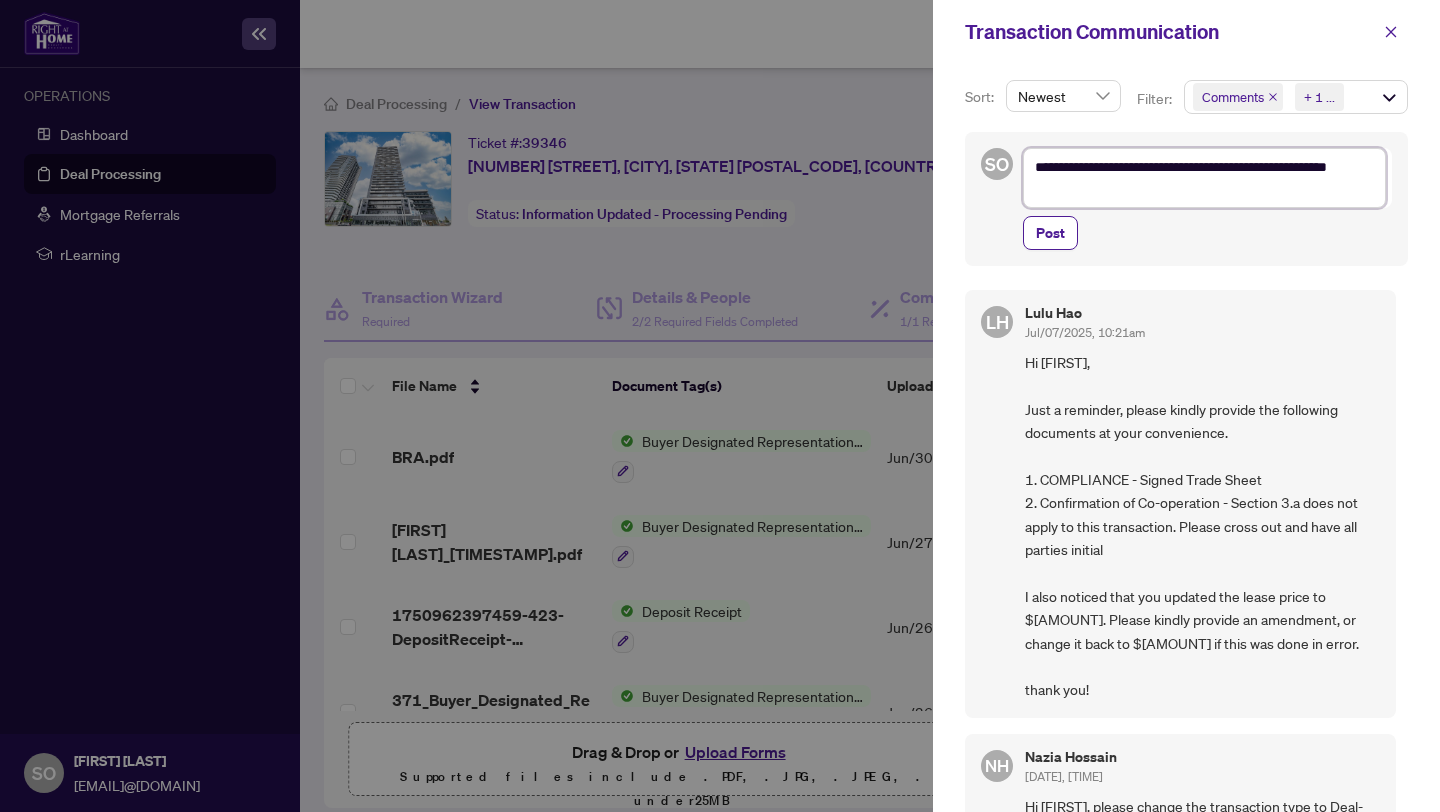 type on "**********" 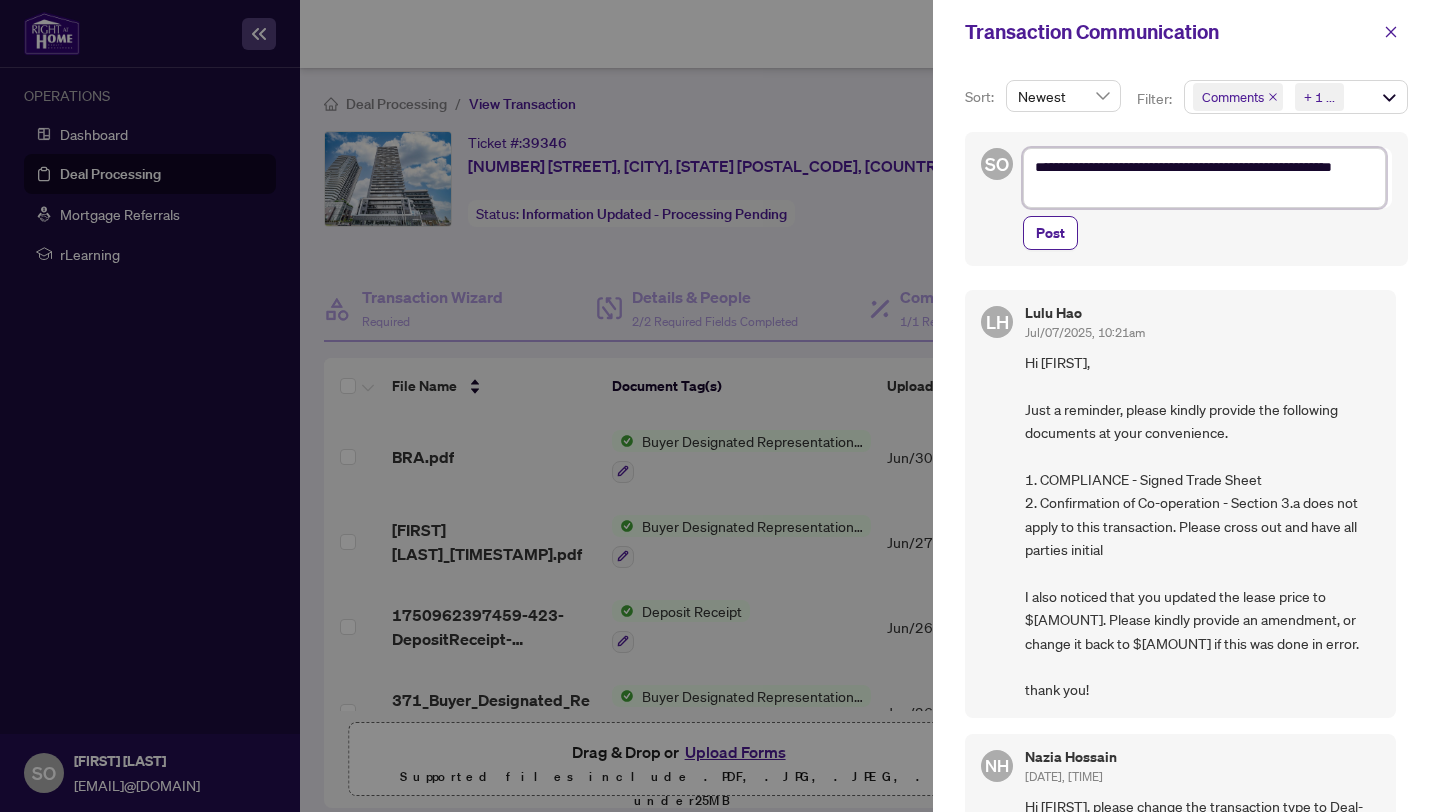 type on "**********" 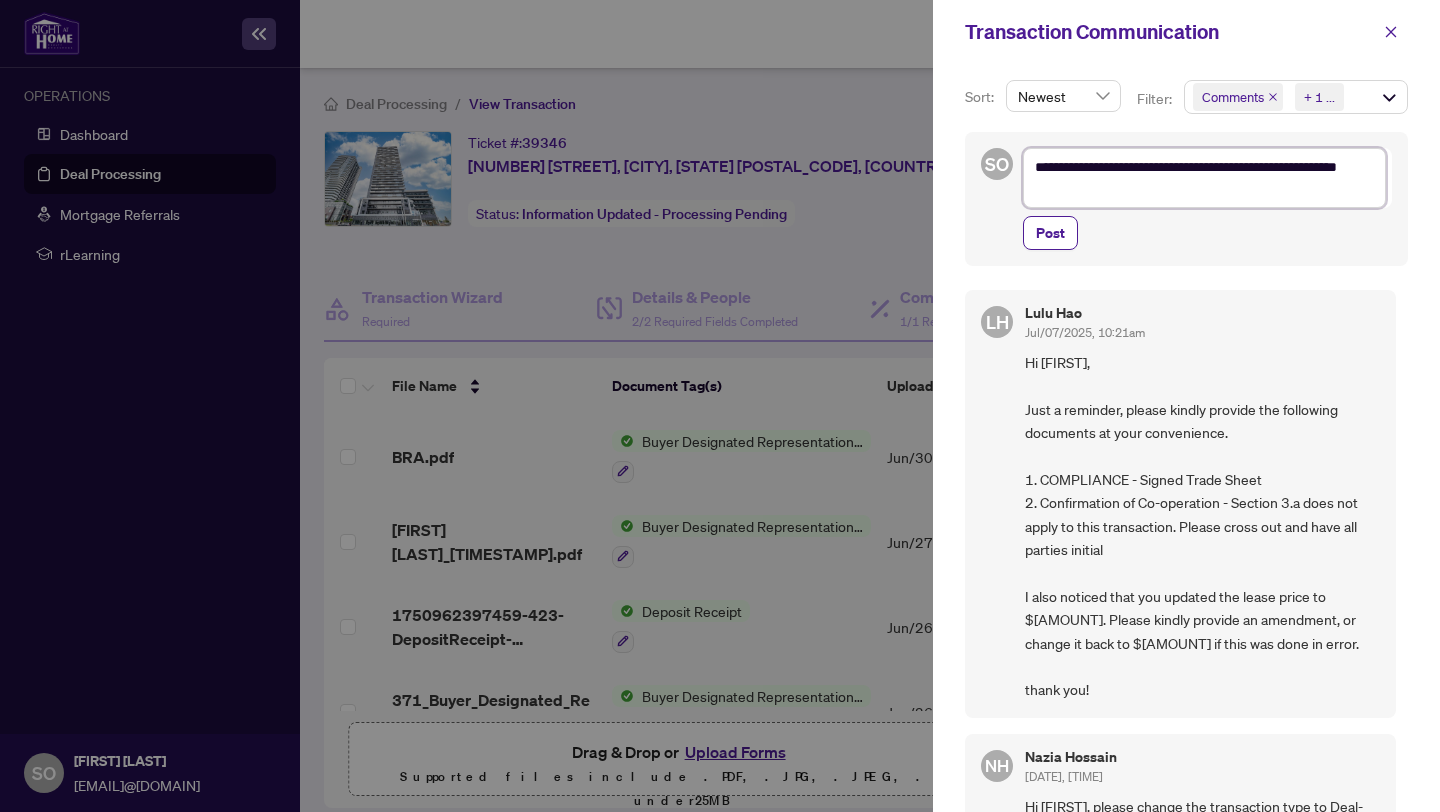 type on "**********" 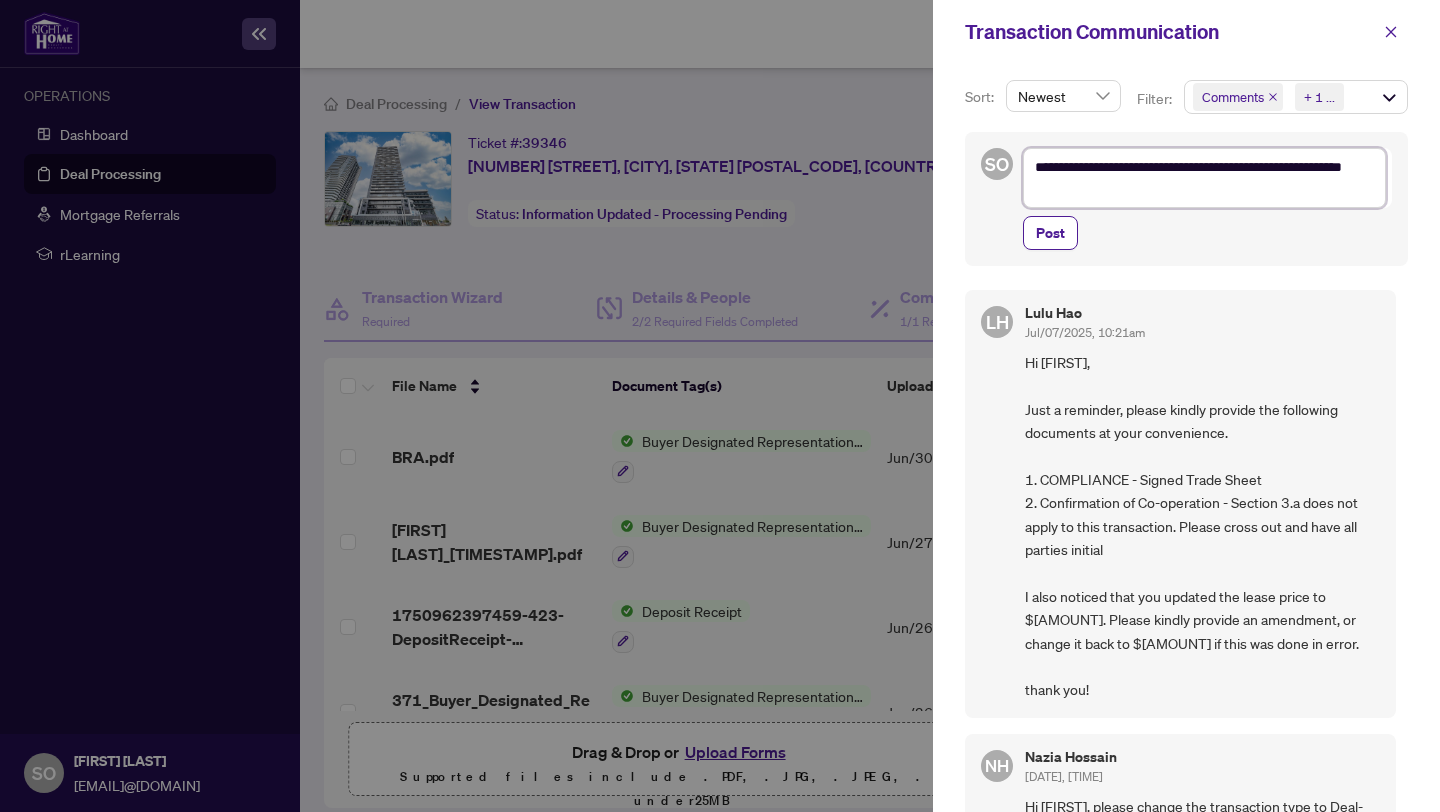 type on "**********" 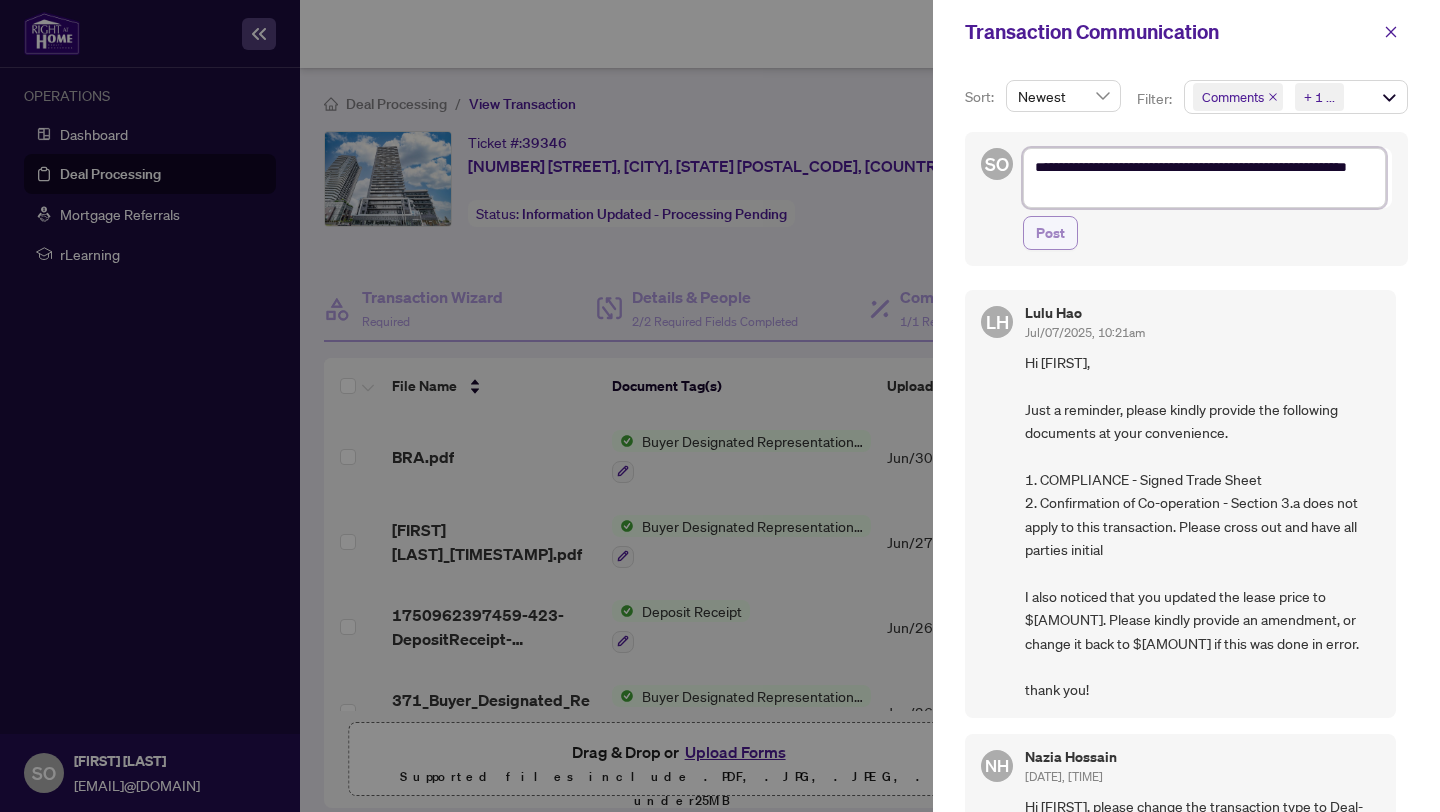type on "**********" 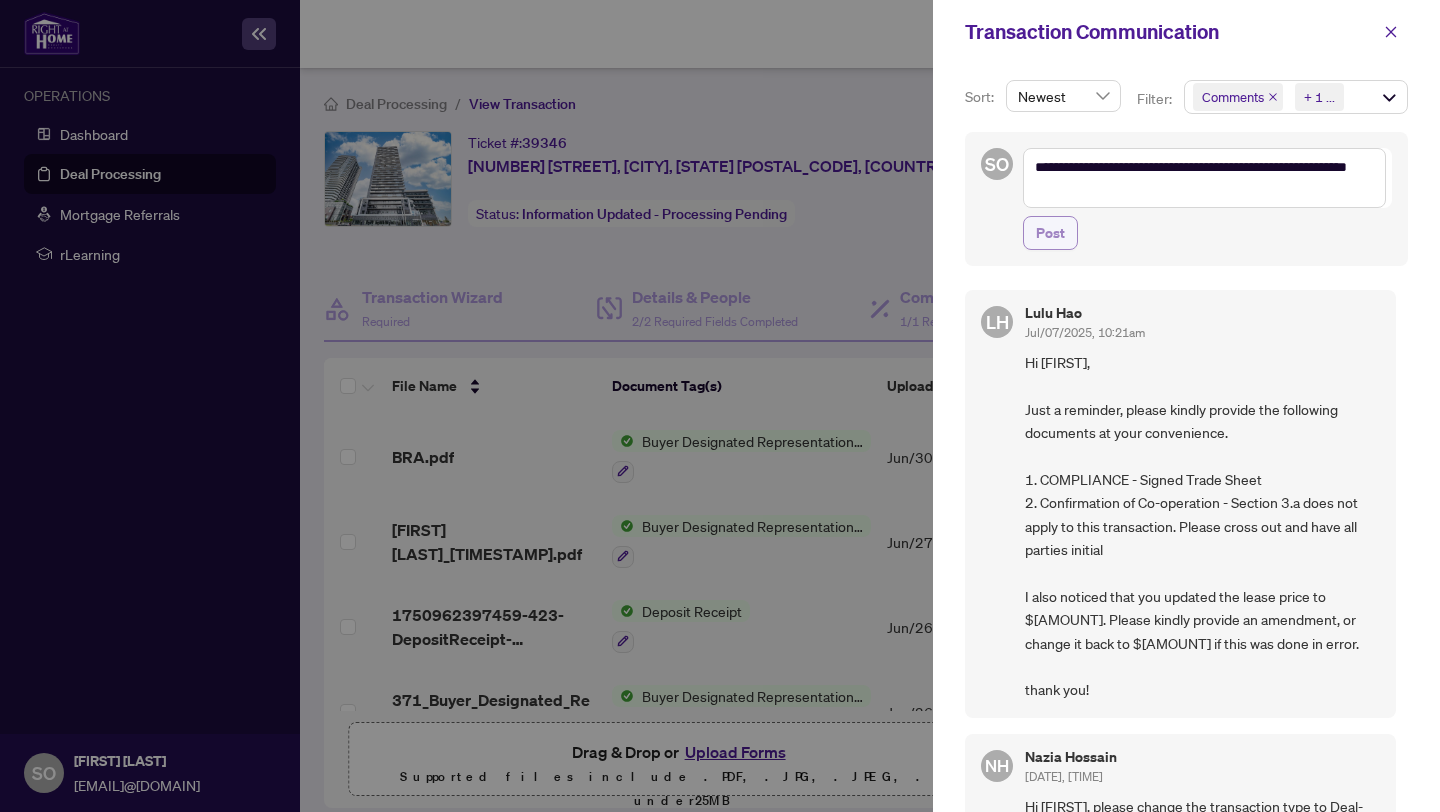click on "Post" at bounding box center [1050, 233] 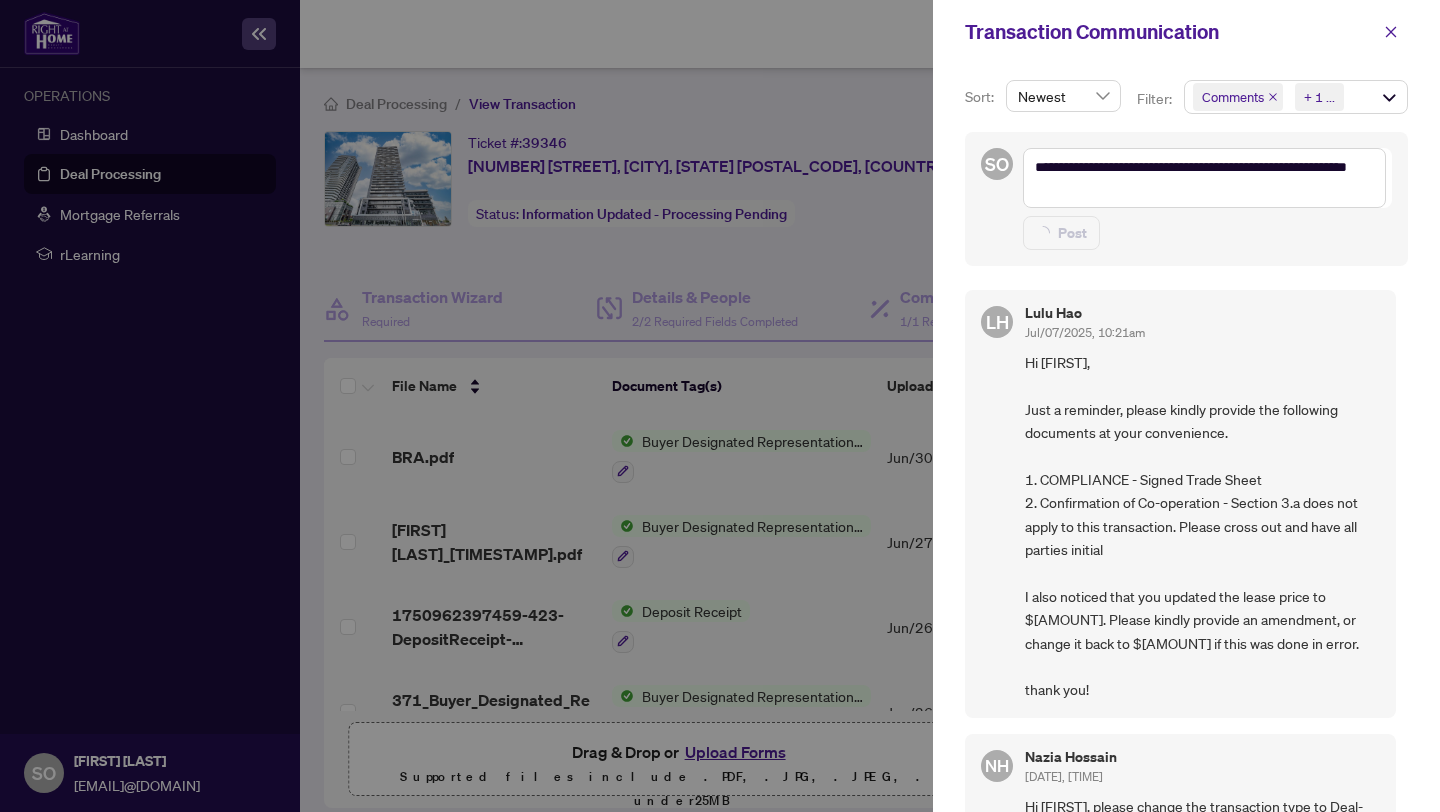 type 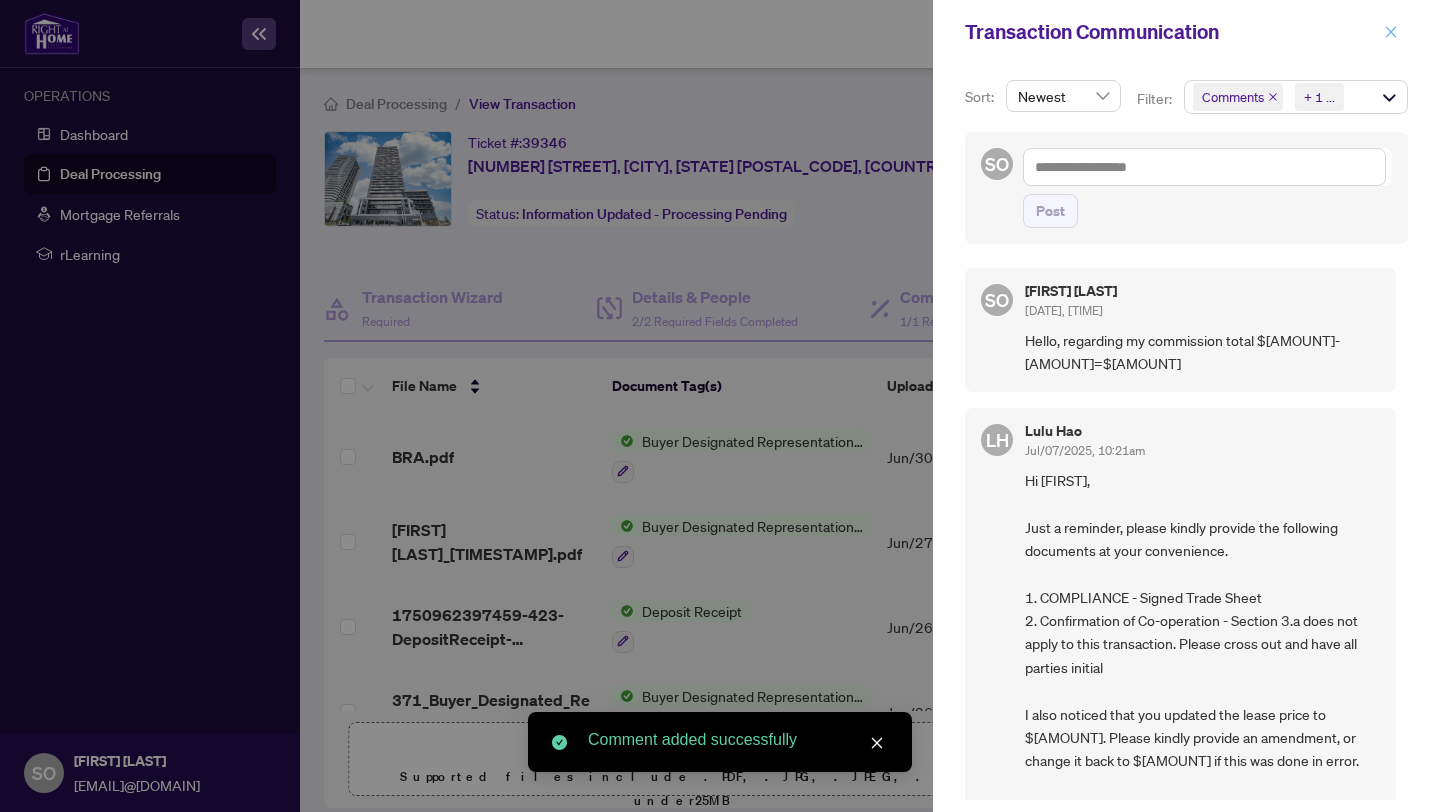 click 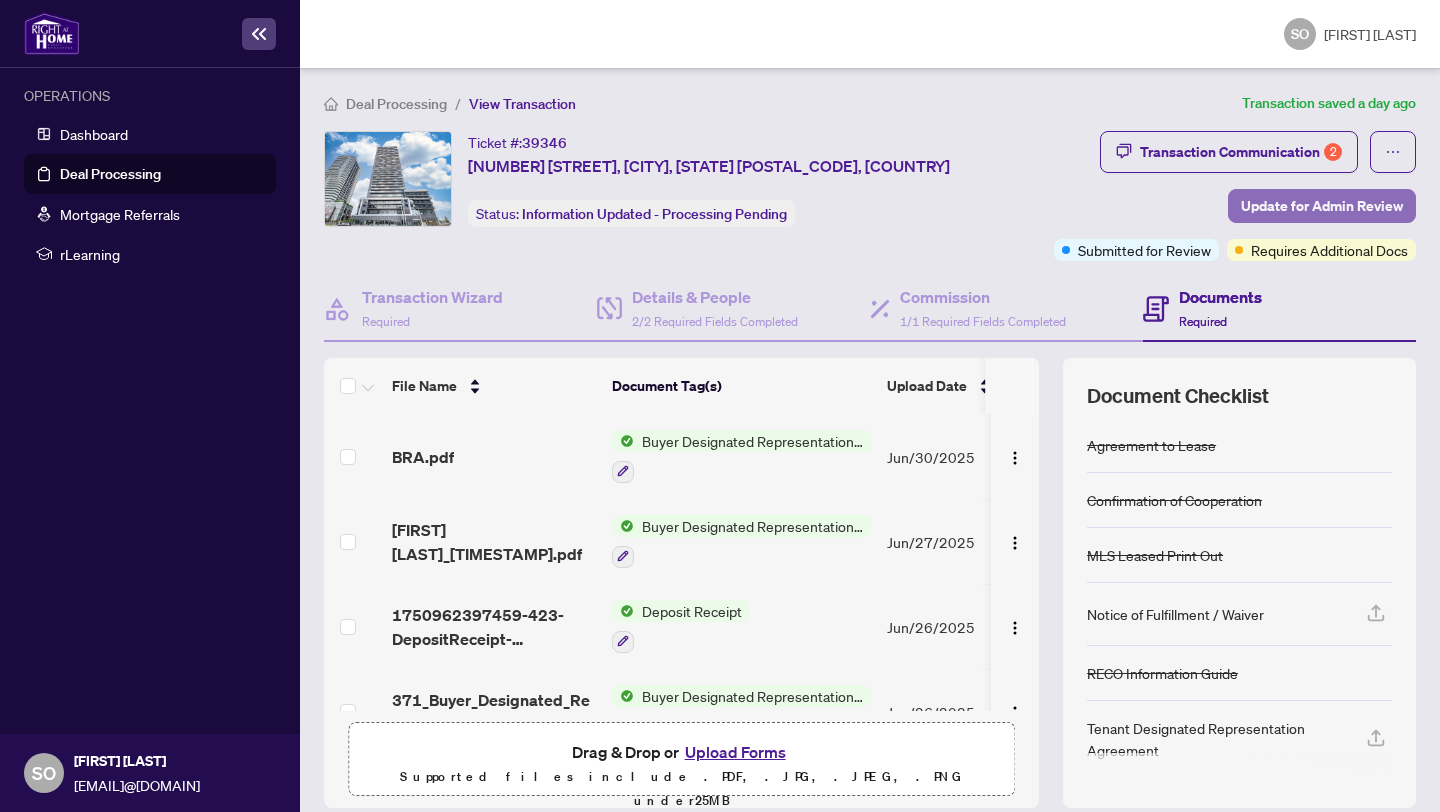 click on "Update for Admin Review" at bounding box center [1322, 206] 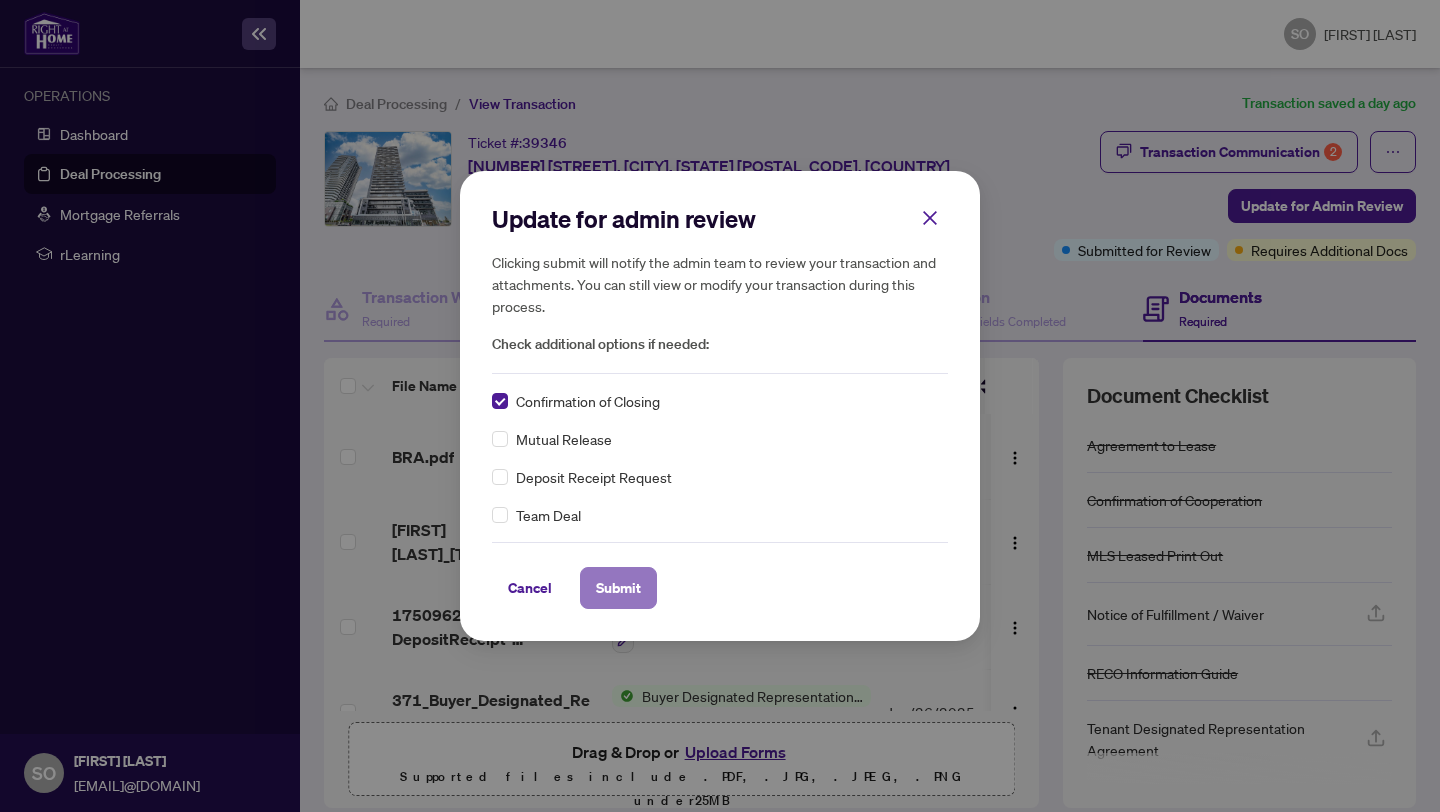 click on "Submit" at bounding box center [618, 588] 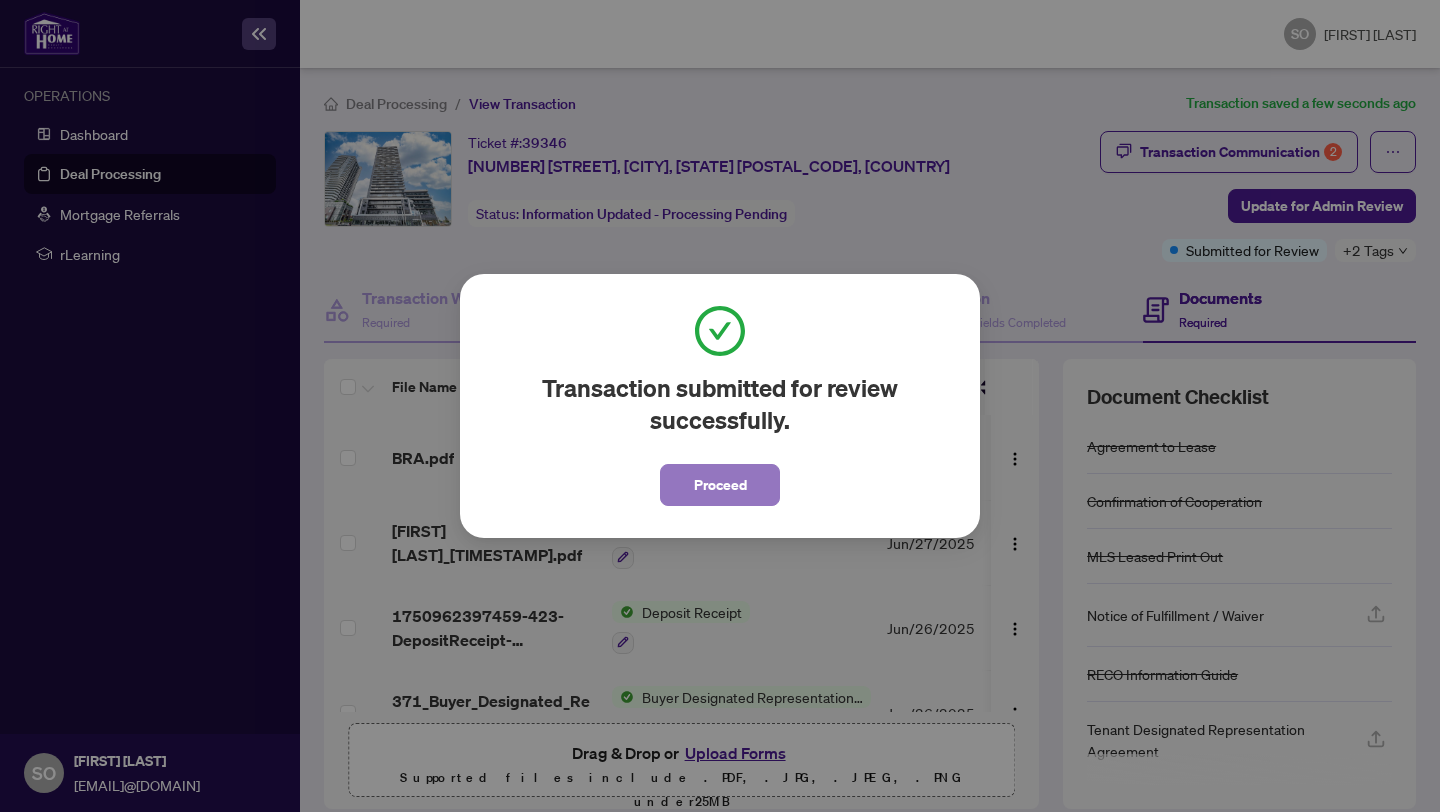 click on "Proceed" at bounding box center (720, 485) 